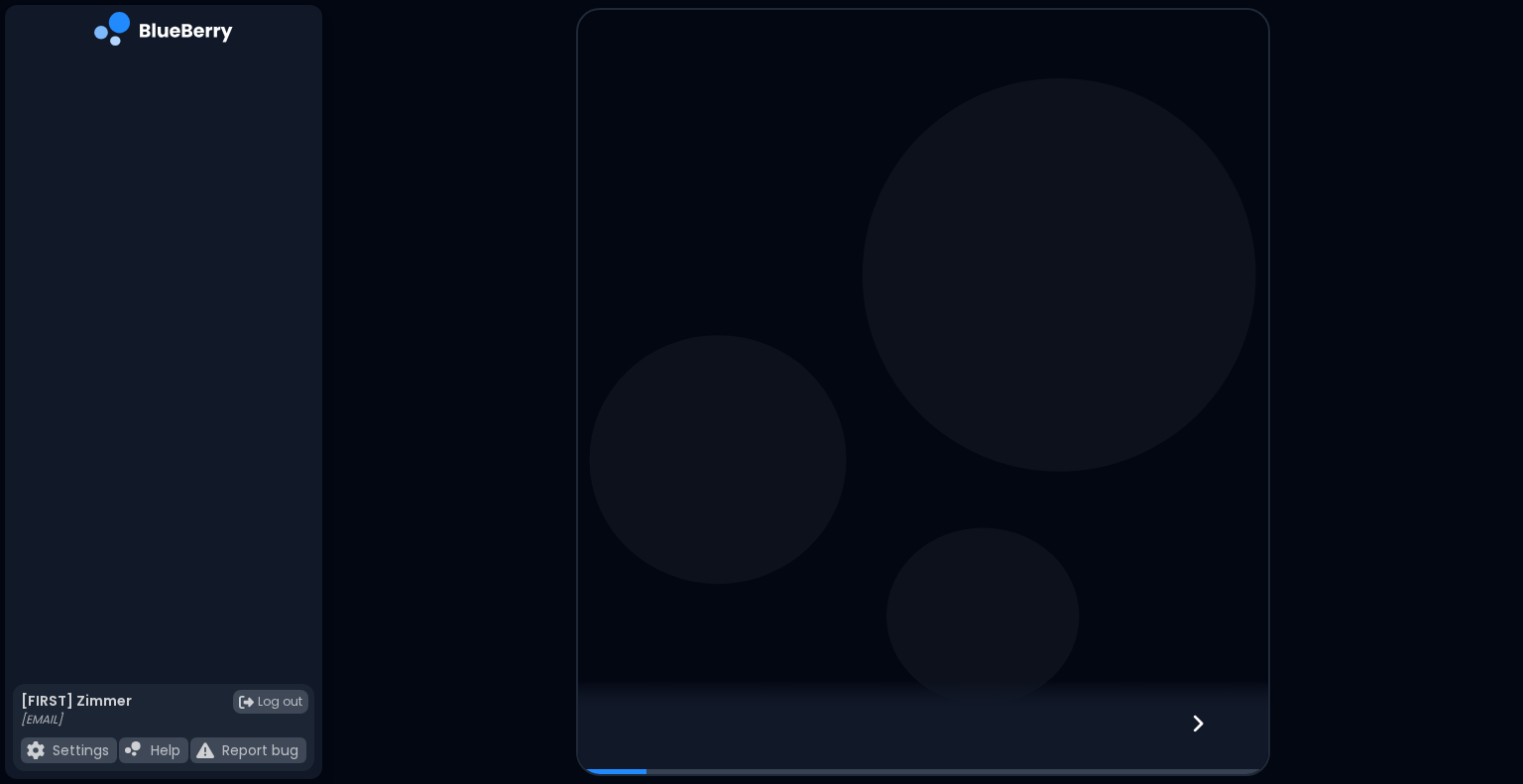 scroll, scrollTop: 0, scrollLeft: 0, axis: both 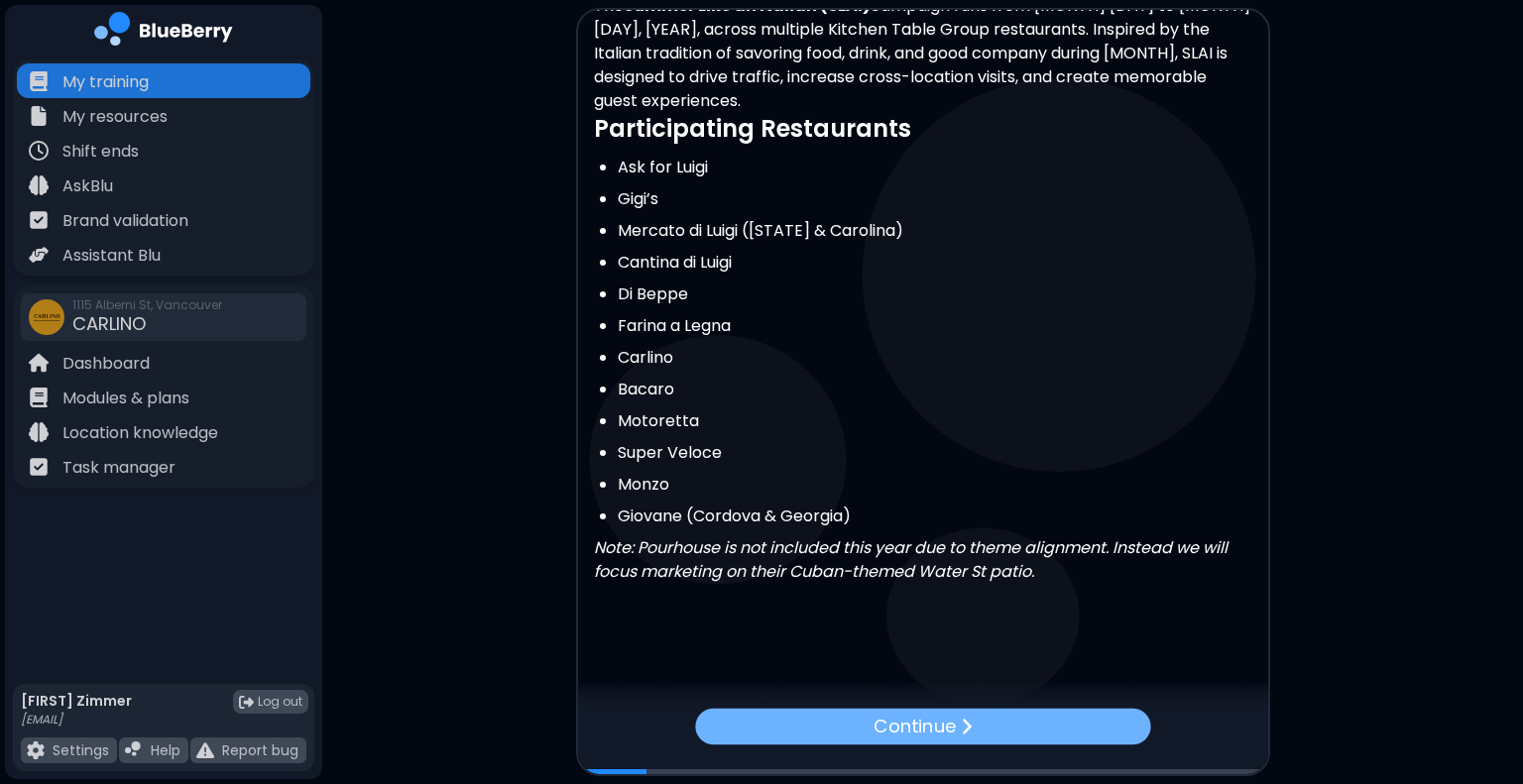 click on "Continue" at bounding box center (922, 727) 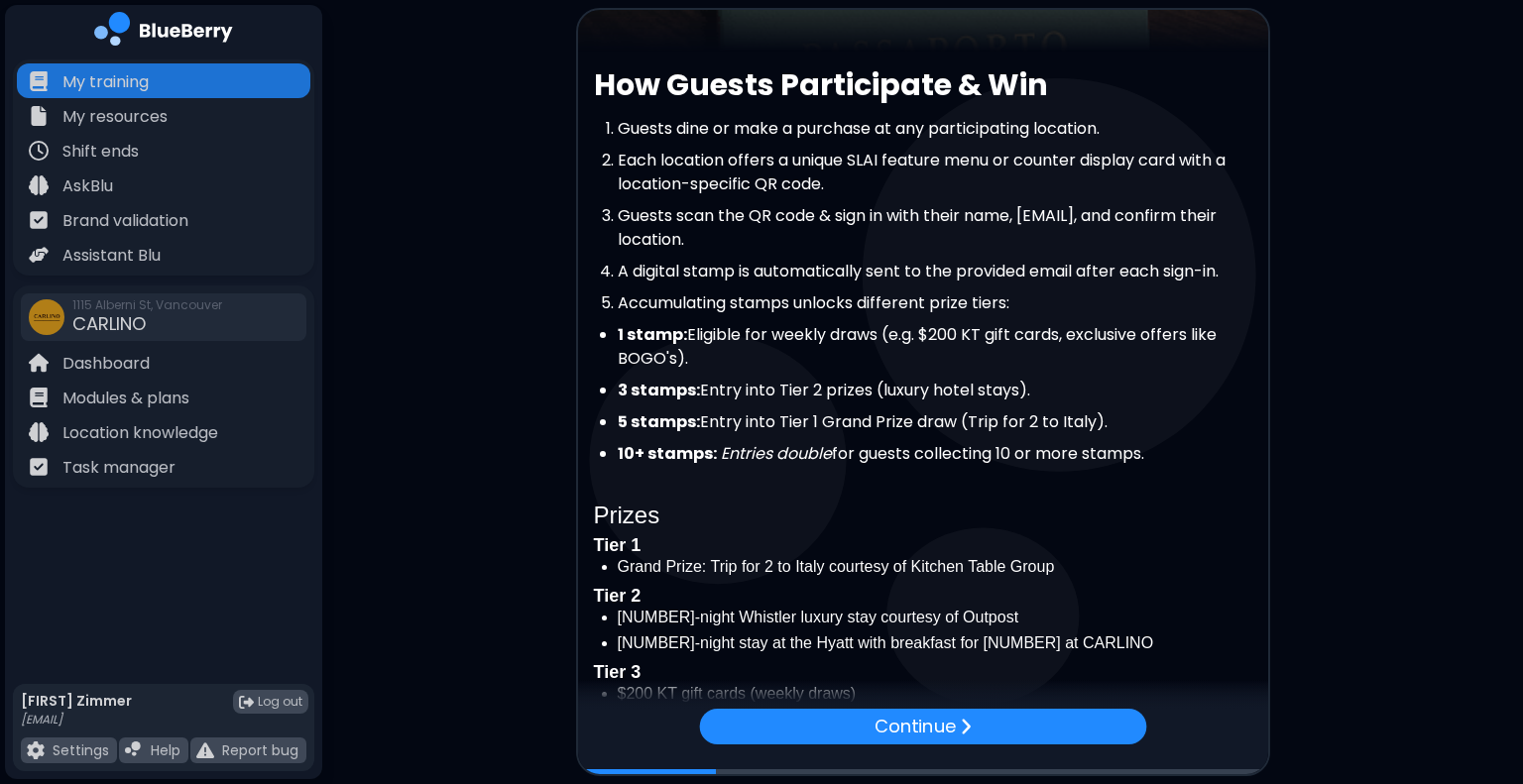 scroll, scrollTop: 484, scrollLeft: 0, axis: vertical 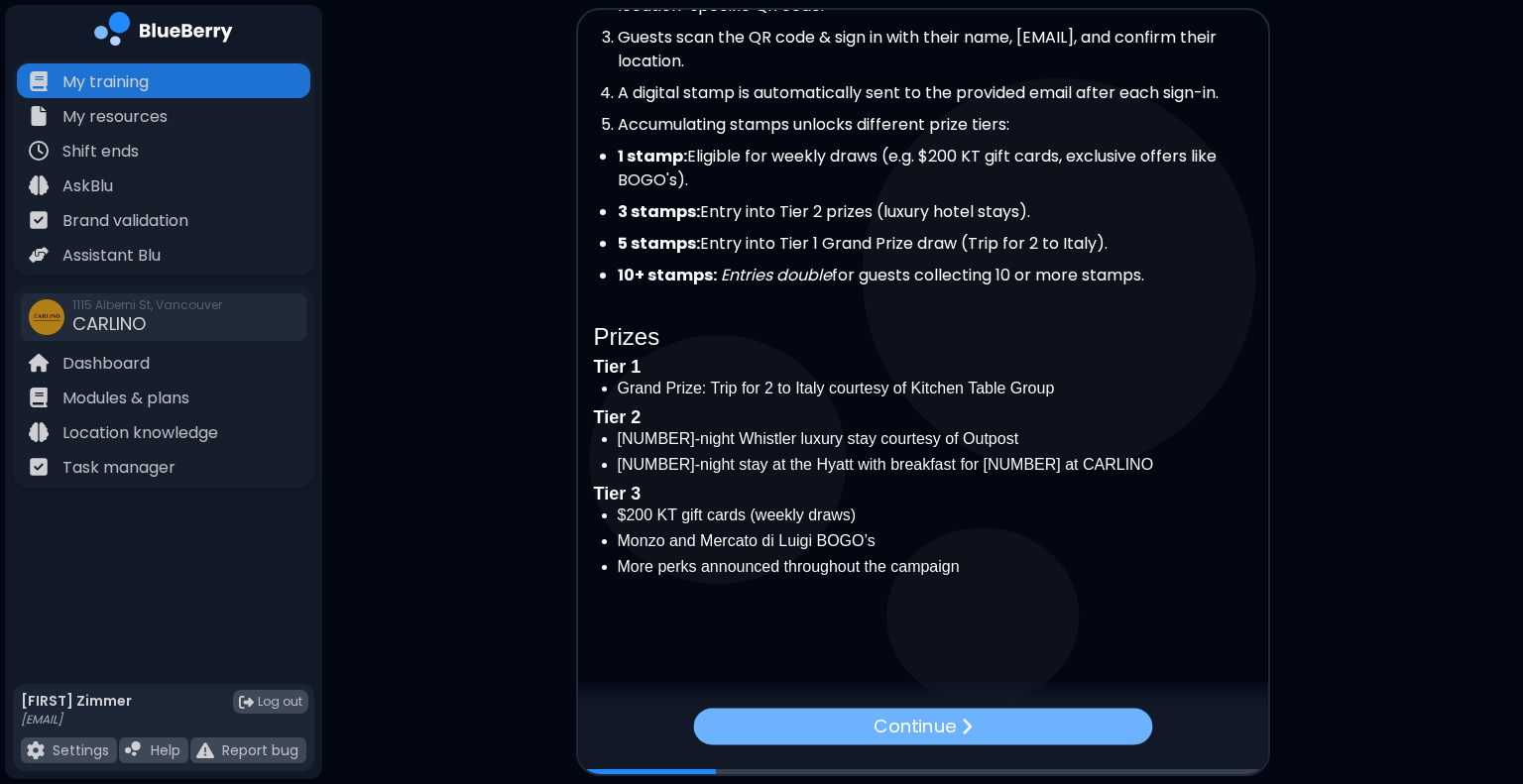 click on "Continue" at bounding box center [922, 727] 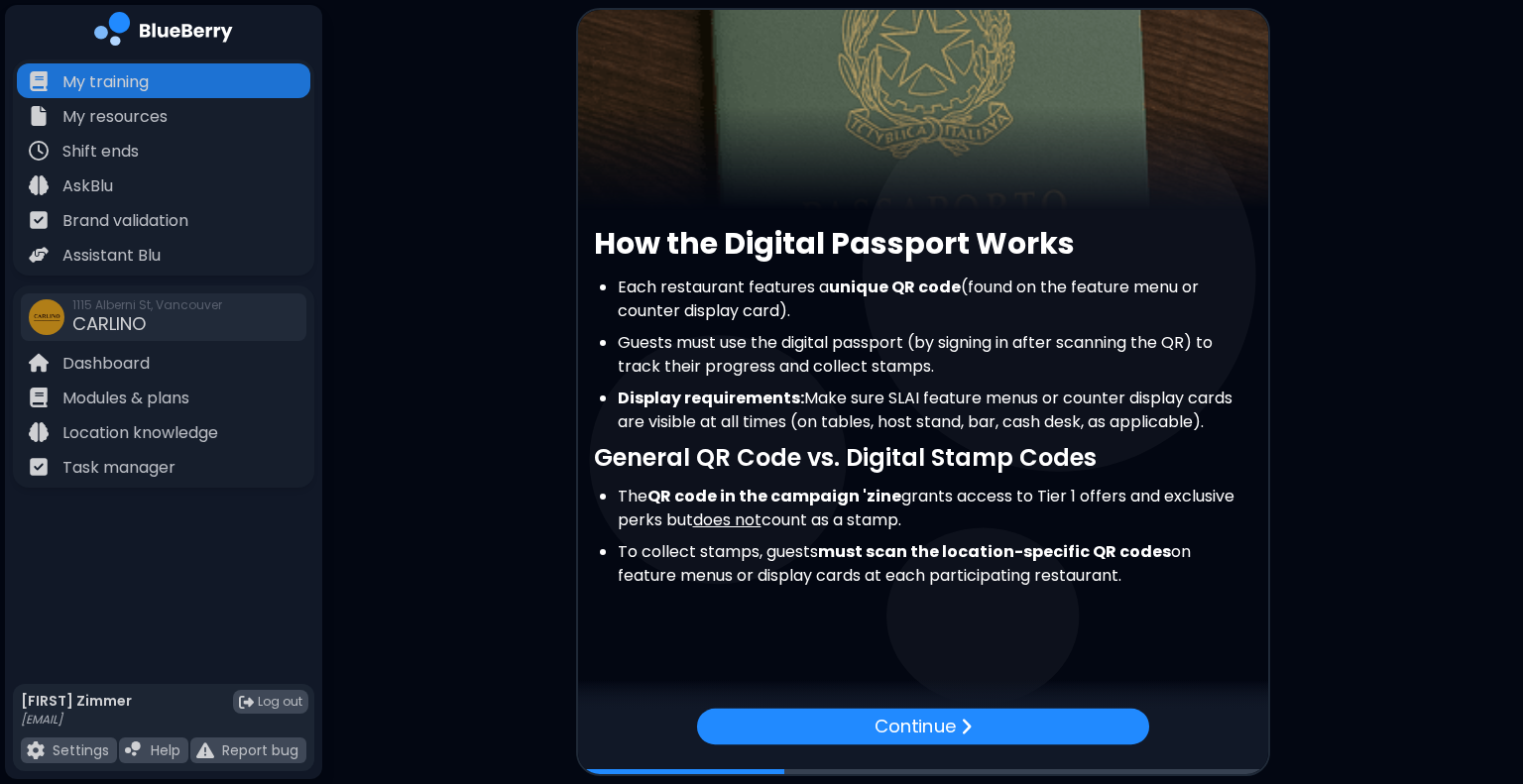 scroll, scrollTop: 159, scrollLeft: 0, axis: vertical 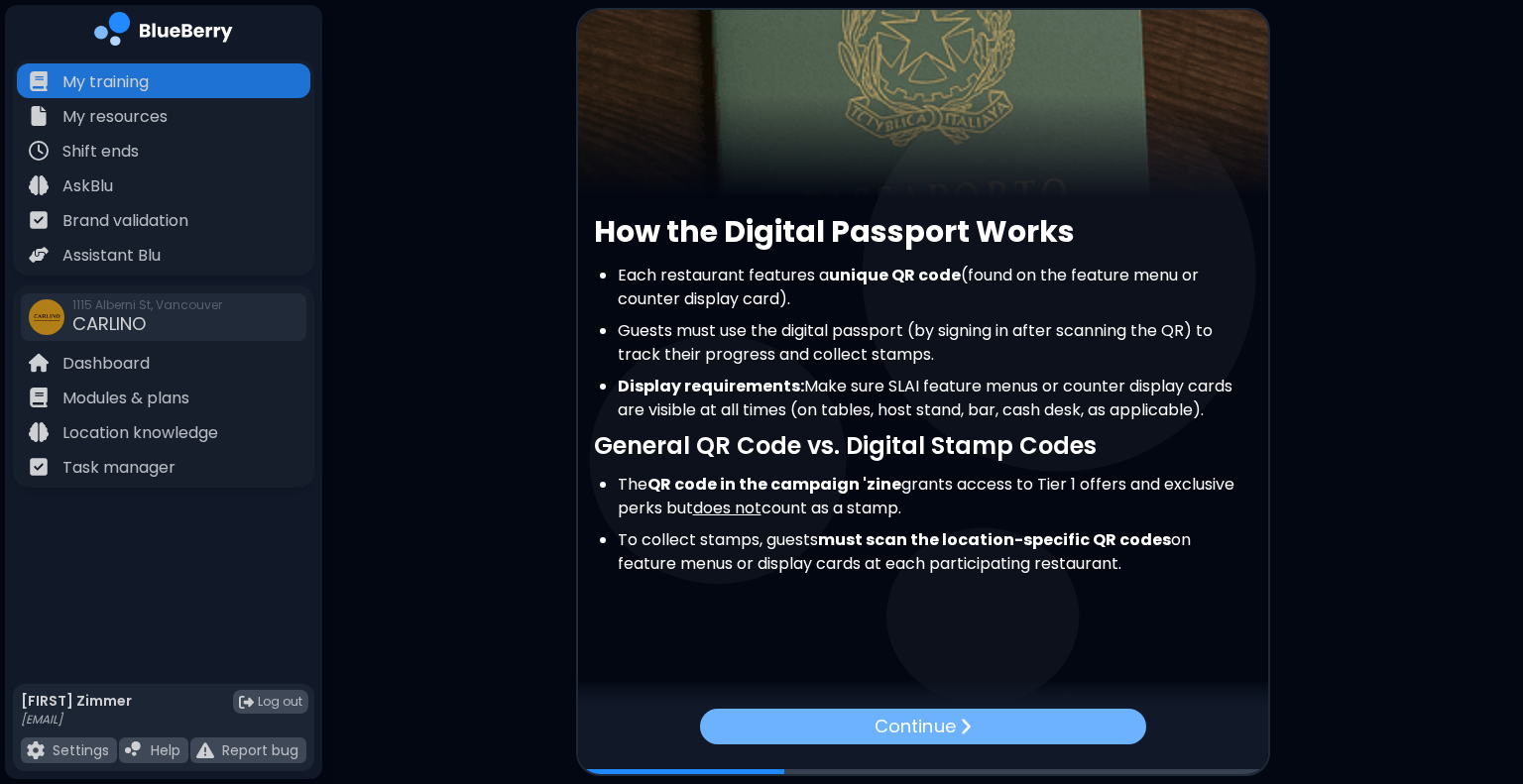 click on "Continue" at bounding box center (914, 727) 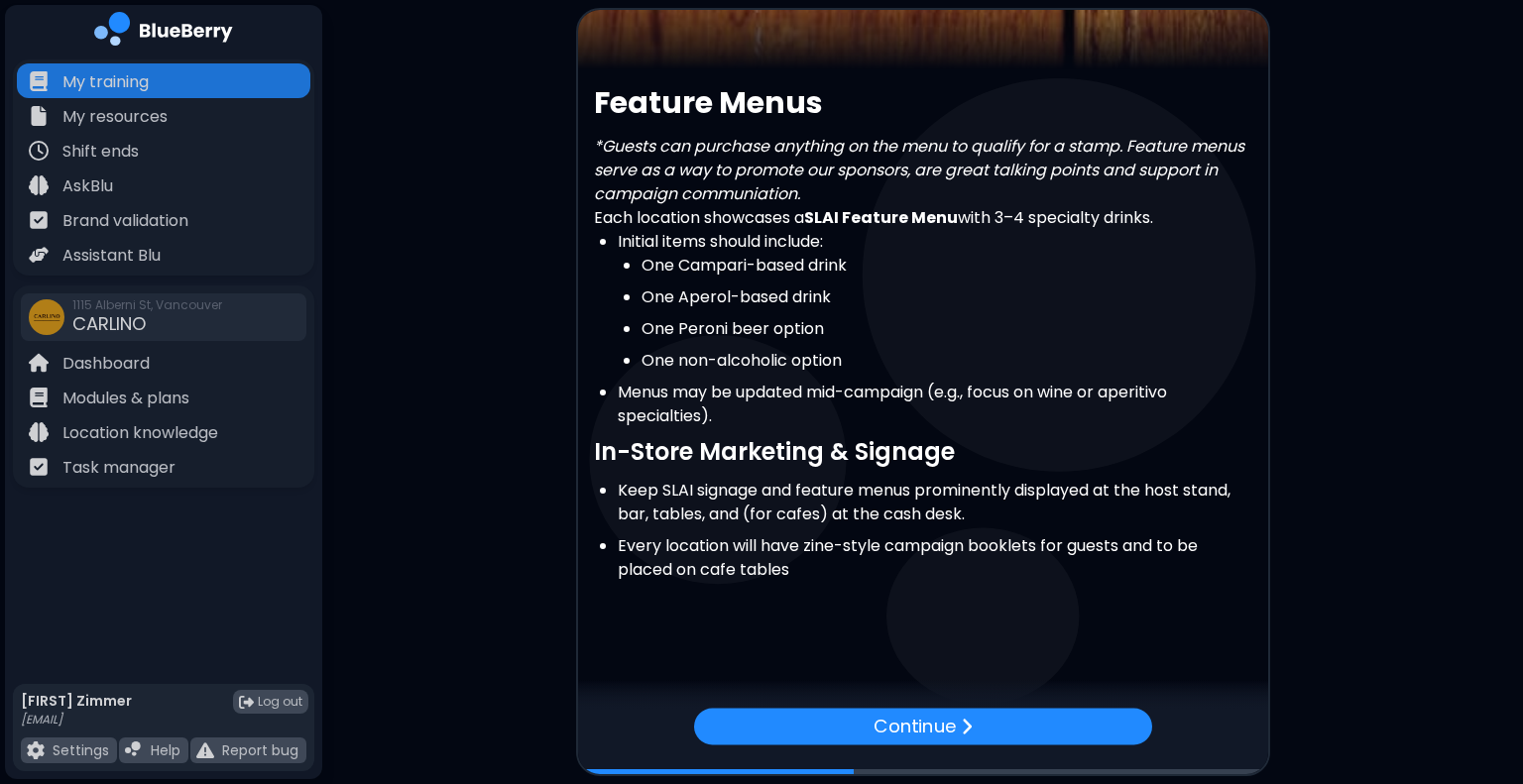 scroll, scrollTop: 293, scrollLeft: 0, axis: vertical 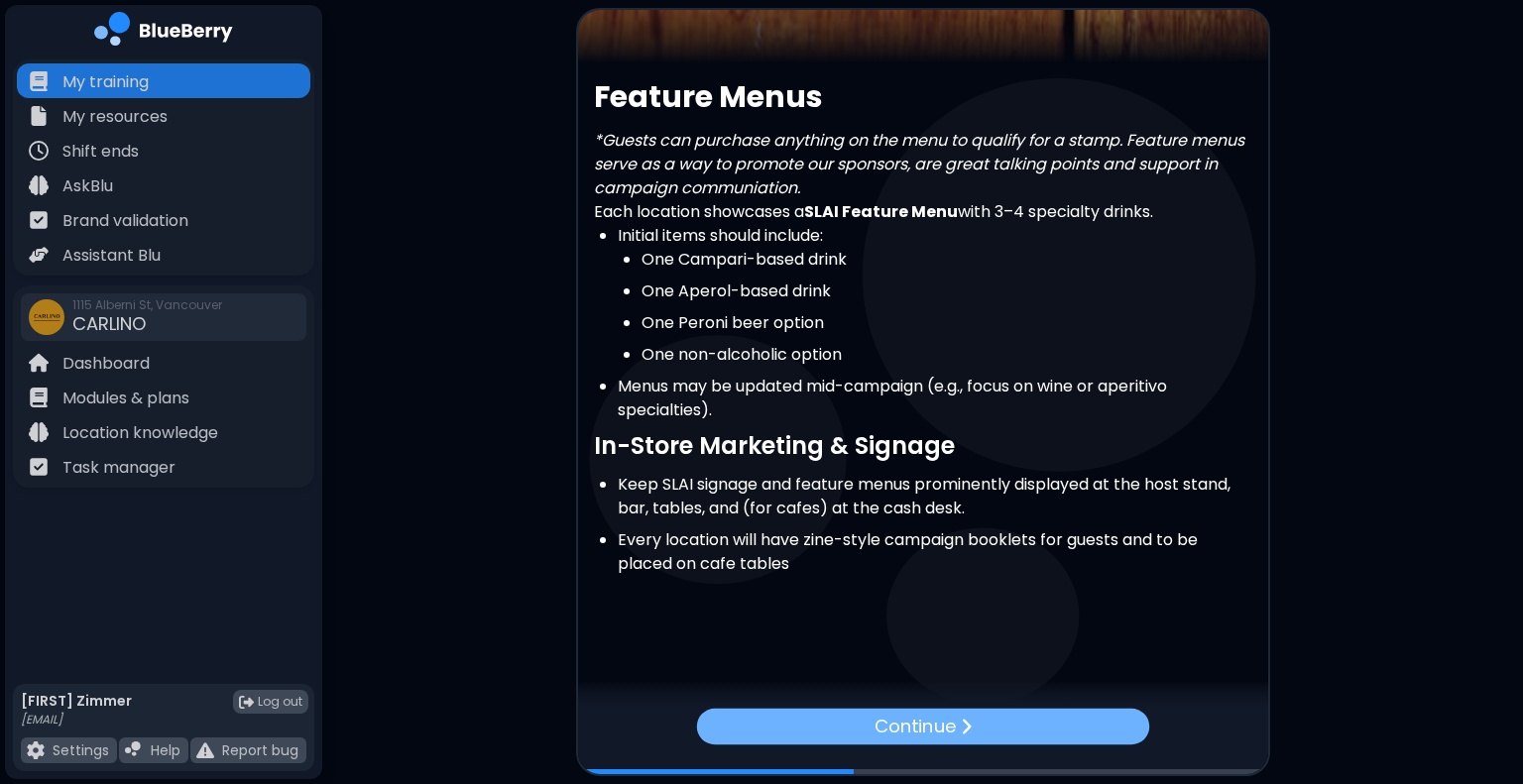 click on "Continue" at bounding box center (914, 727) 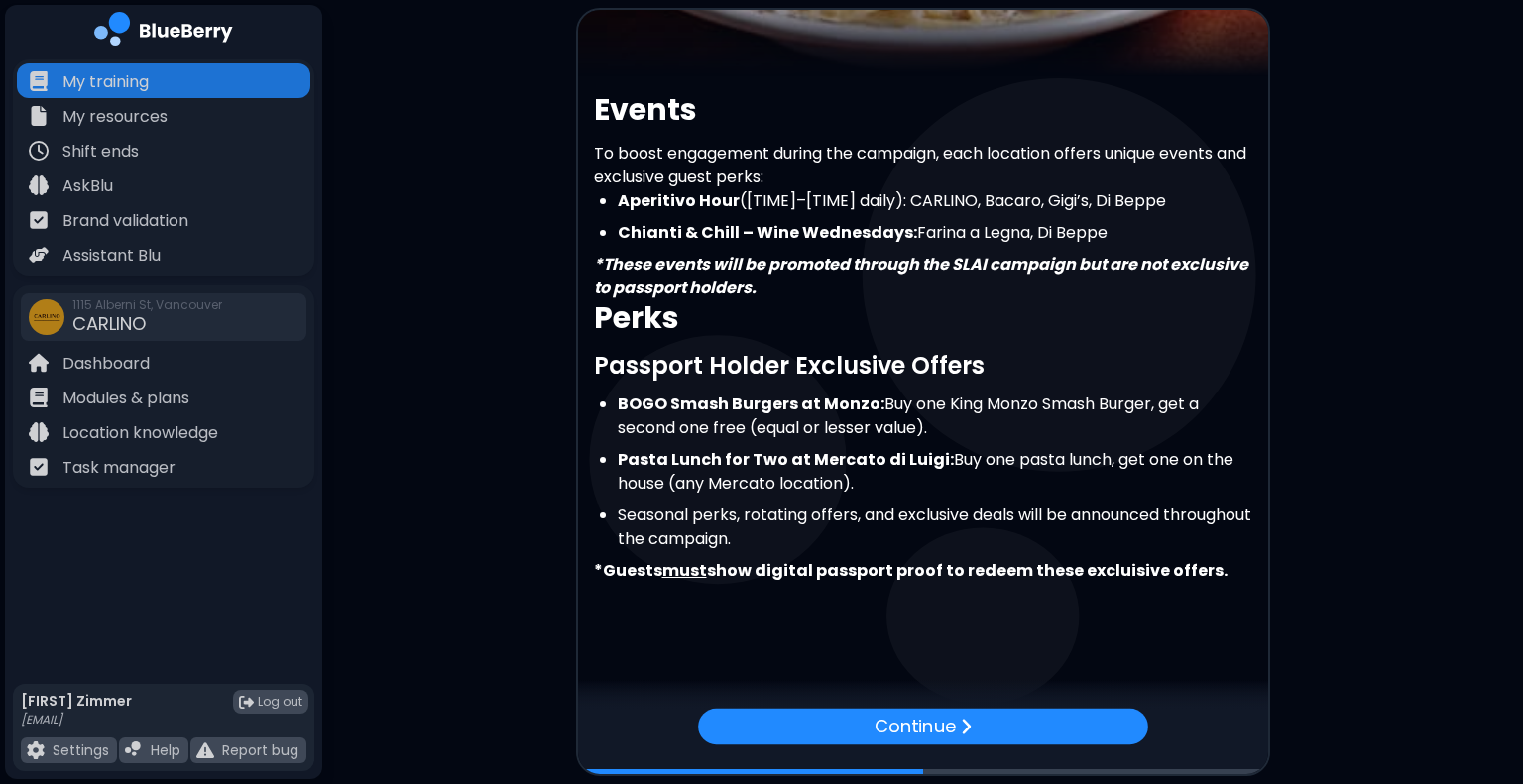 scroll, scrollTop: 280, scrollLeft: 0, axis: vertical 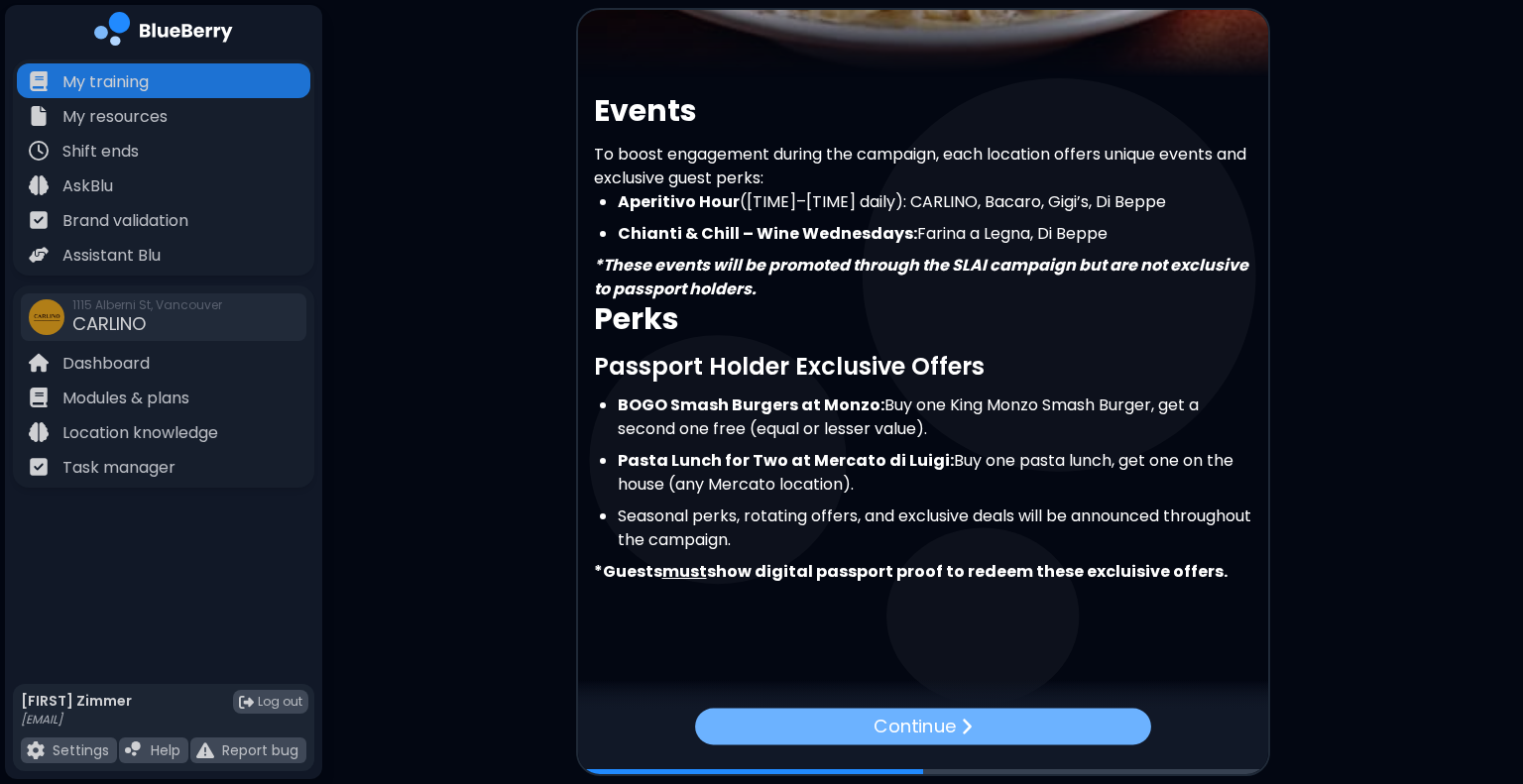click on "Continue" at bounding box center (923, 727) 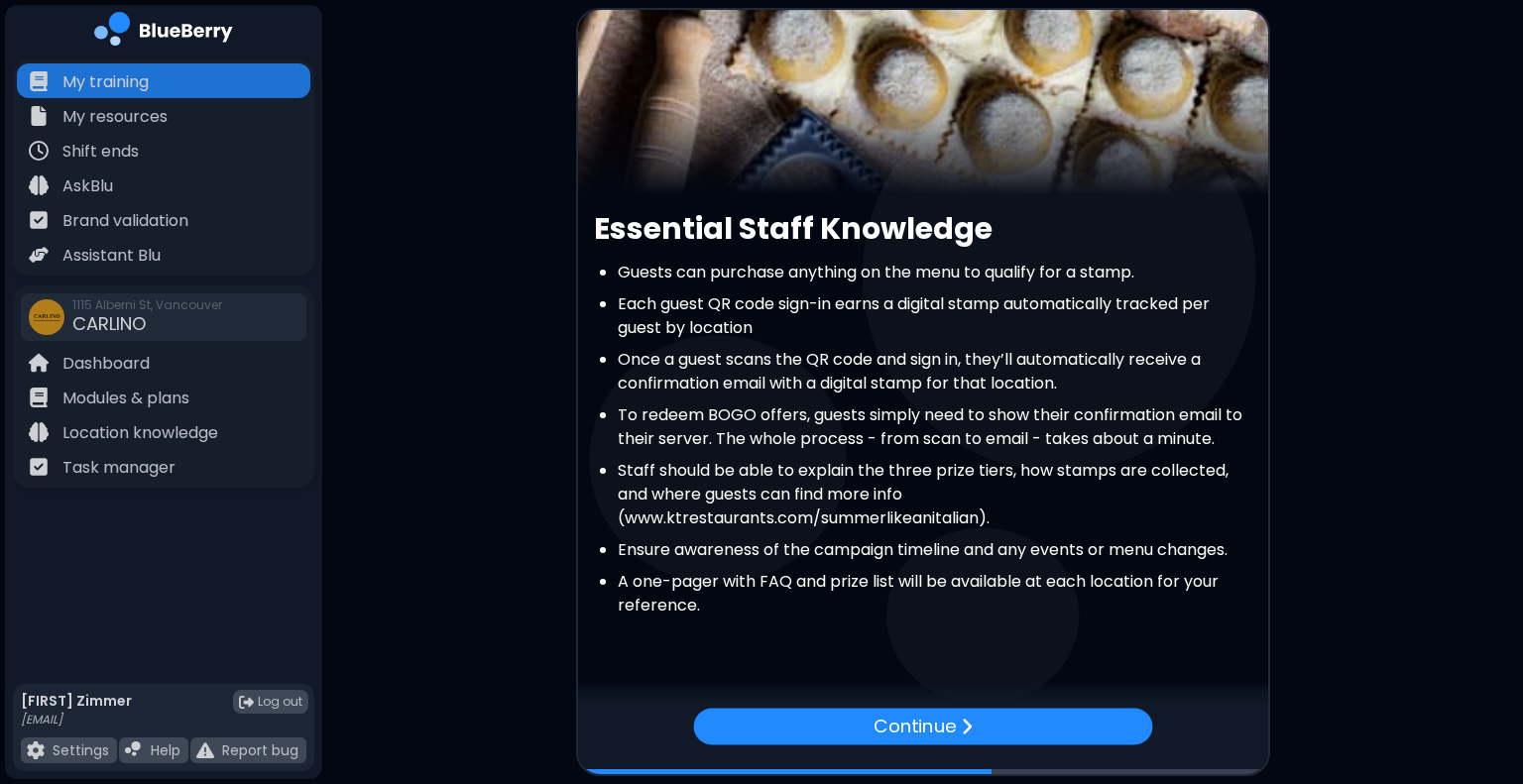 scroll, scrollTop: 191, scrollLeft: 0, axis: vertical 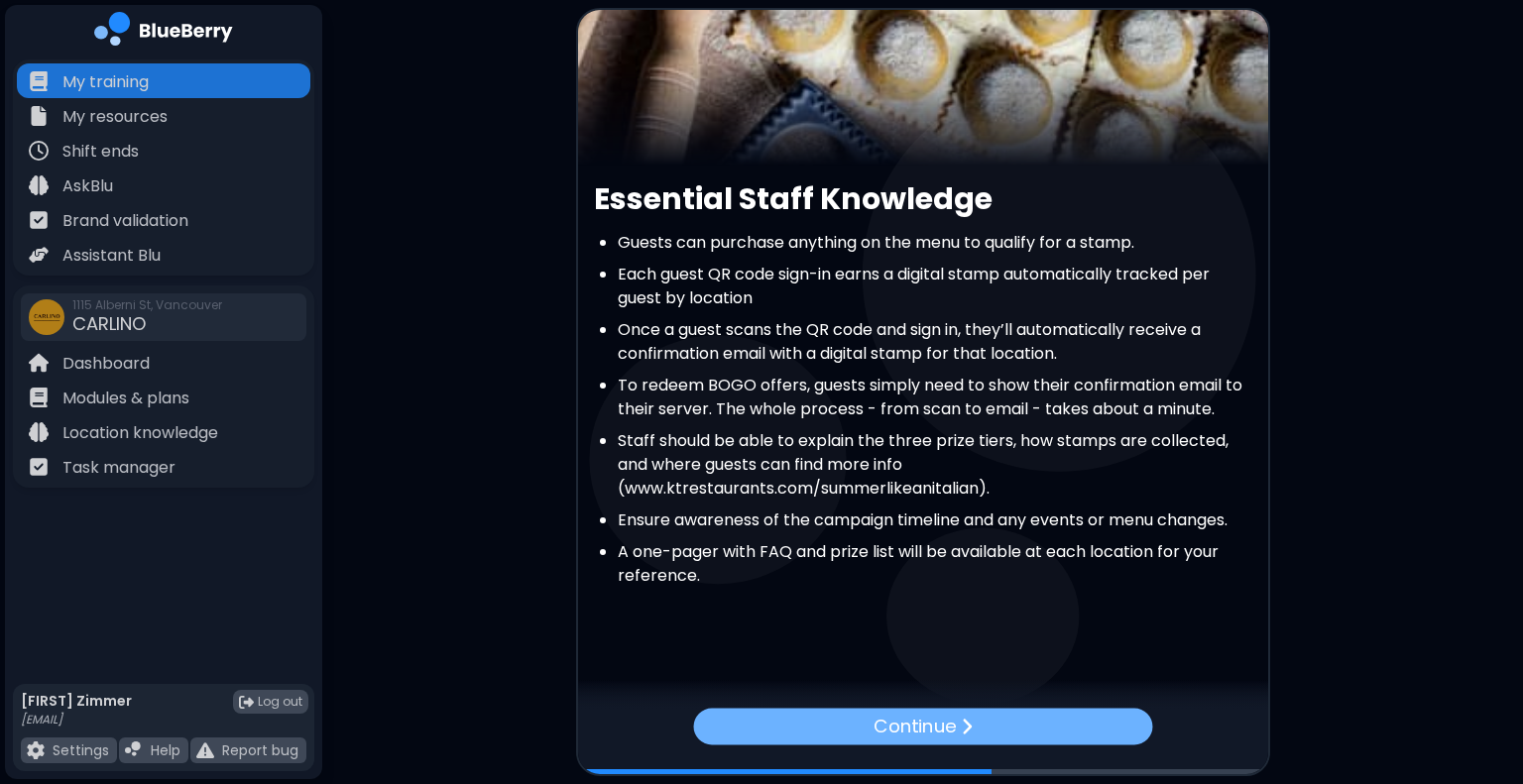 click on "Continue" at bounding box center (914, 727) 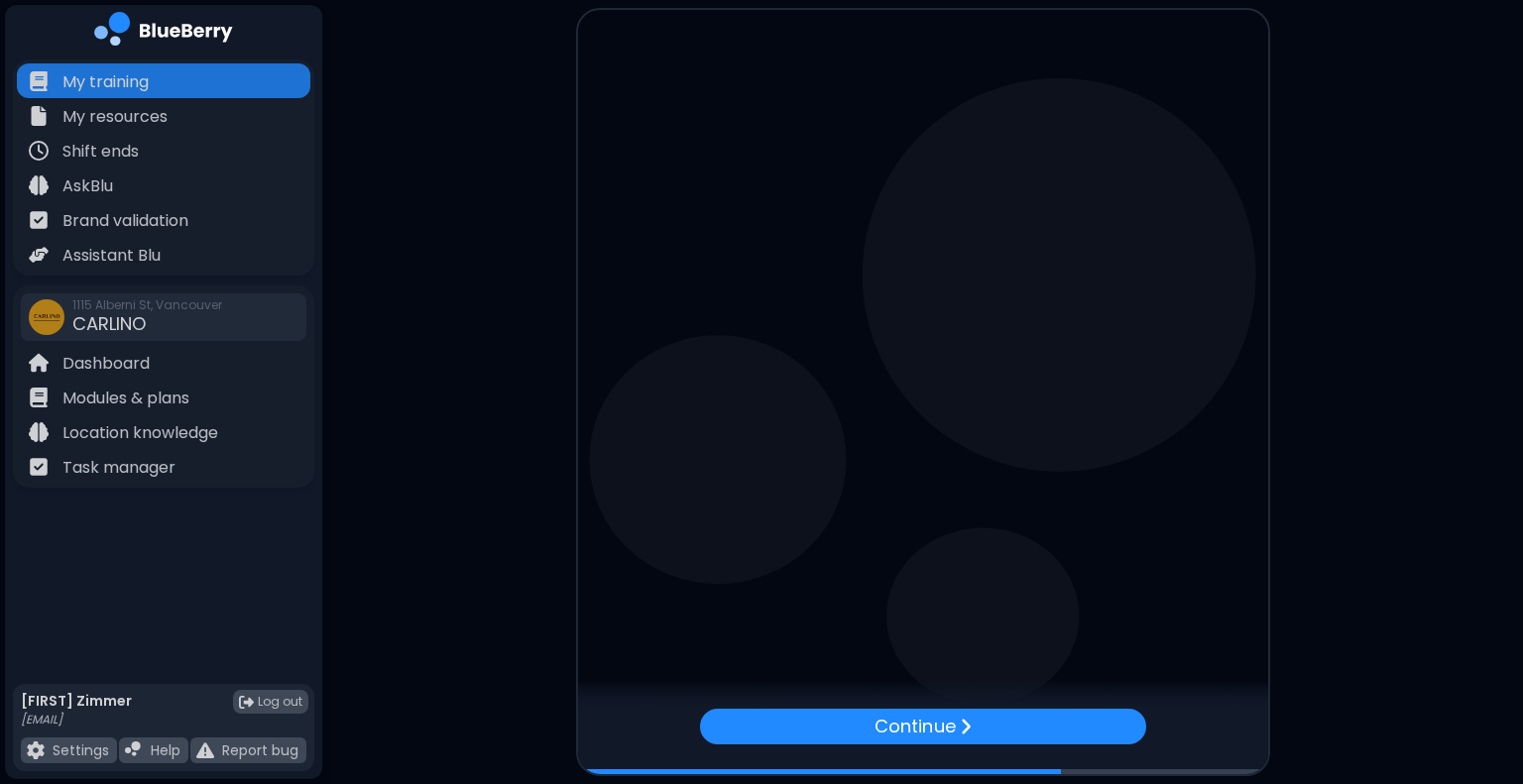scroll, scrollTop: 0, scrollLeft: 0, axis: both 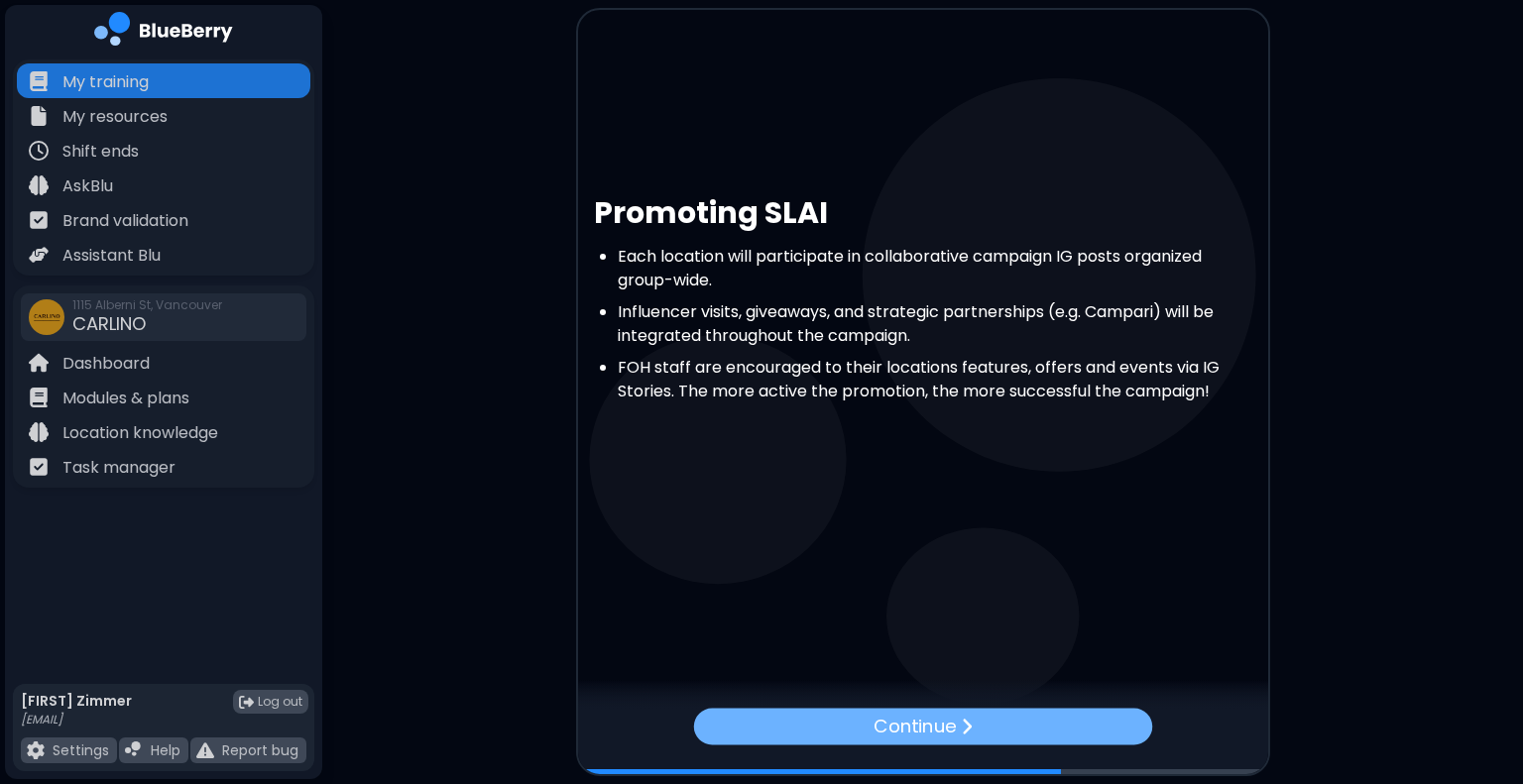 click at bounding box center (966, 727) 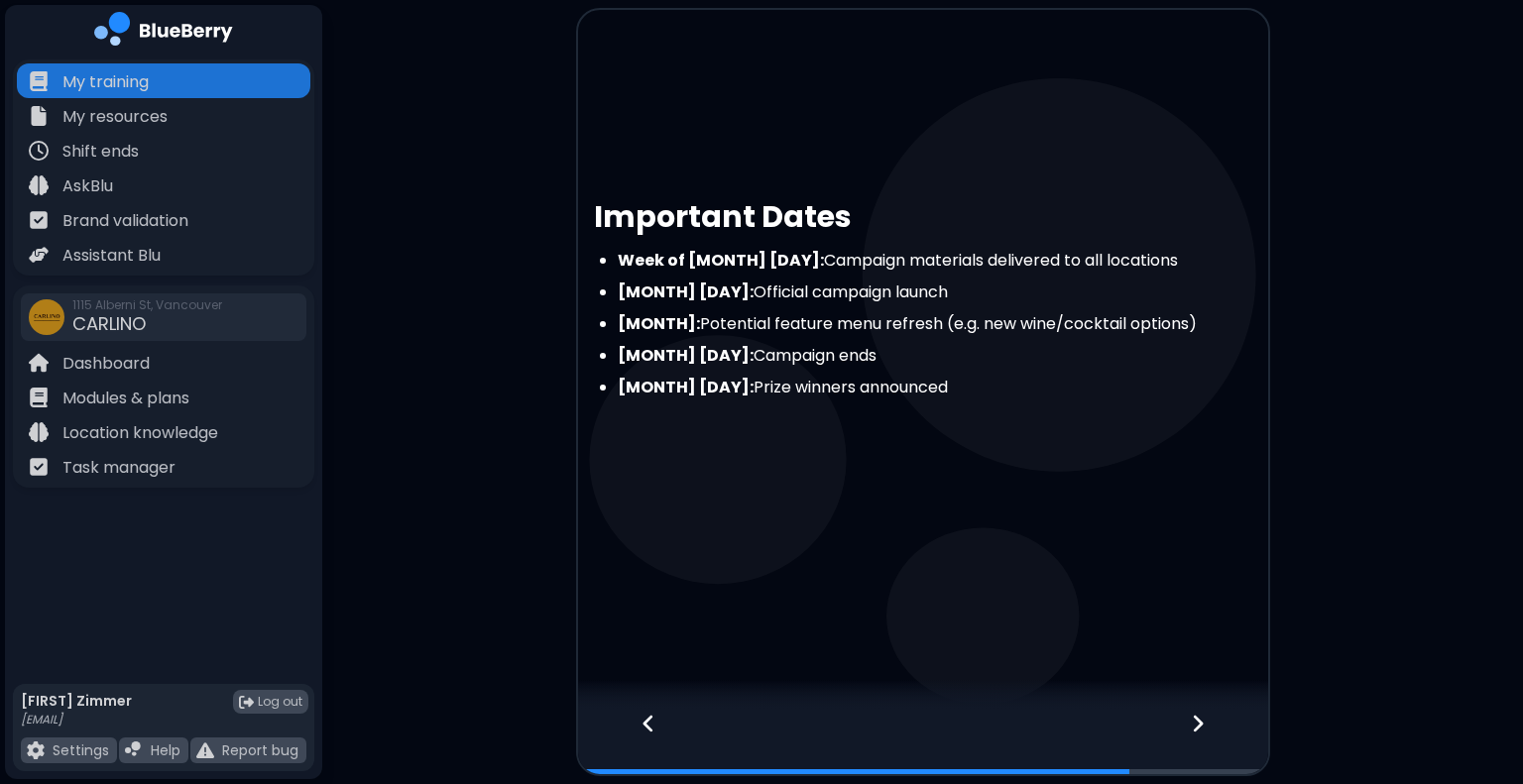 click 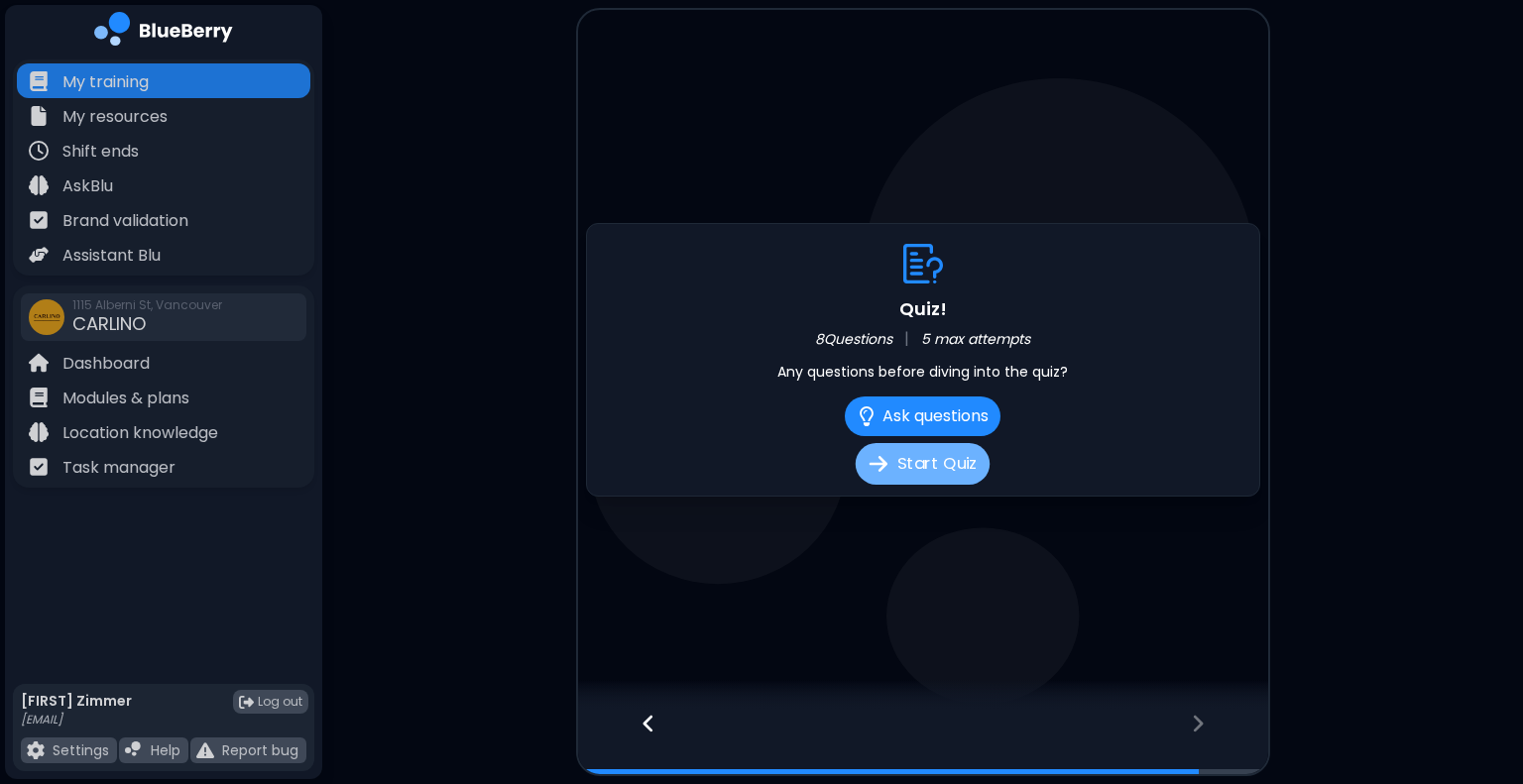 click on "Start Quiz" at bounding box center (922, 464) 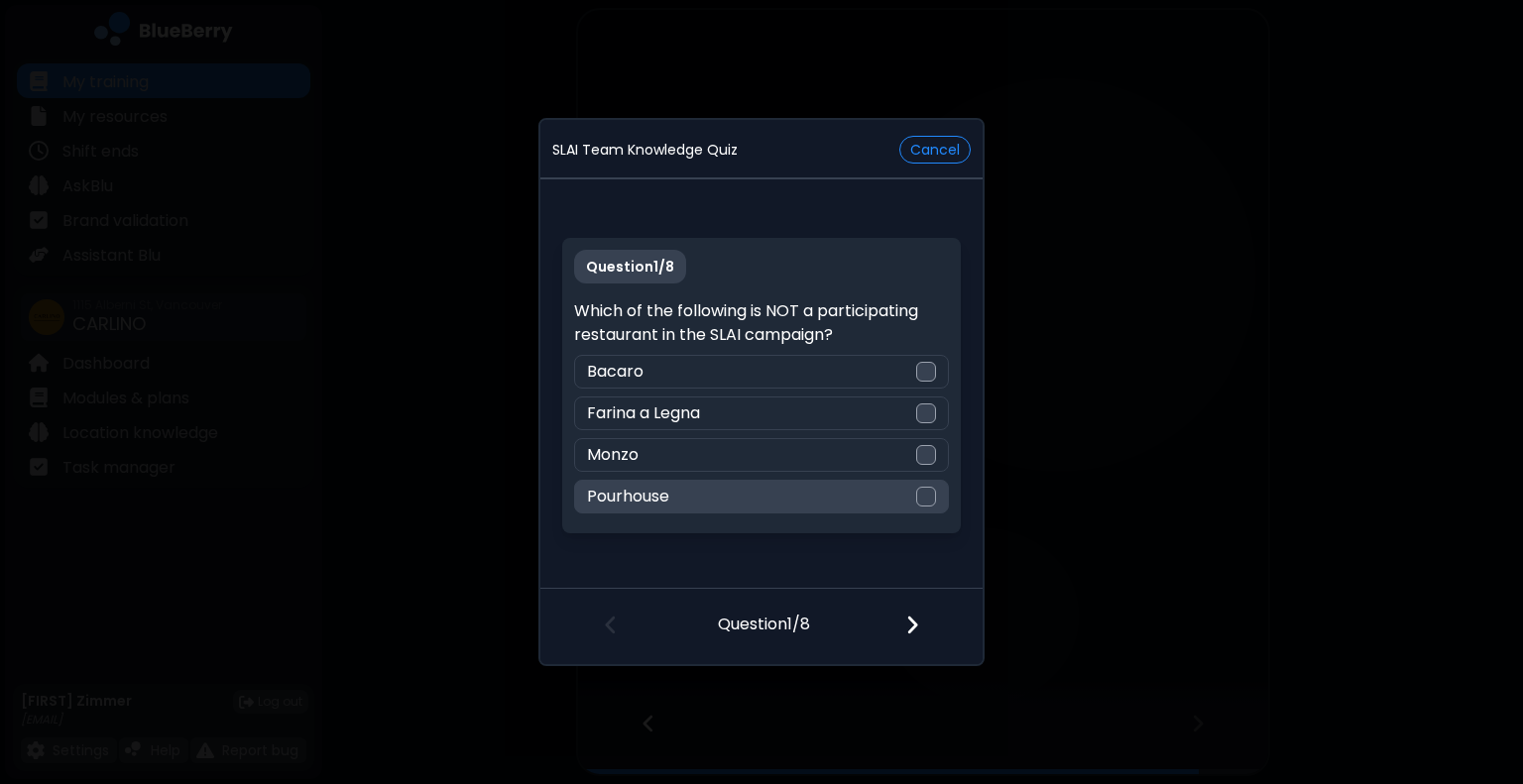 click on "Pourhouse" at bounding box center (761, 497) 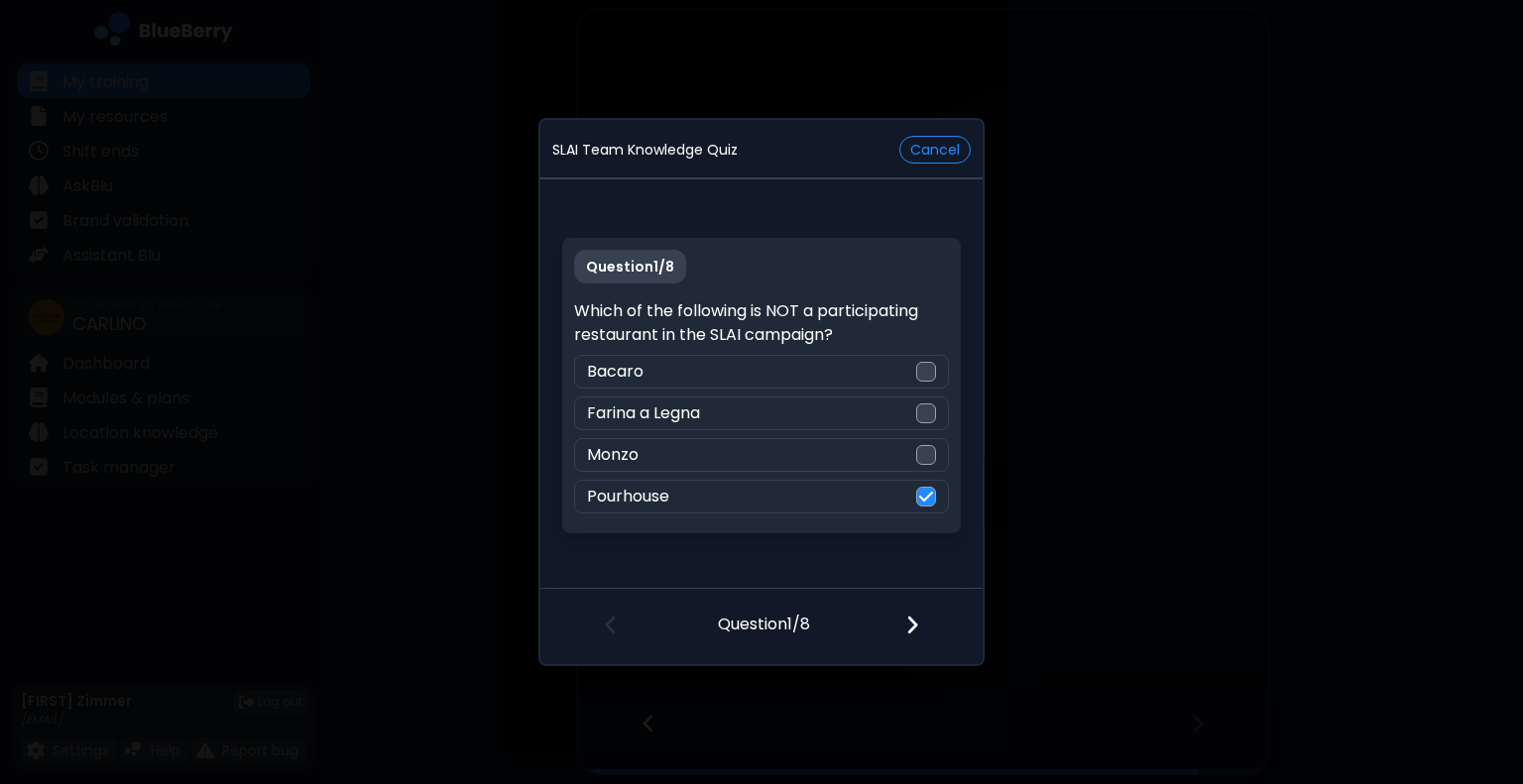 click at bounding box center [924, 626] 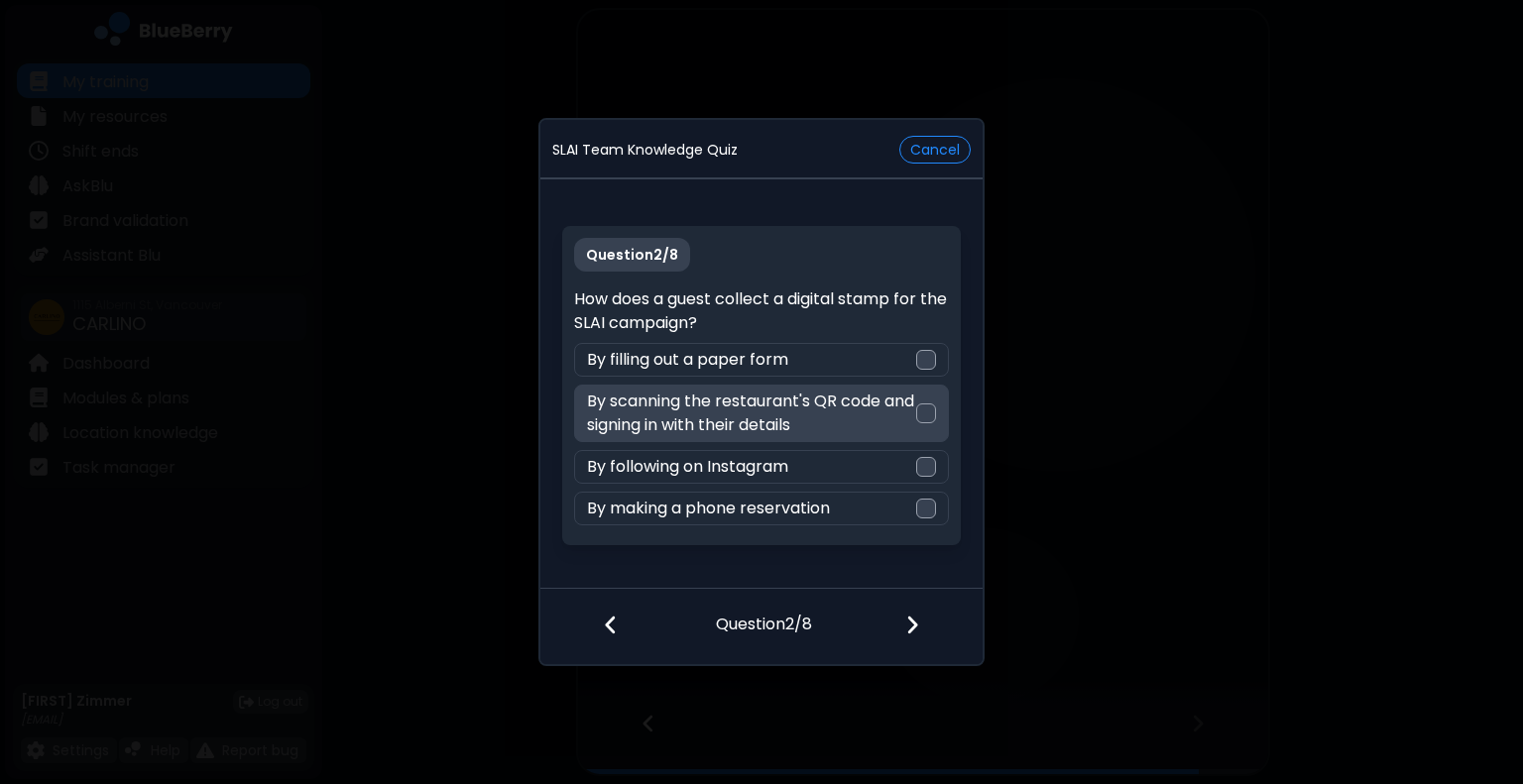 click at bounding box center (926, 413) 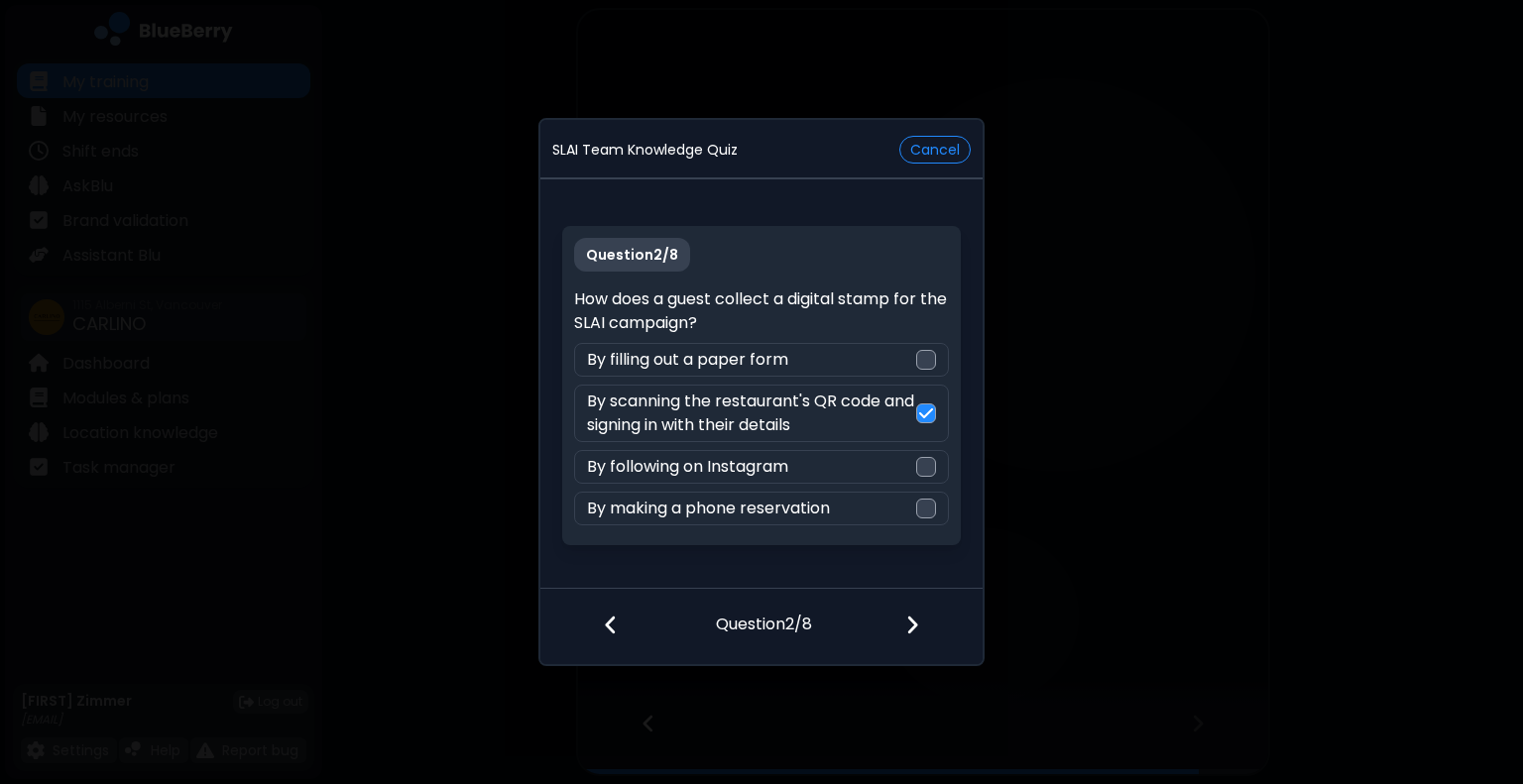 click at bounding box center [912, 624] 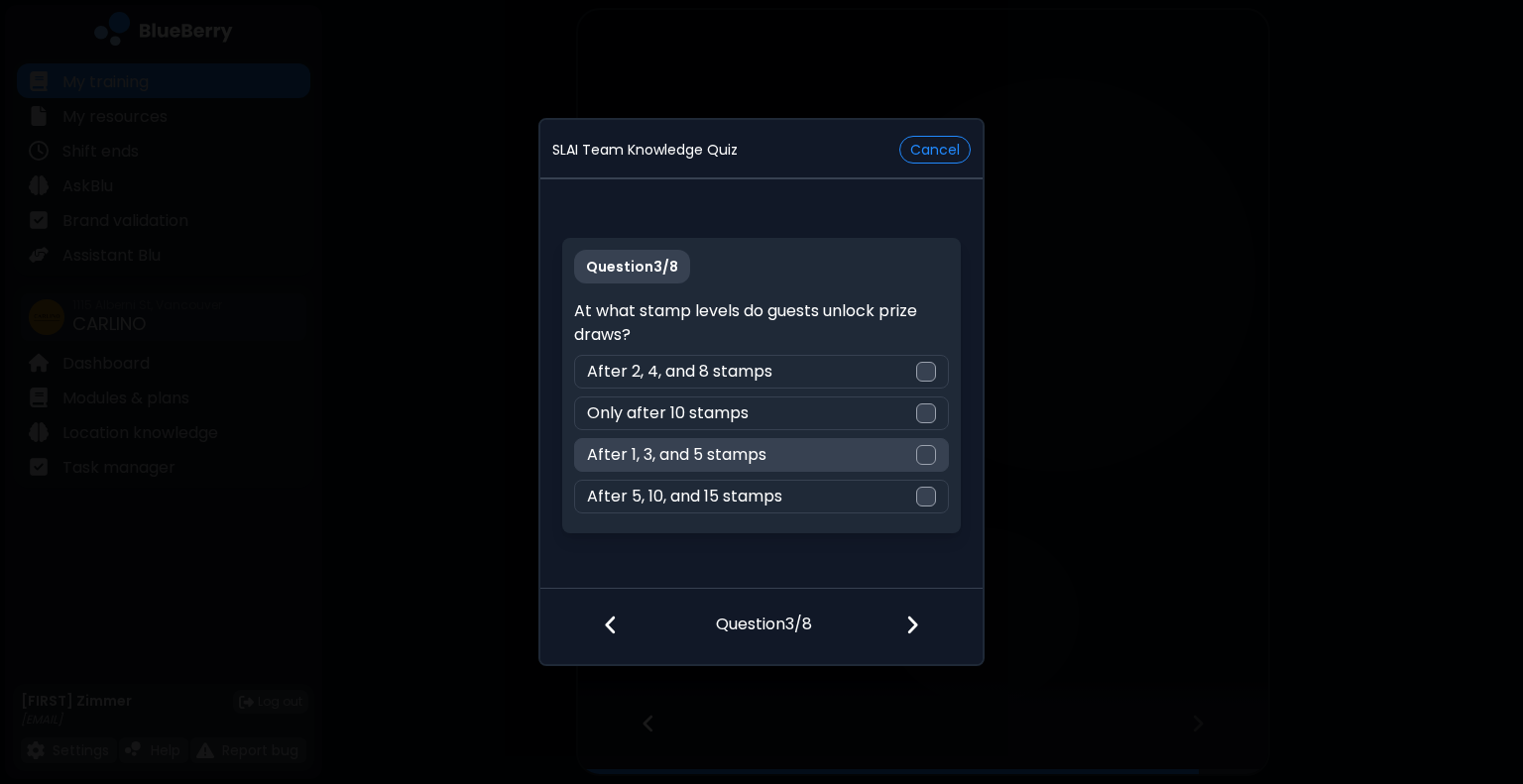 click on "After 1, 3, and 5 stamps" at bounding box center [761, 455] 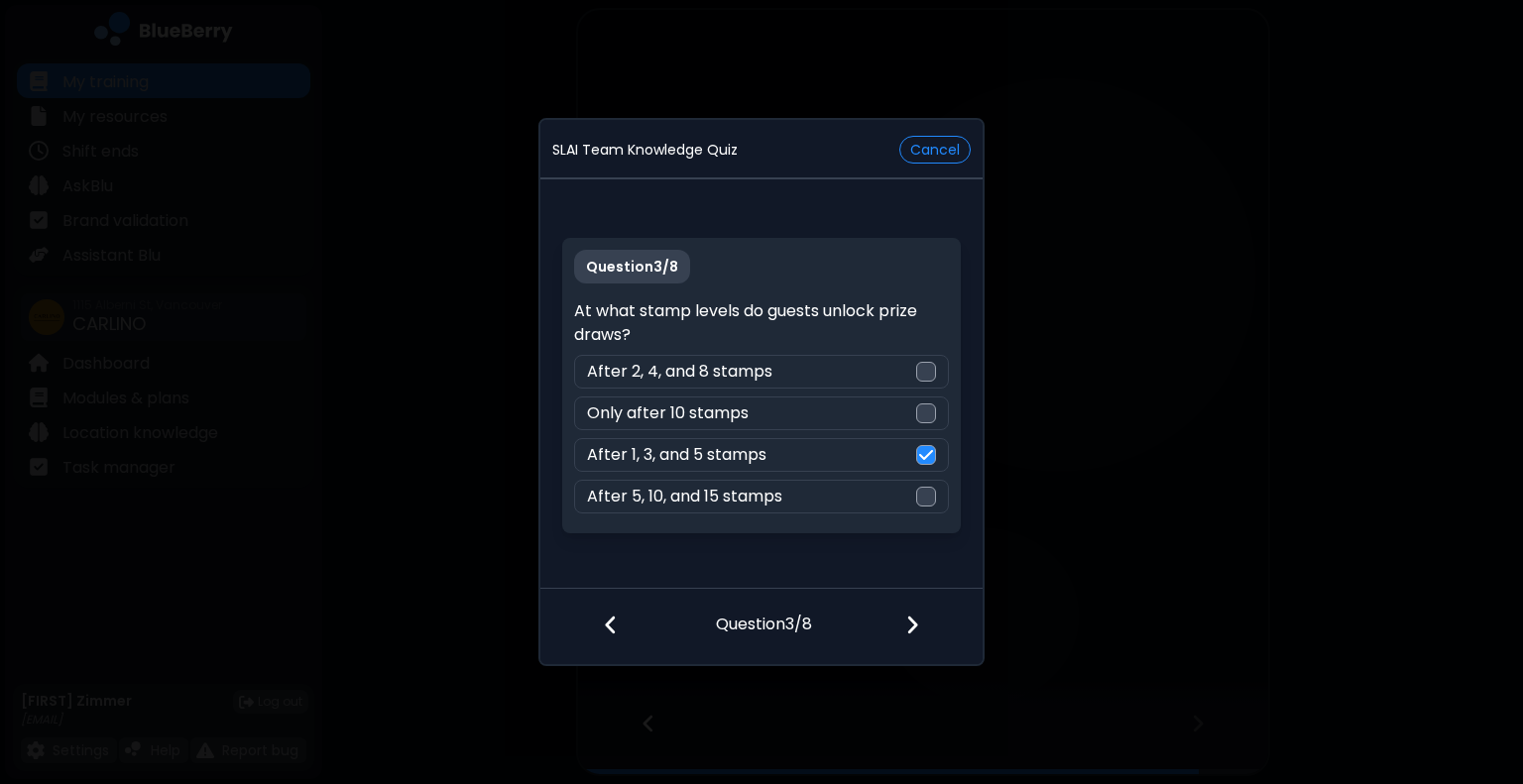 click at bounding box center [912, 624] 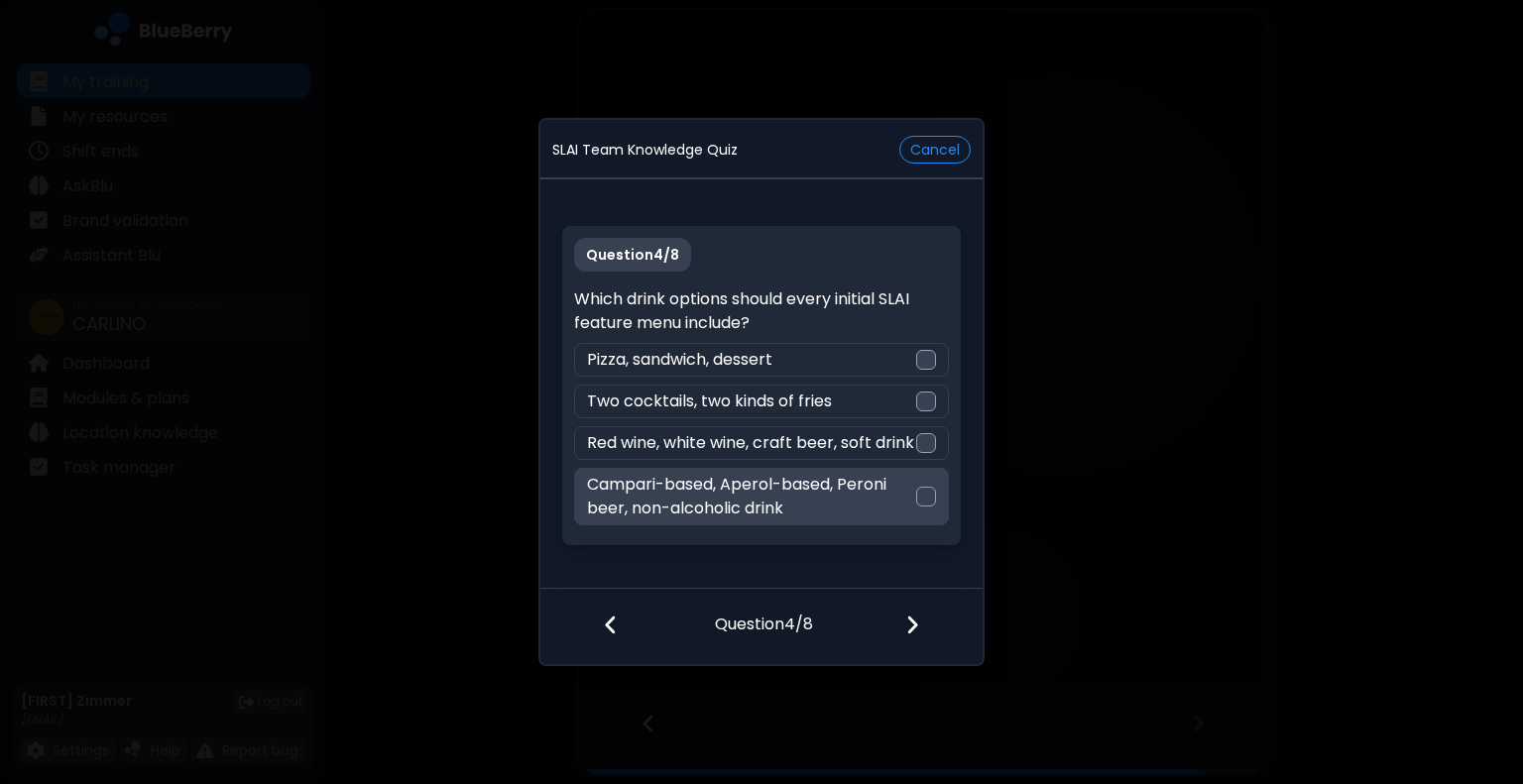 click on "Campari-based, Aperol-based, Peroni beer, non-alcoholic drink" at bounding box center [751, 497] 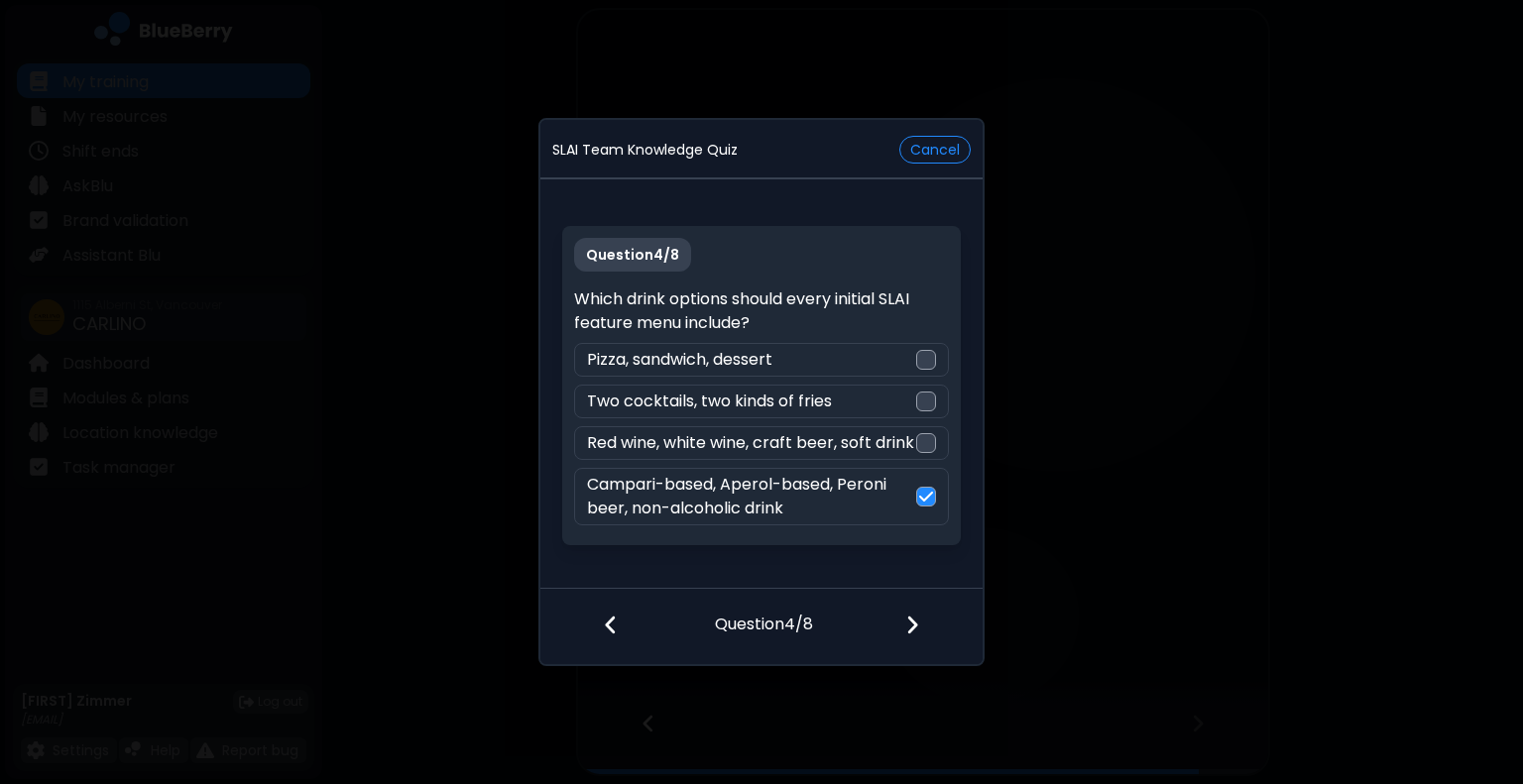 click at bounding box center [912, 624] 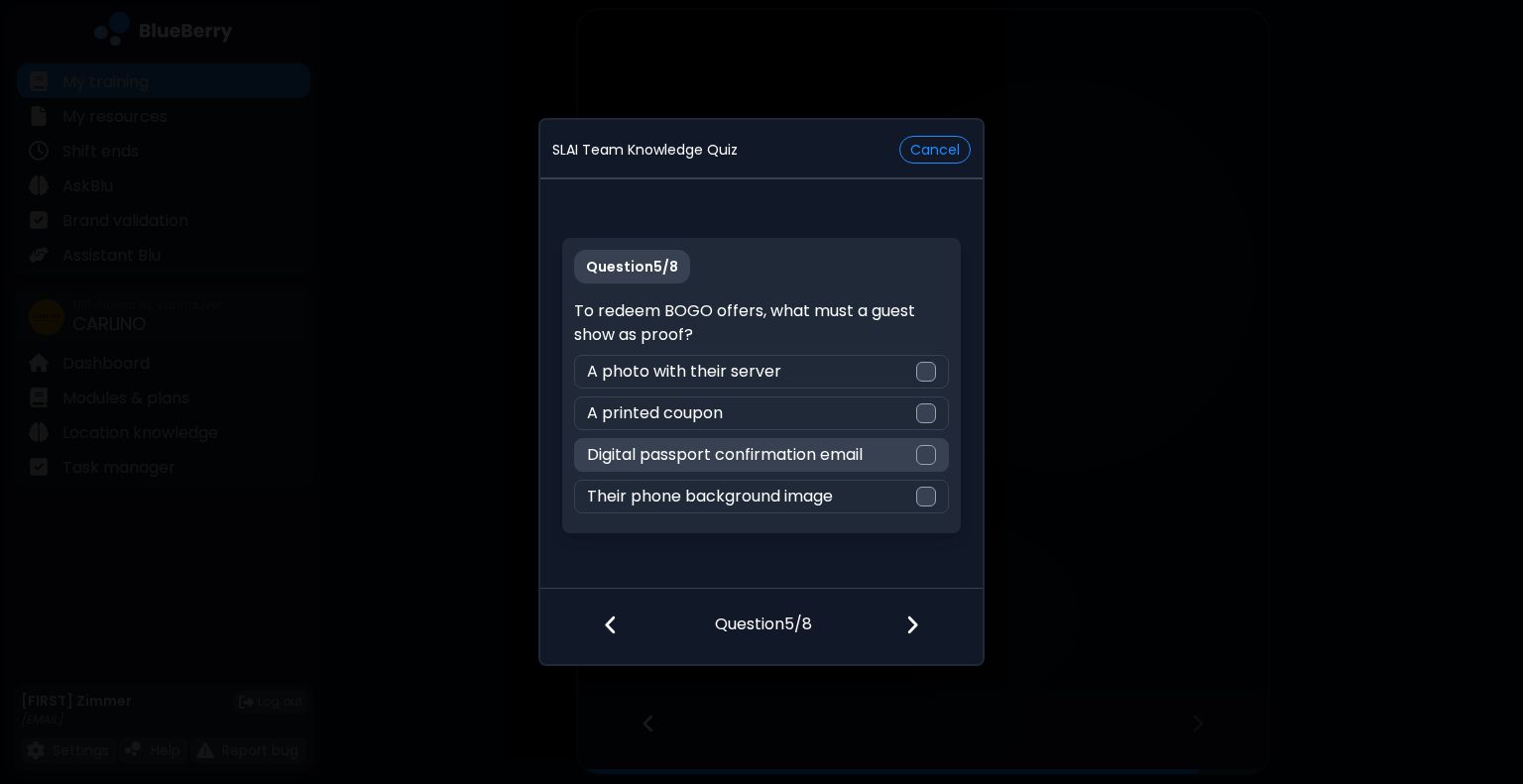 click on "Digital passport confirmation email" at bounding box center [725, 455] 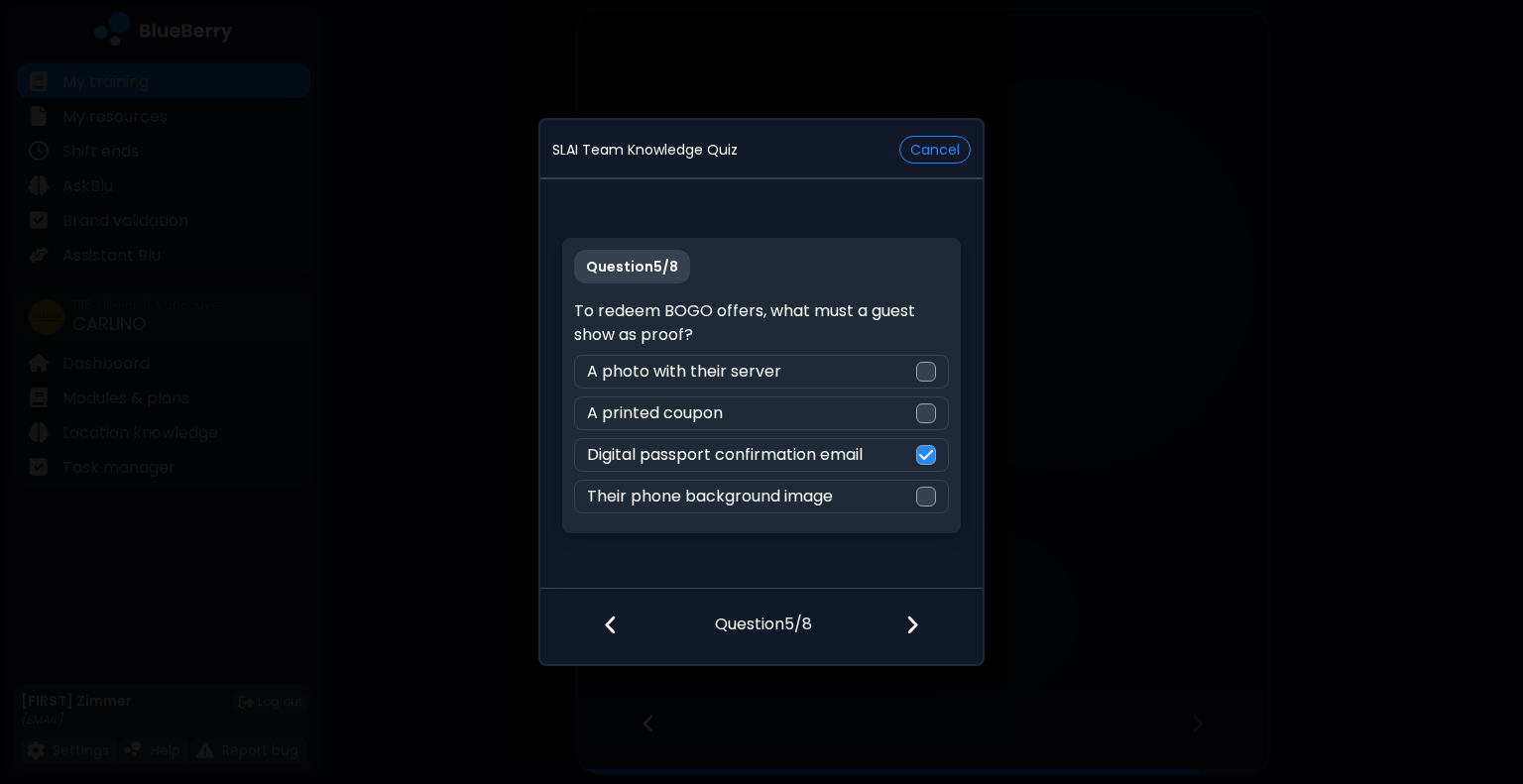 click at bounding box center (912, 624) 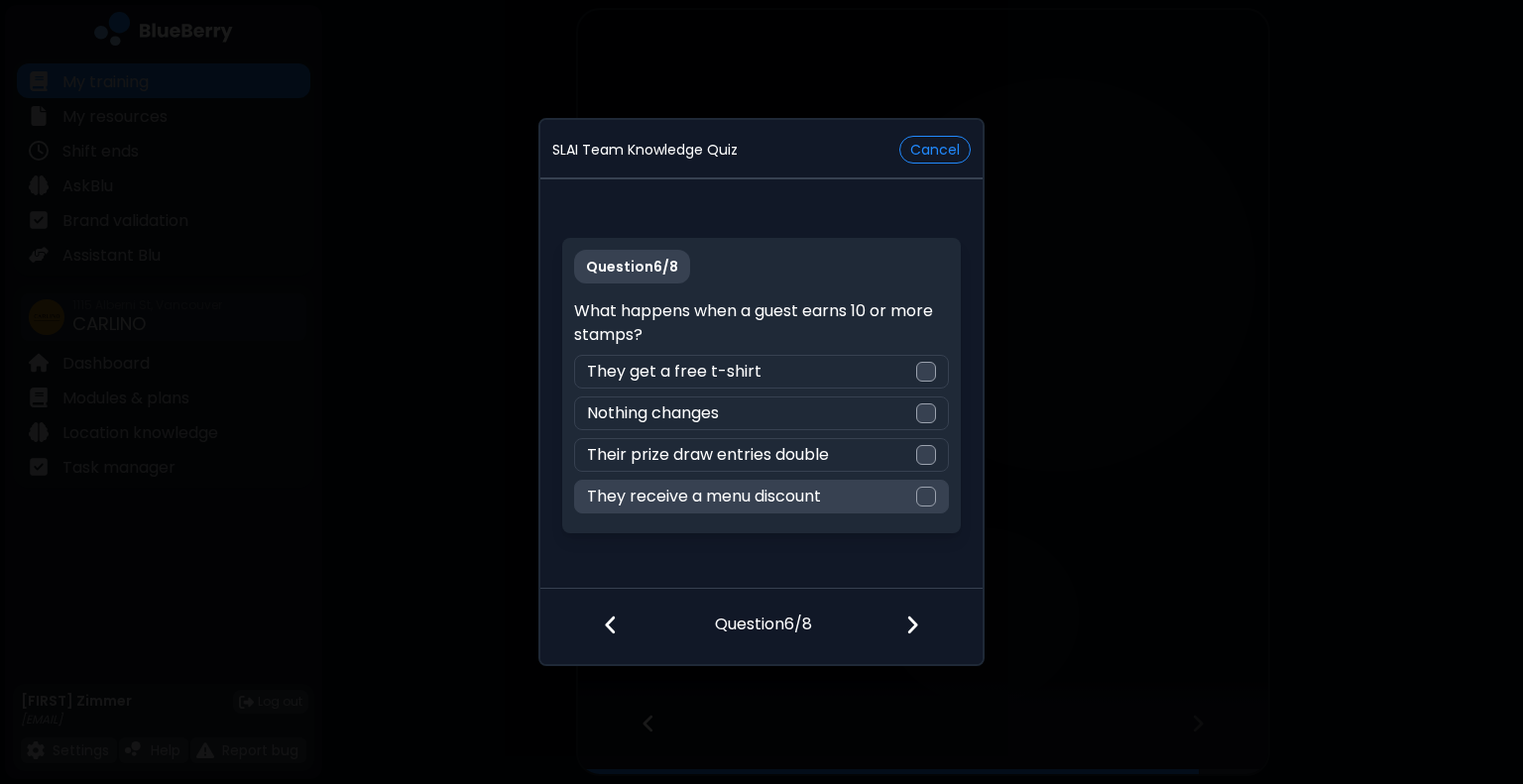 click on "They receive a menu discount" at bounding box center (761, 497) 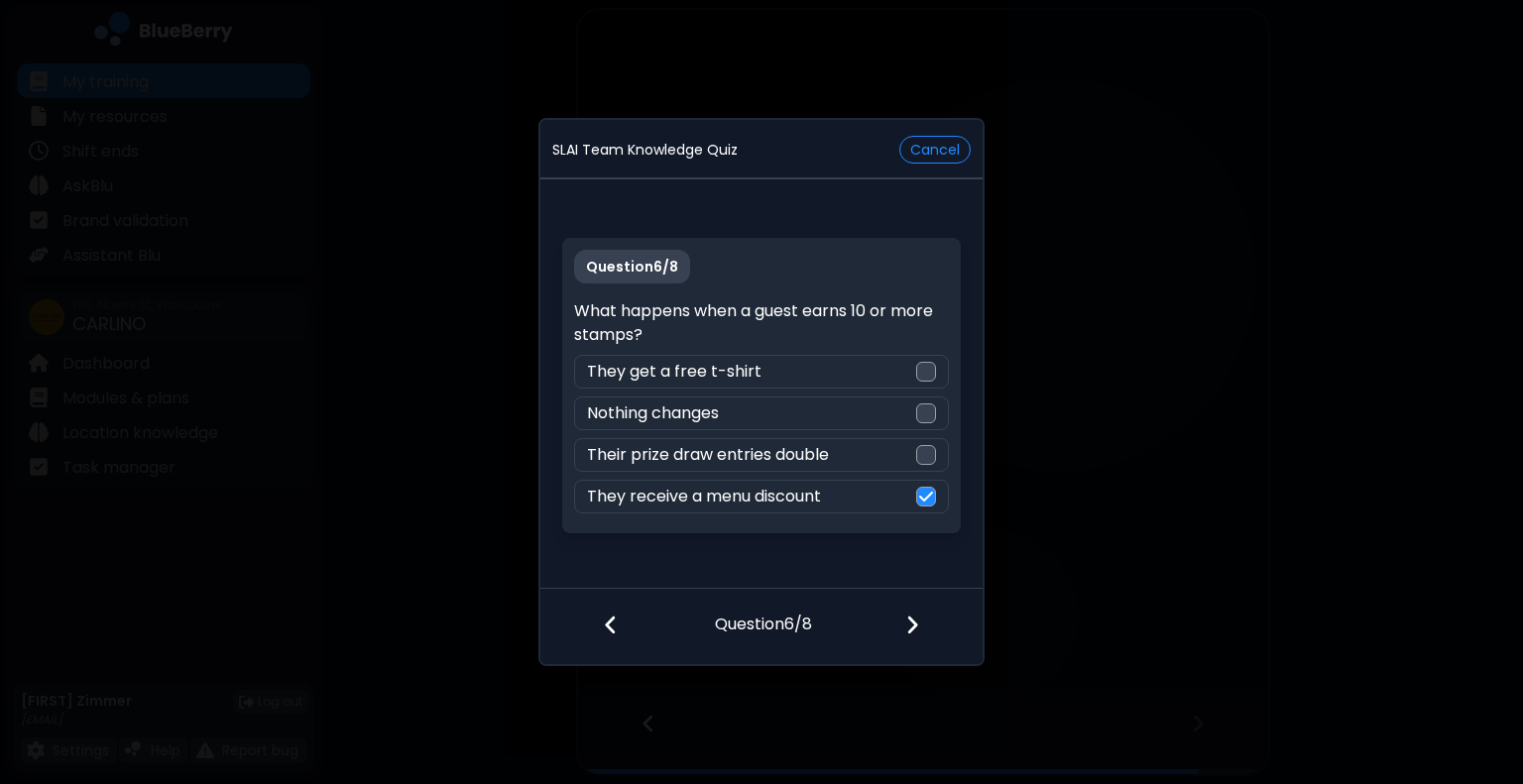 click at bounding box center [924, 626] 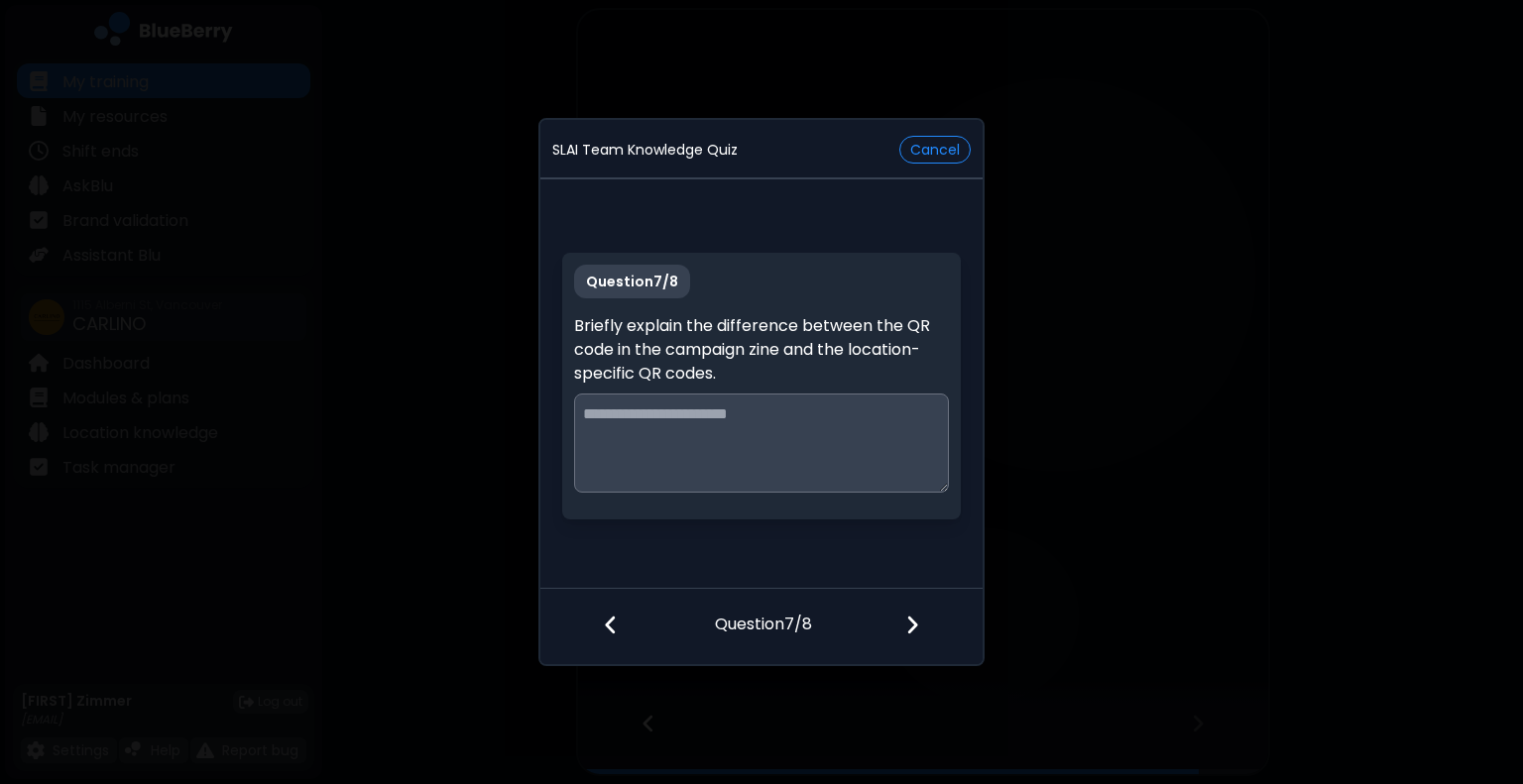 click at bounding box center [611, 624] 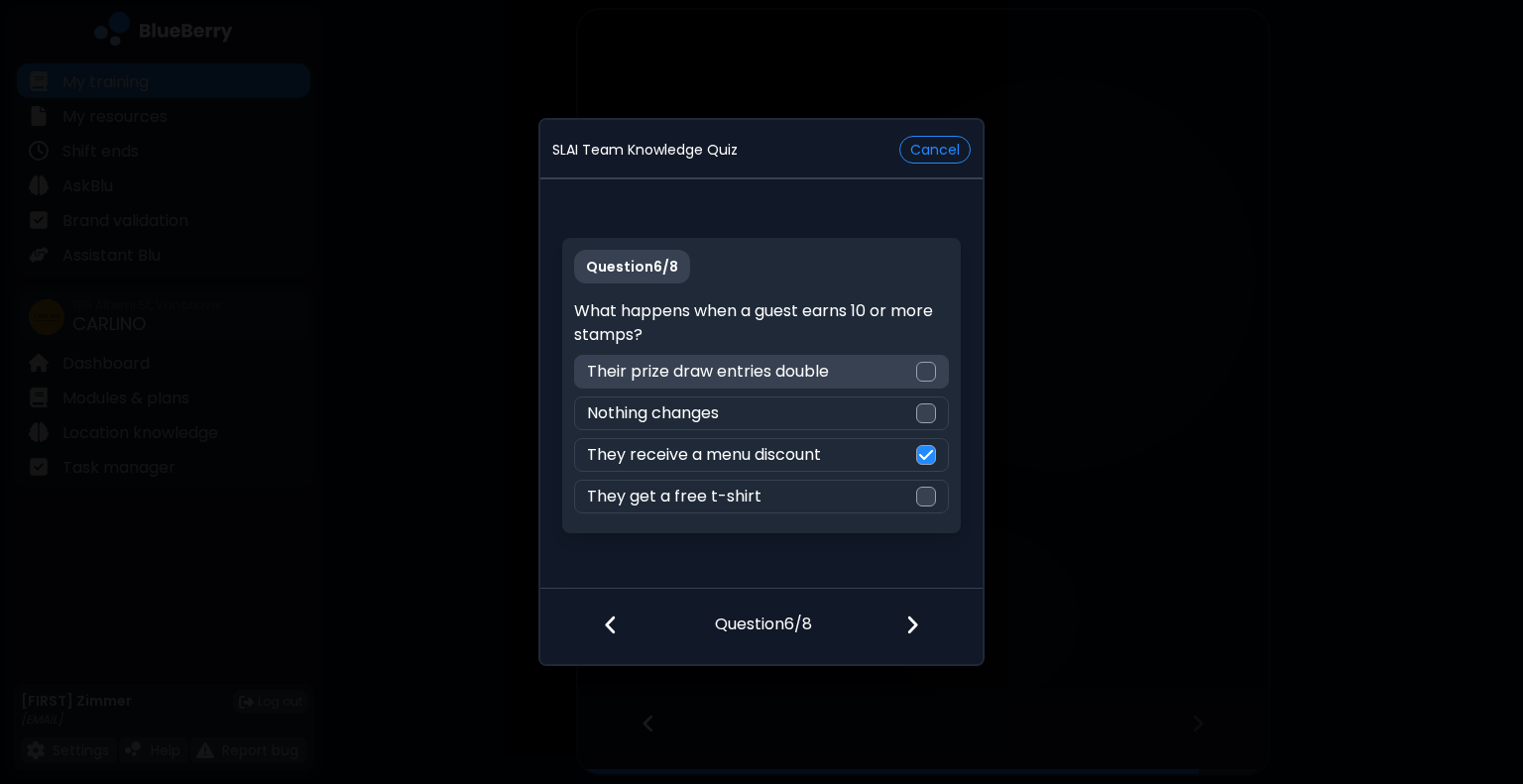 click on "Their prize draw entries double" at bounding box center [761, 372] 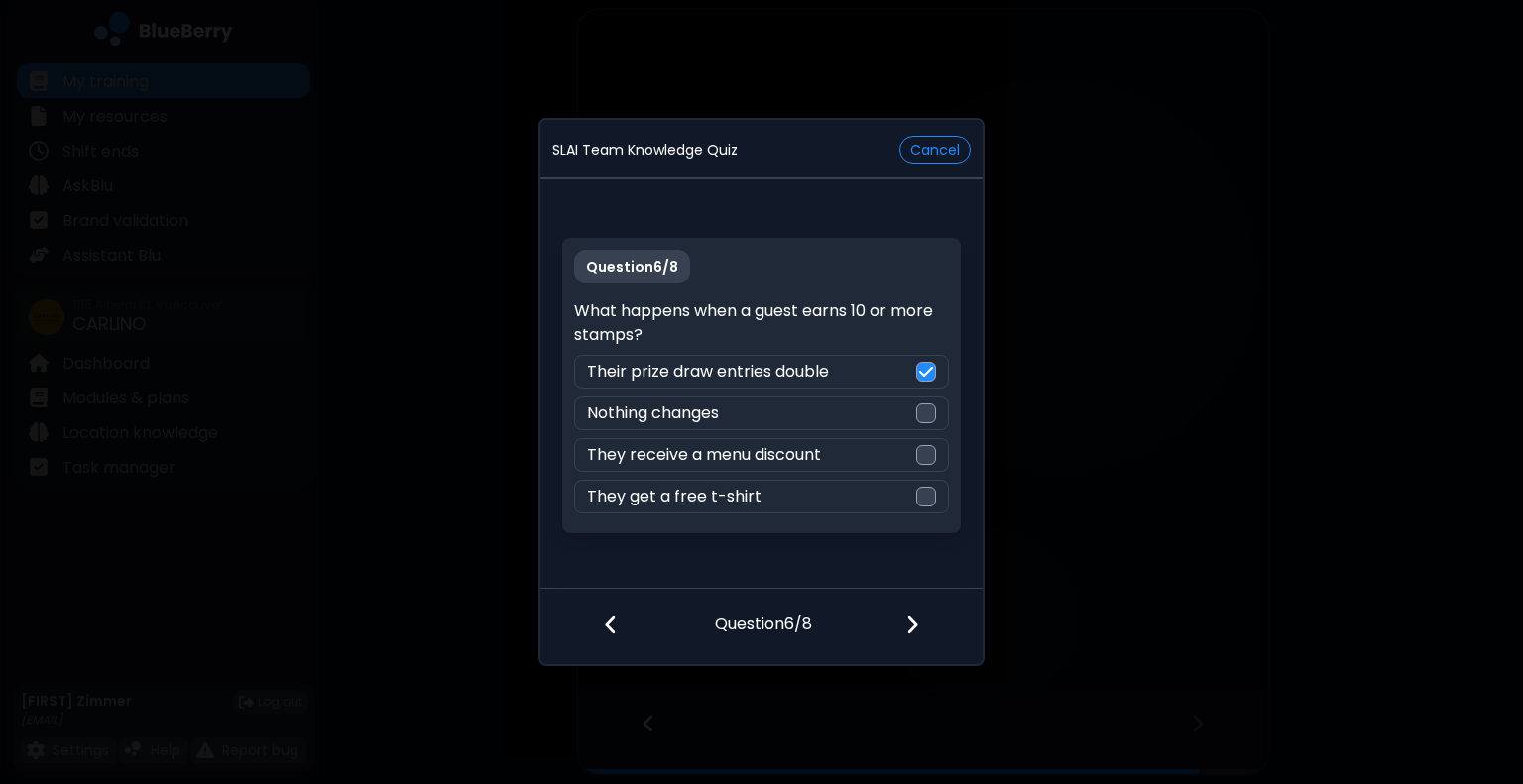 click at bounding box center [924, 626] 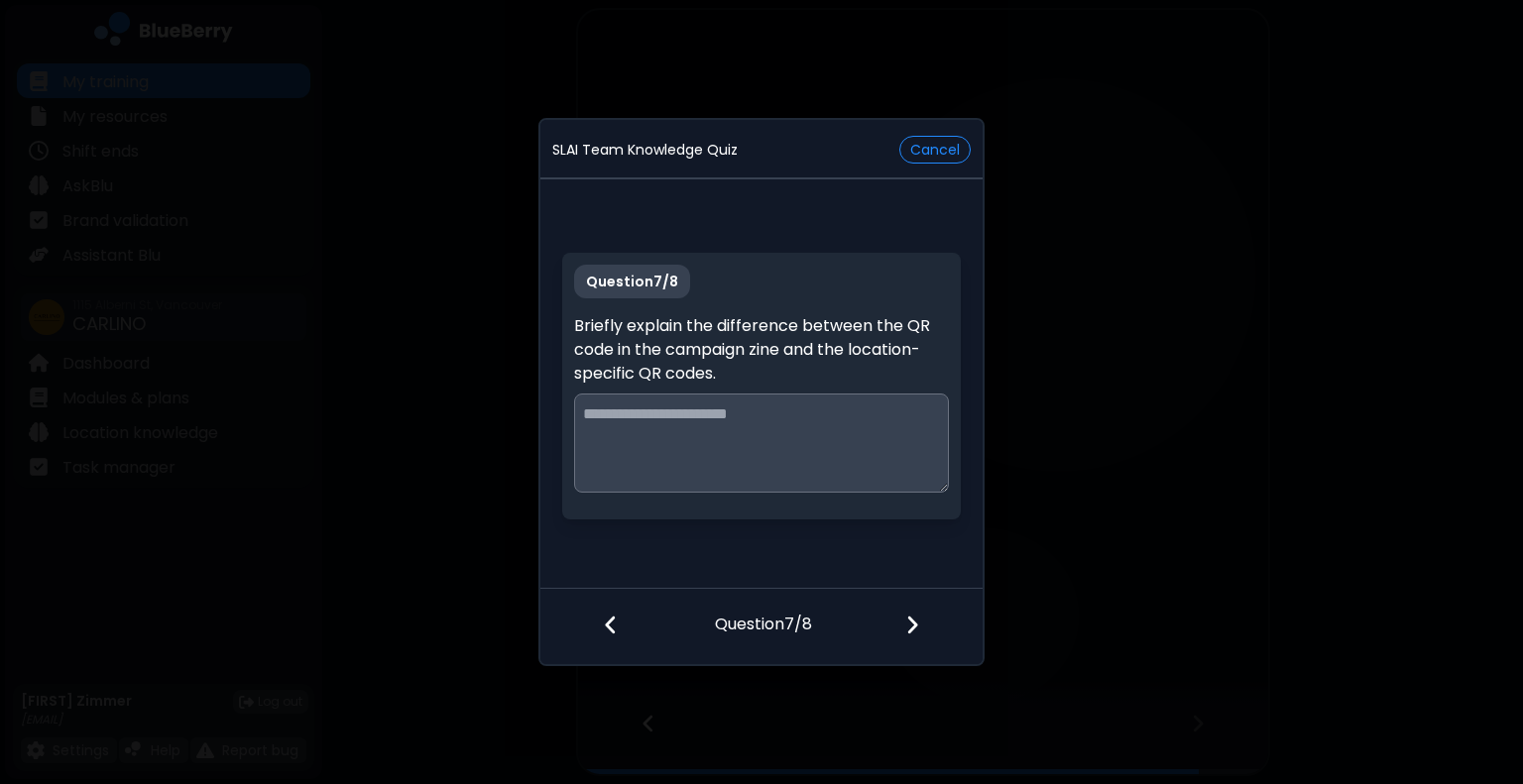 click at bounding box center (601, 626) 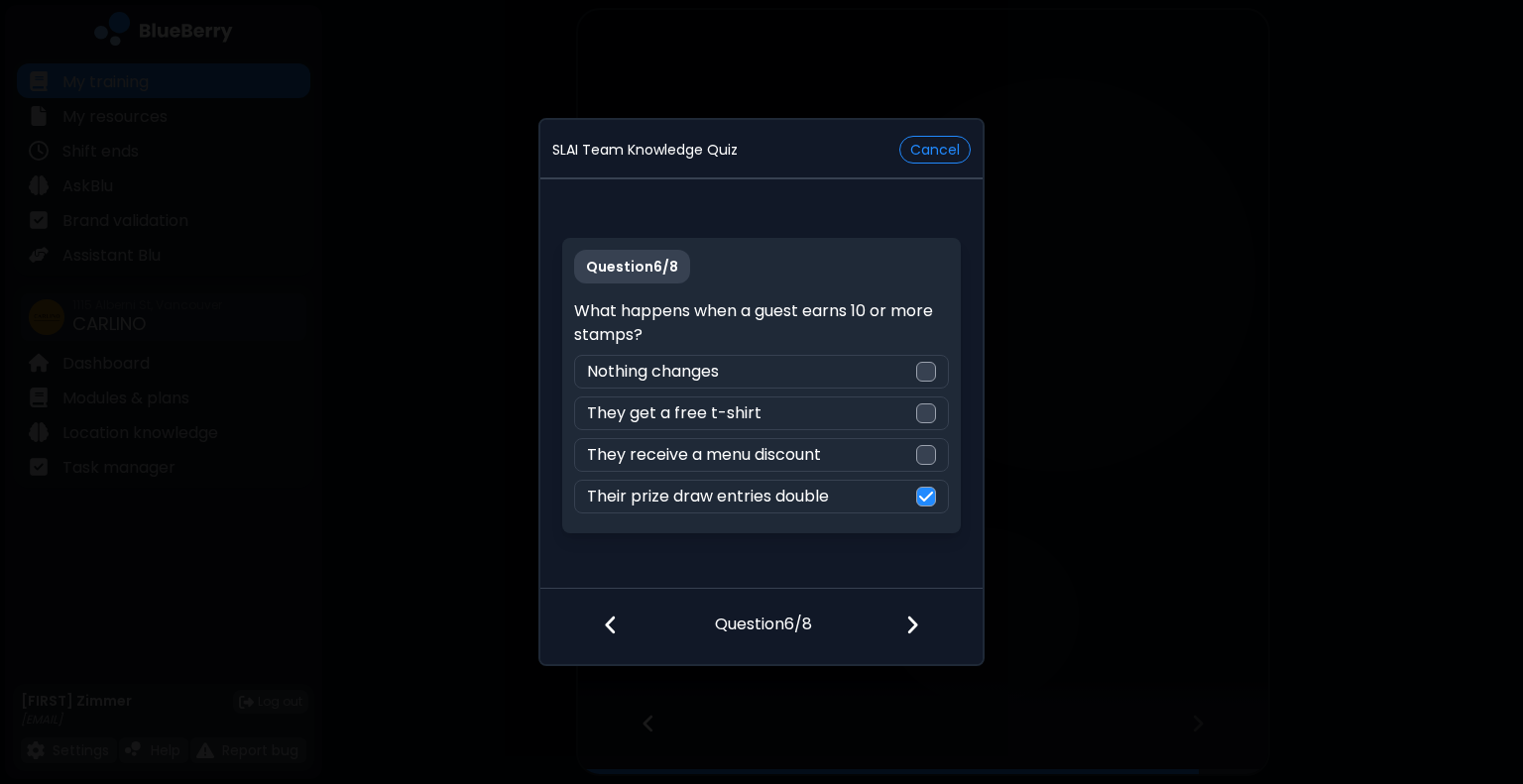 click at bounding box center [601, 626] 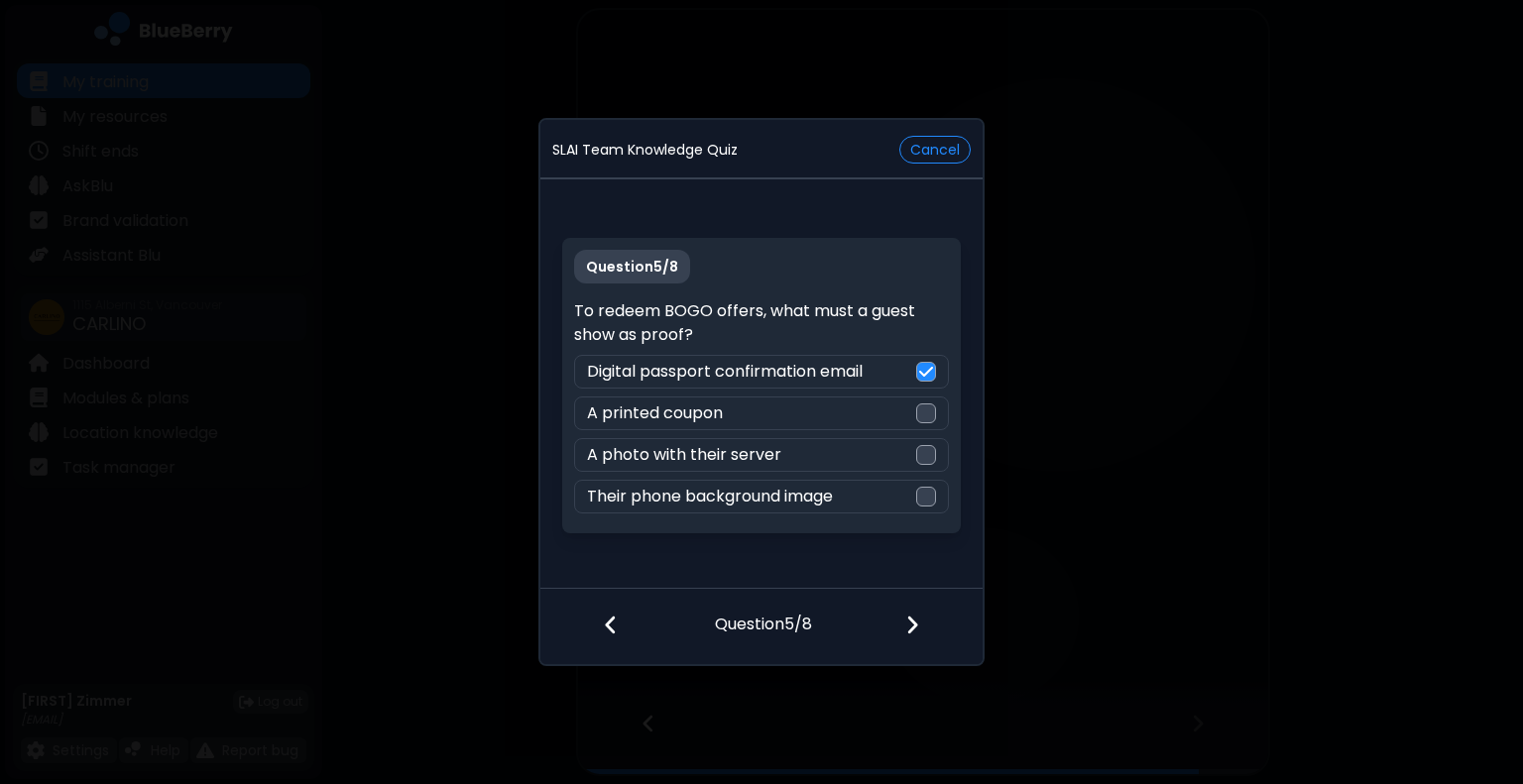 click at bounding box center [601, 626] 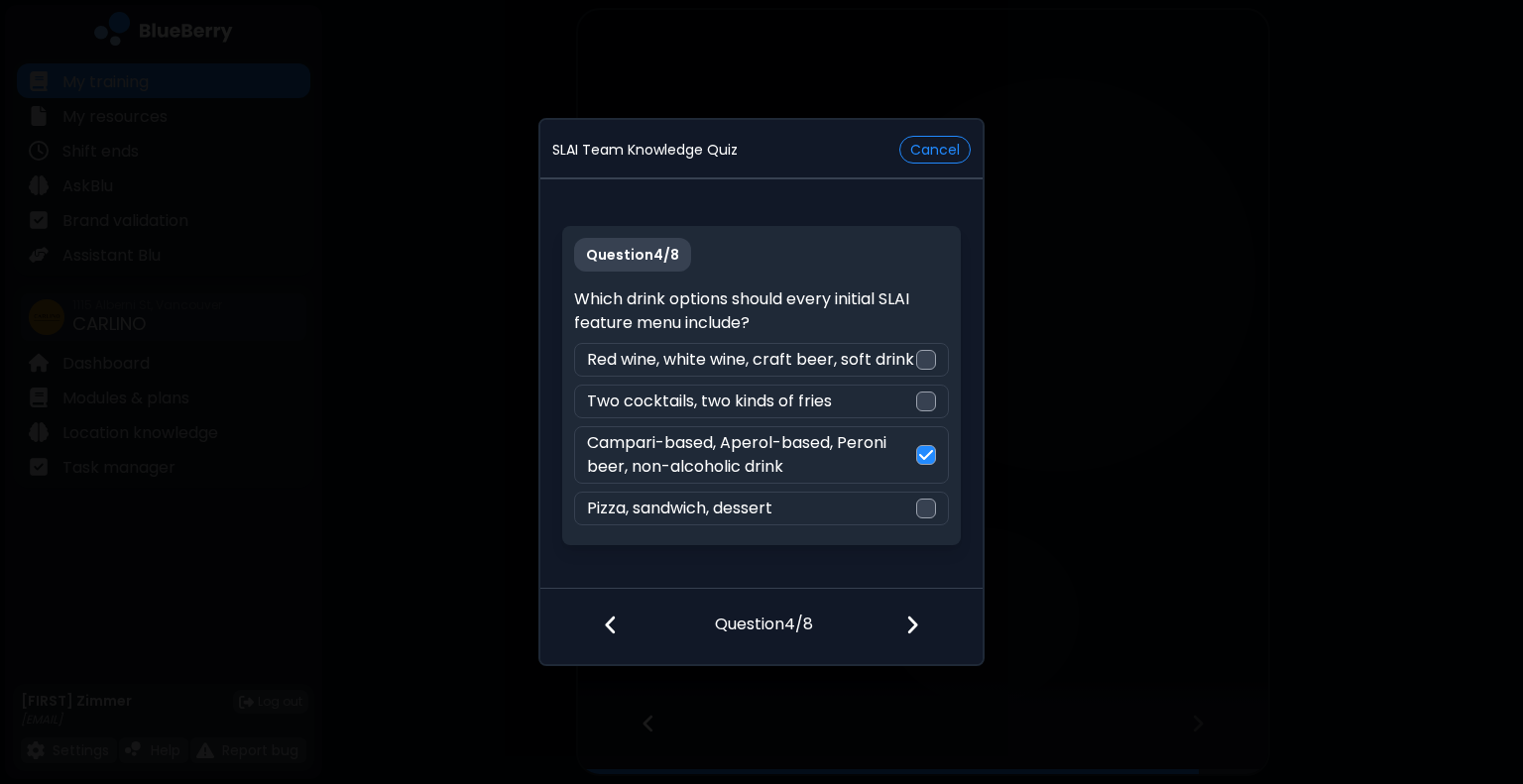 click at bounding box center (601, 626) 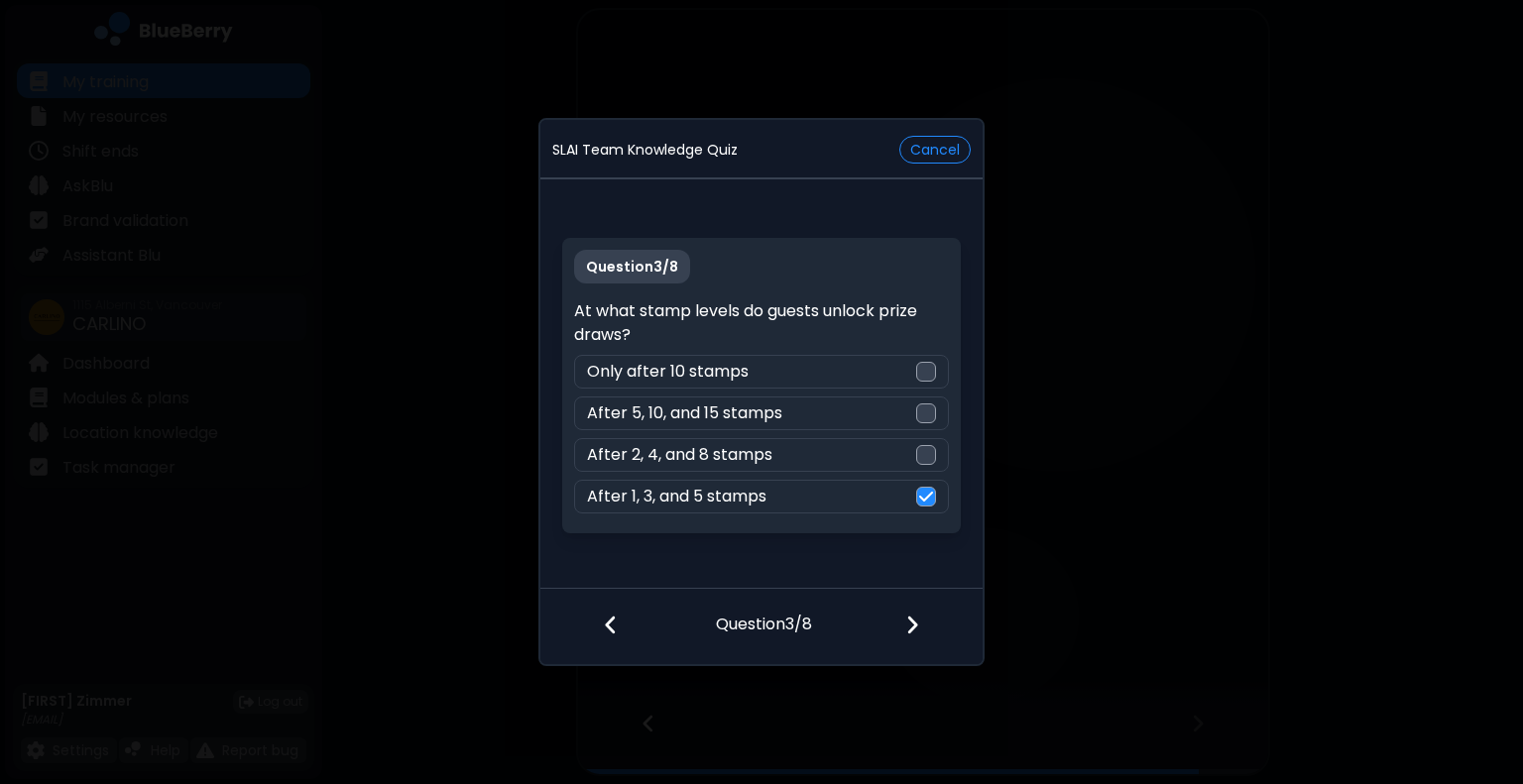 click at bounding box center (912, 624) 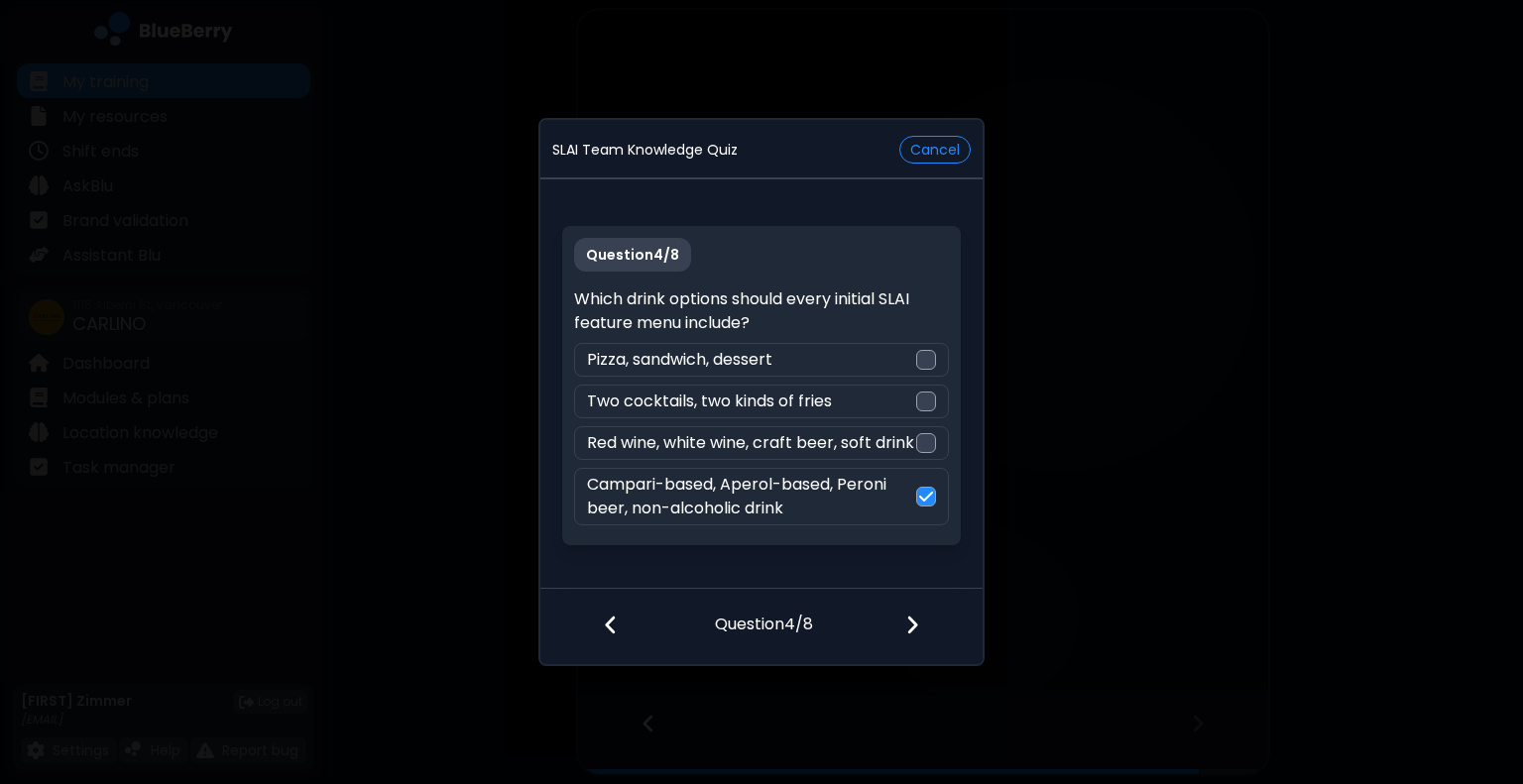 click at bounding box center [912, 624] 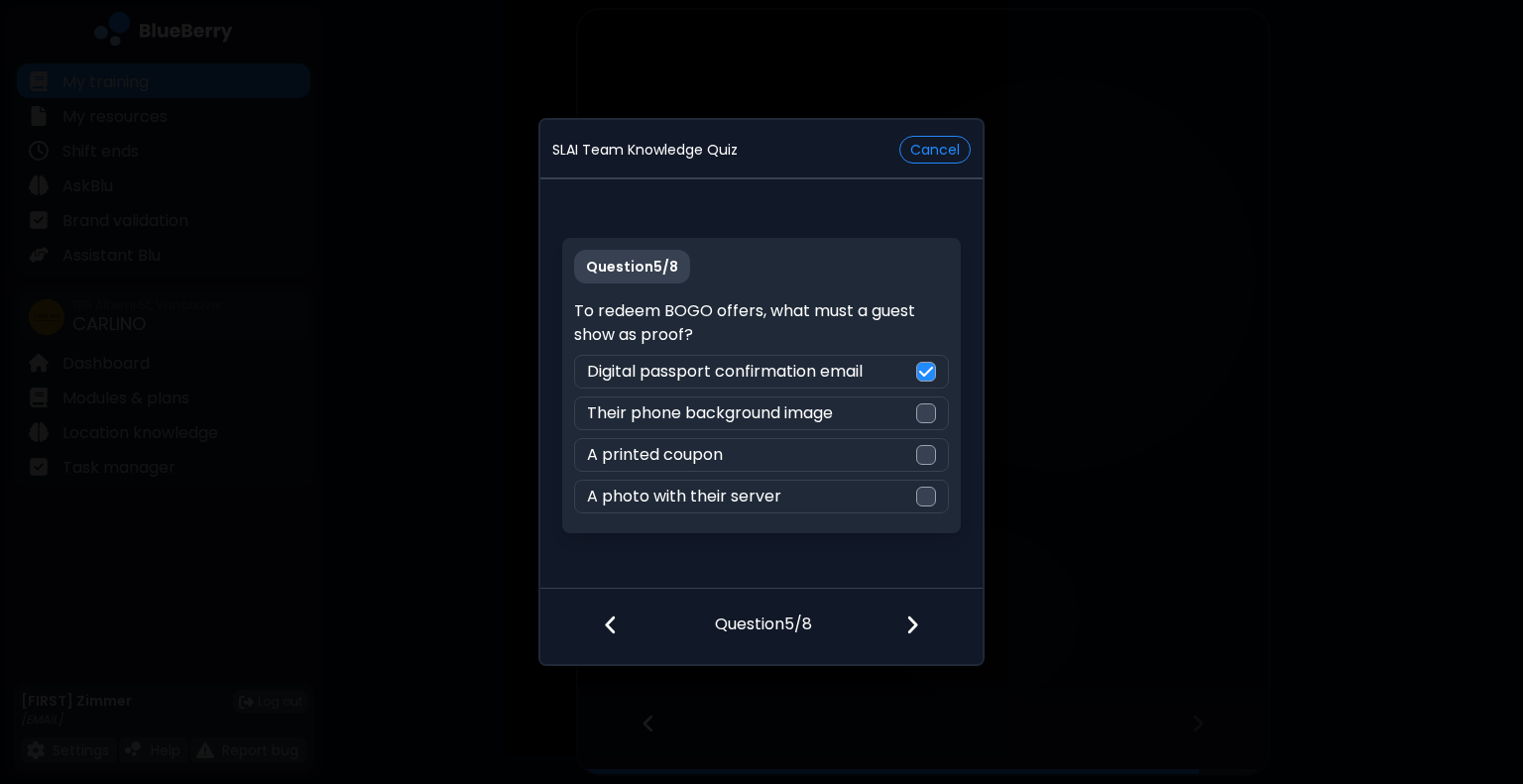 click at bounding box center (912, 624) 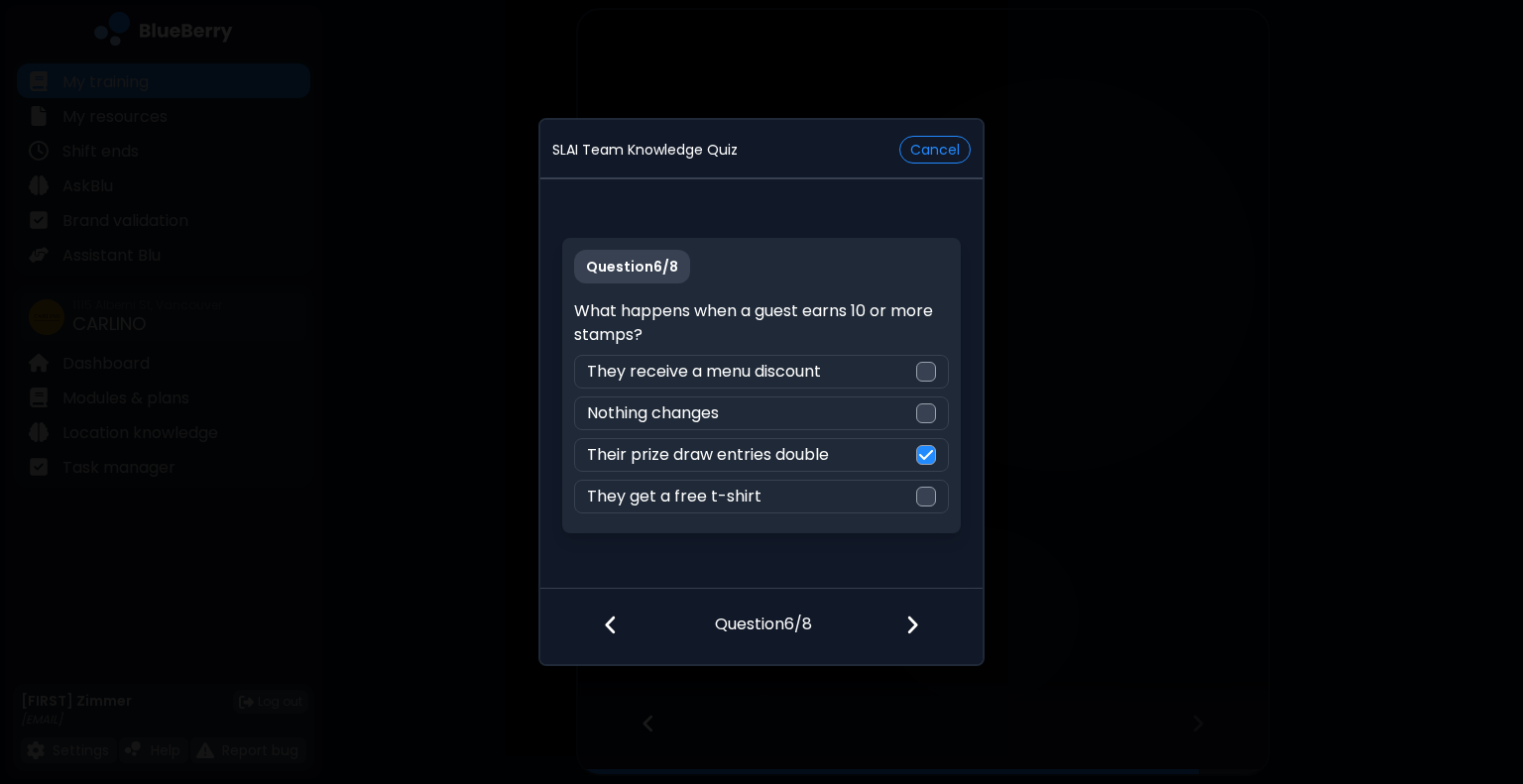 click at bounding box center (912, 624) 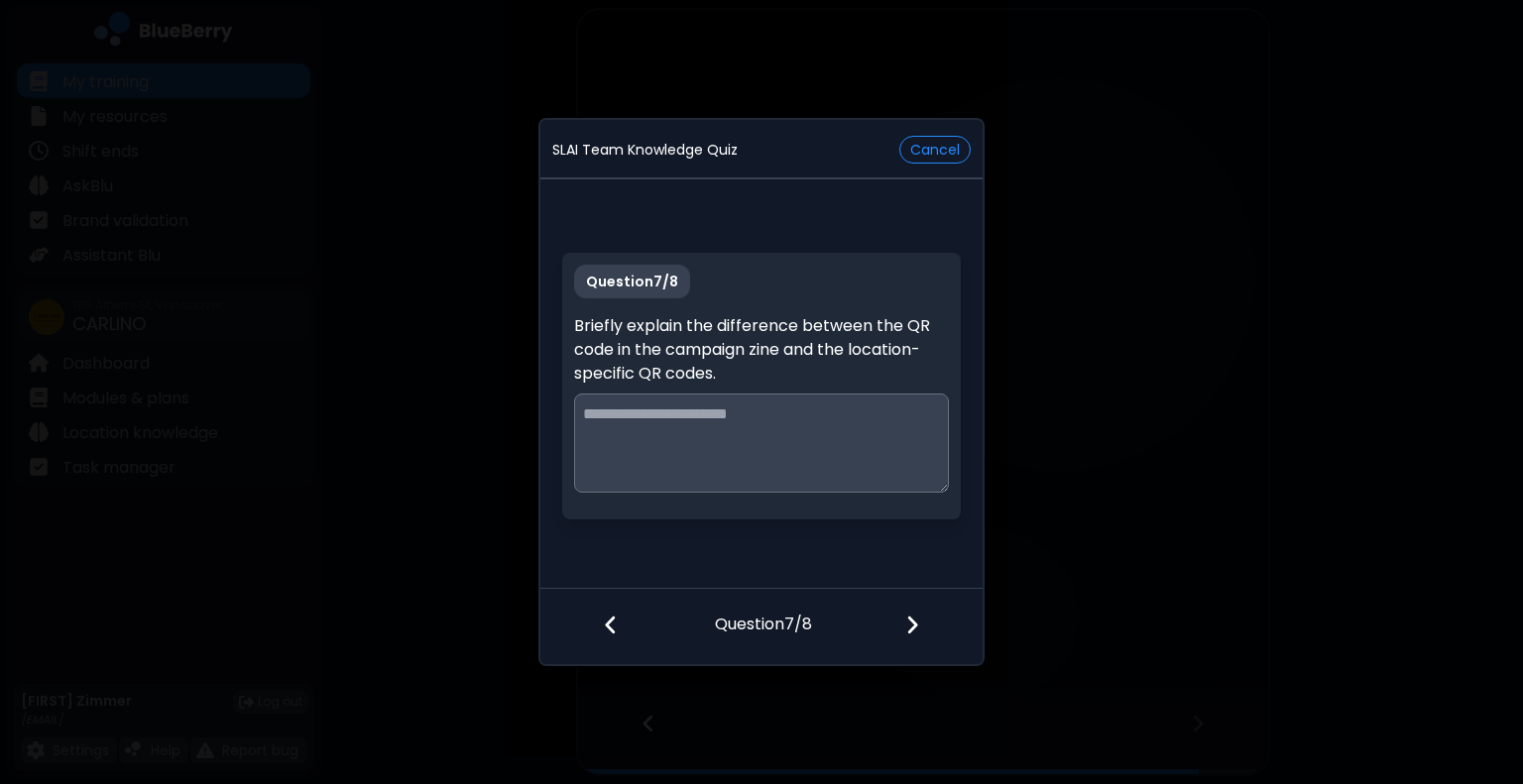 click at bounding box center [761, 443] 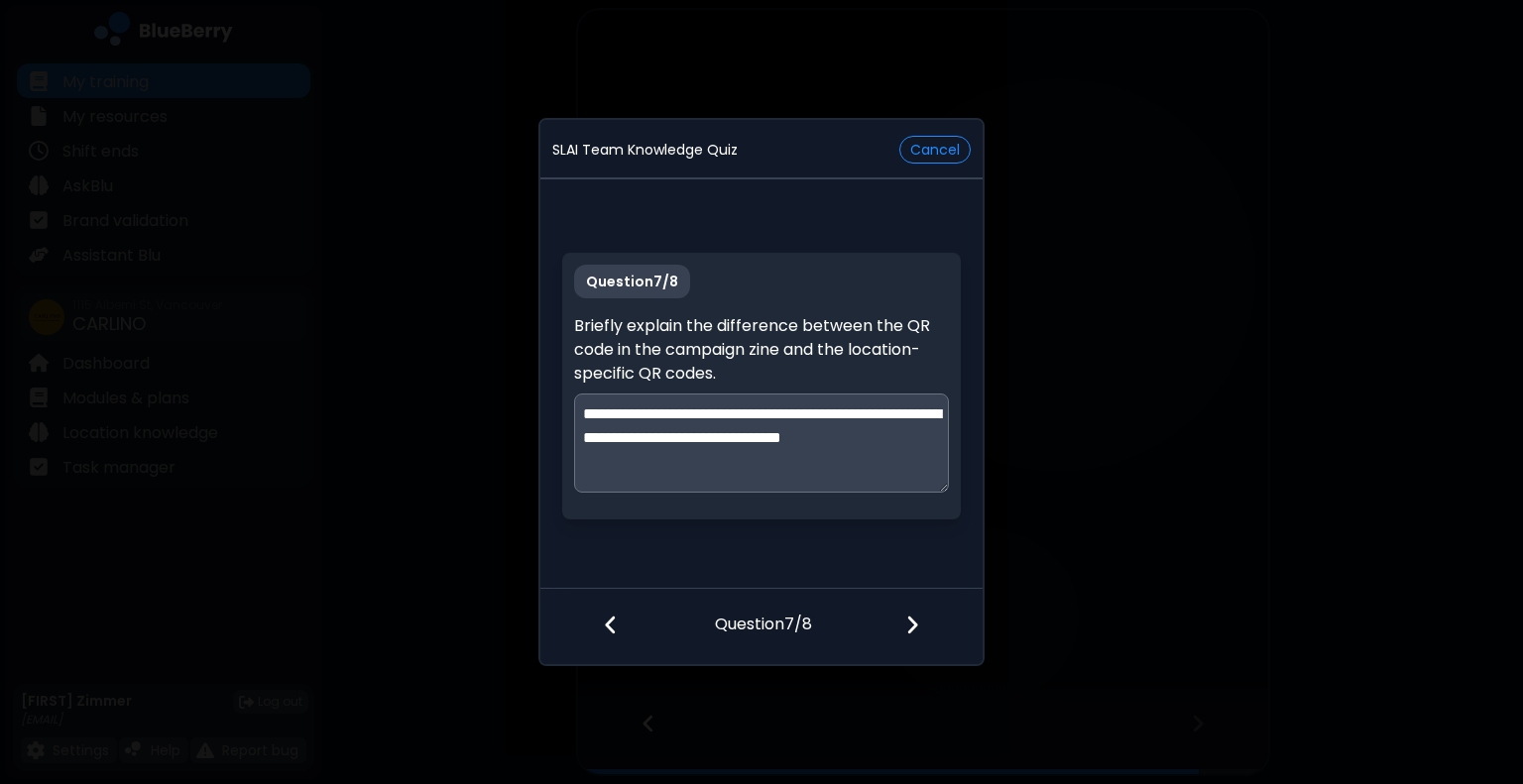 type on "**********" 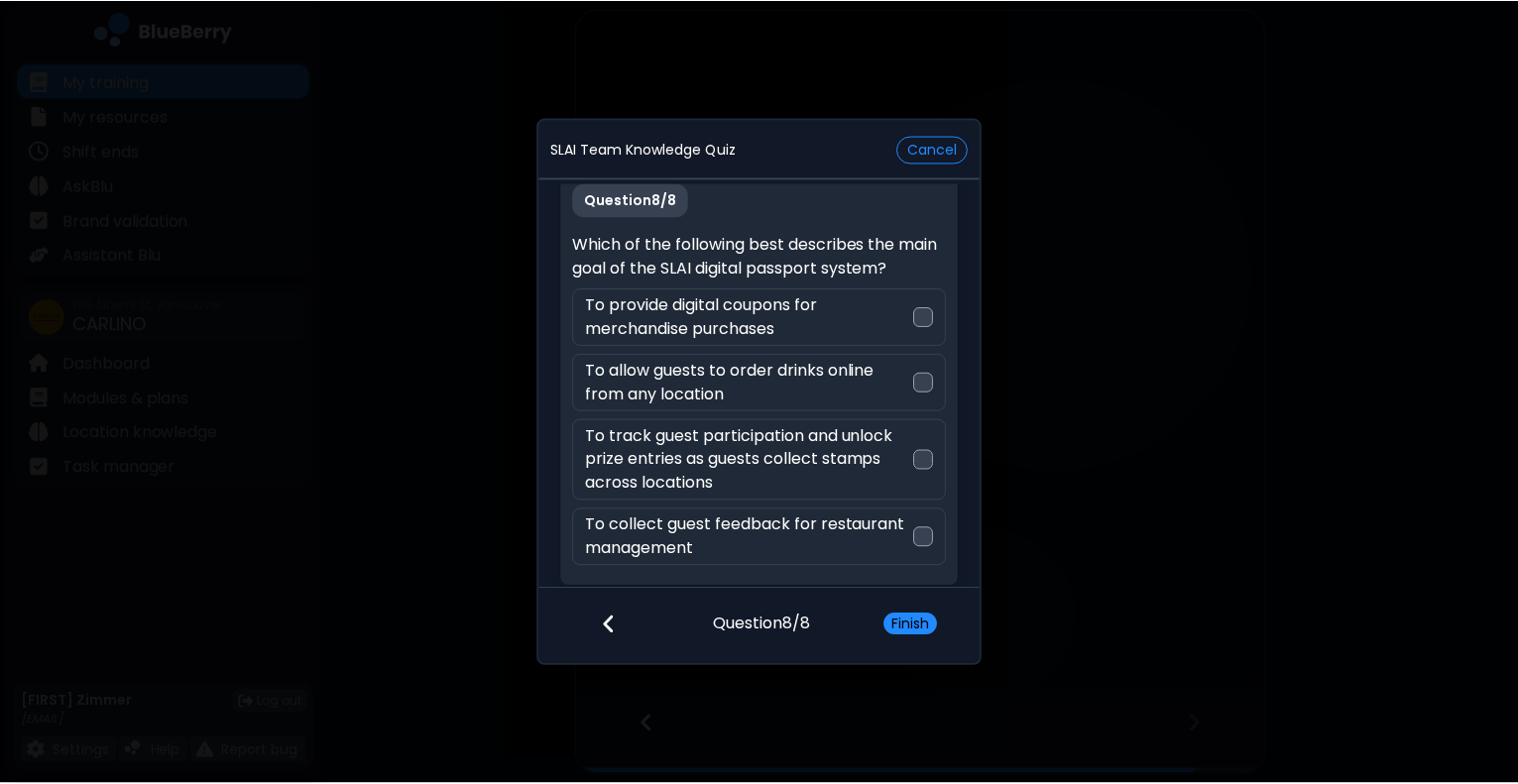 scroll, scrollTop: 23, scrollLeft: 0, axis: vertical 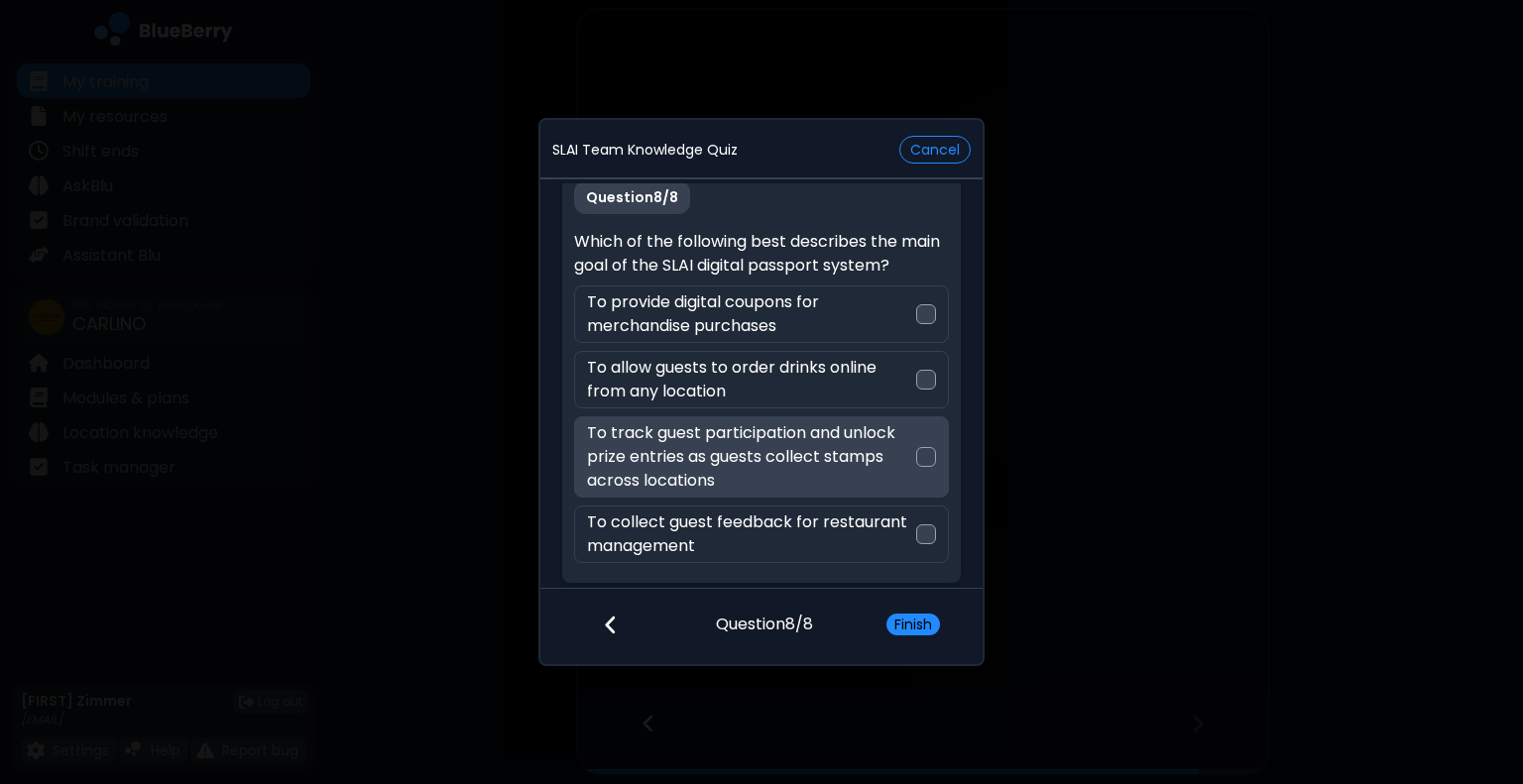 click at bounding box center [926, 457] 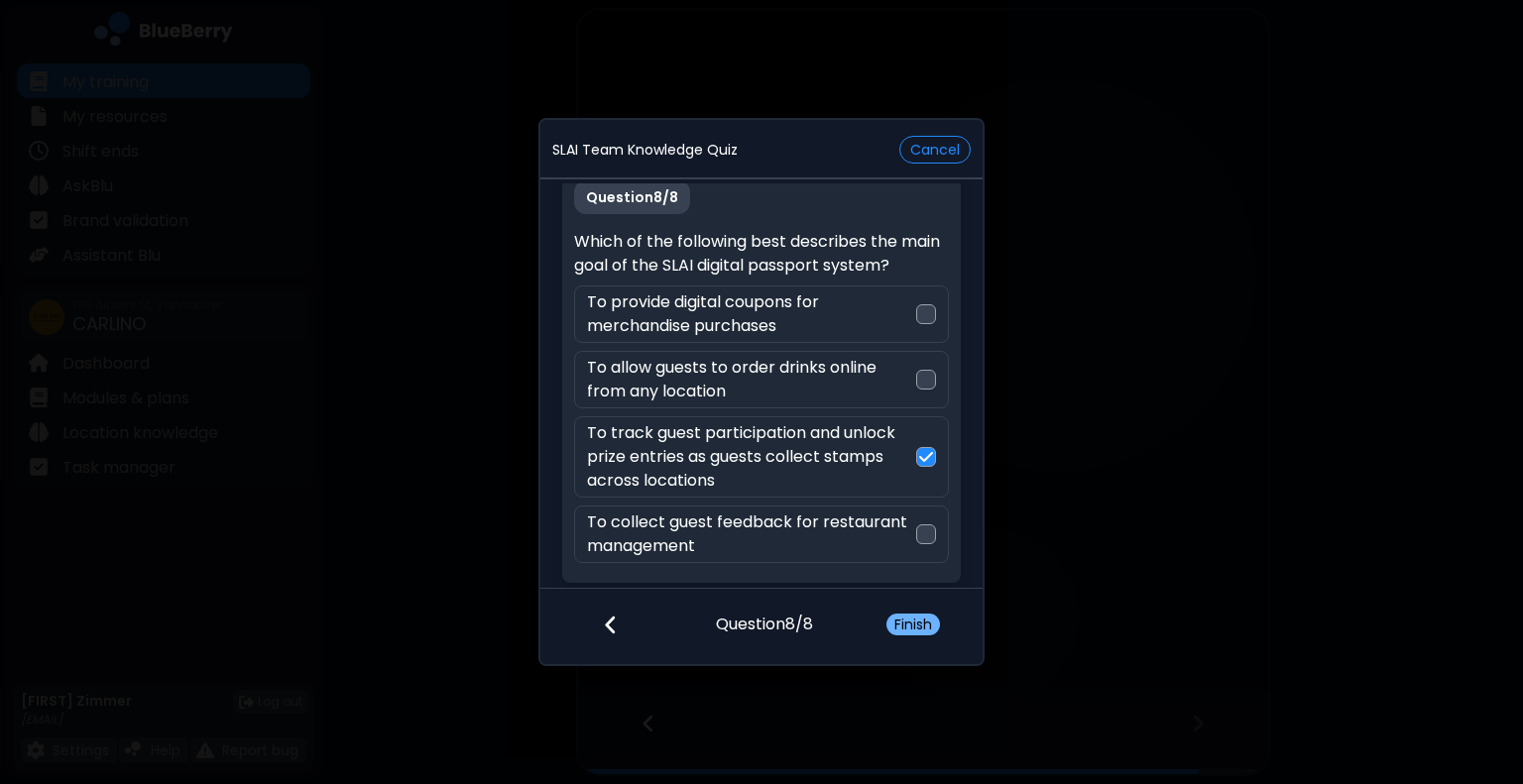 click on "Finish" at bounding box center (913, 624) 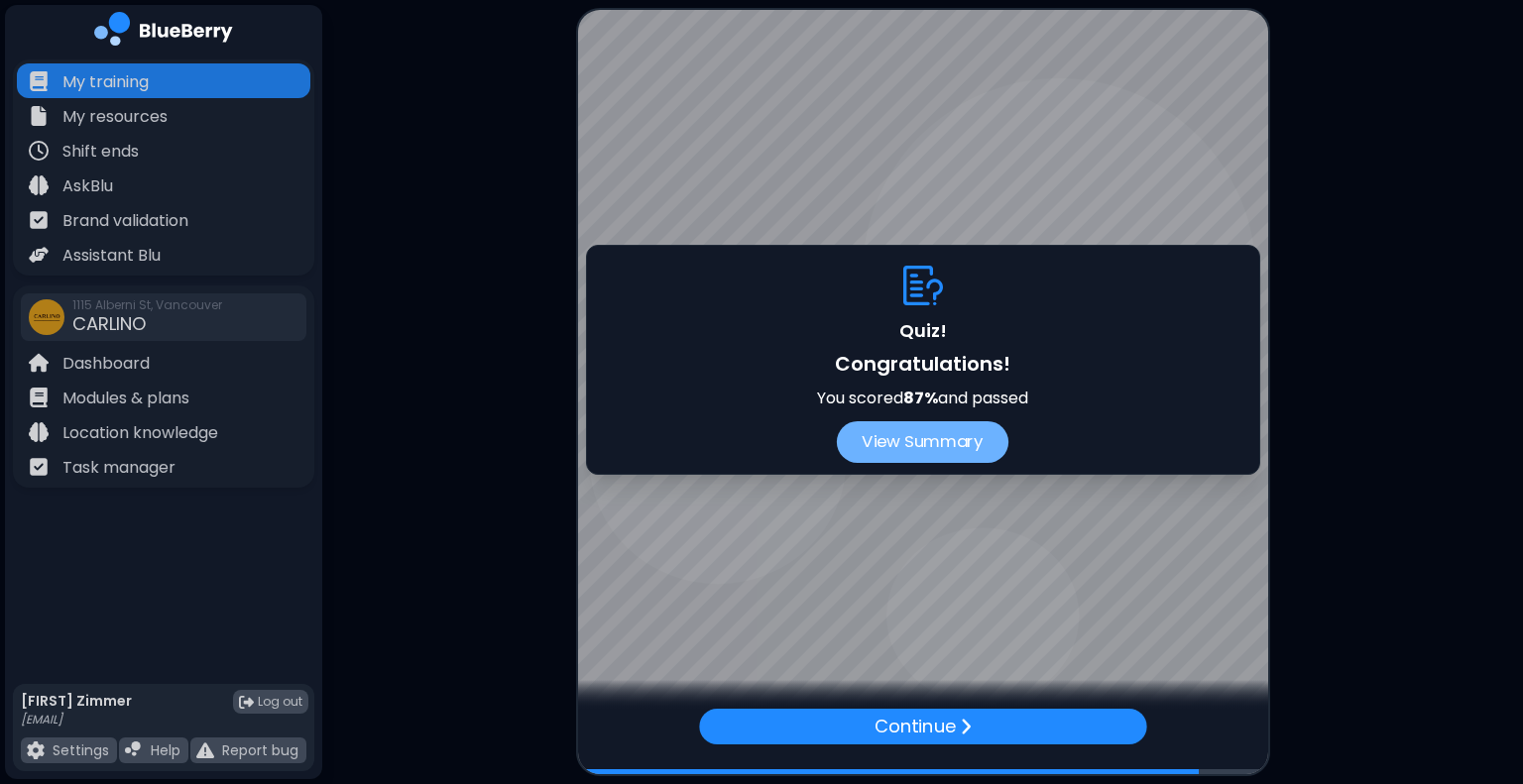 click on "View Summary" at bounding box center (922, 442) 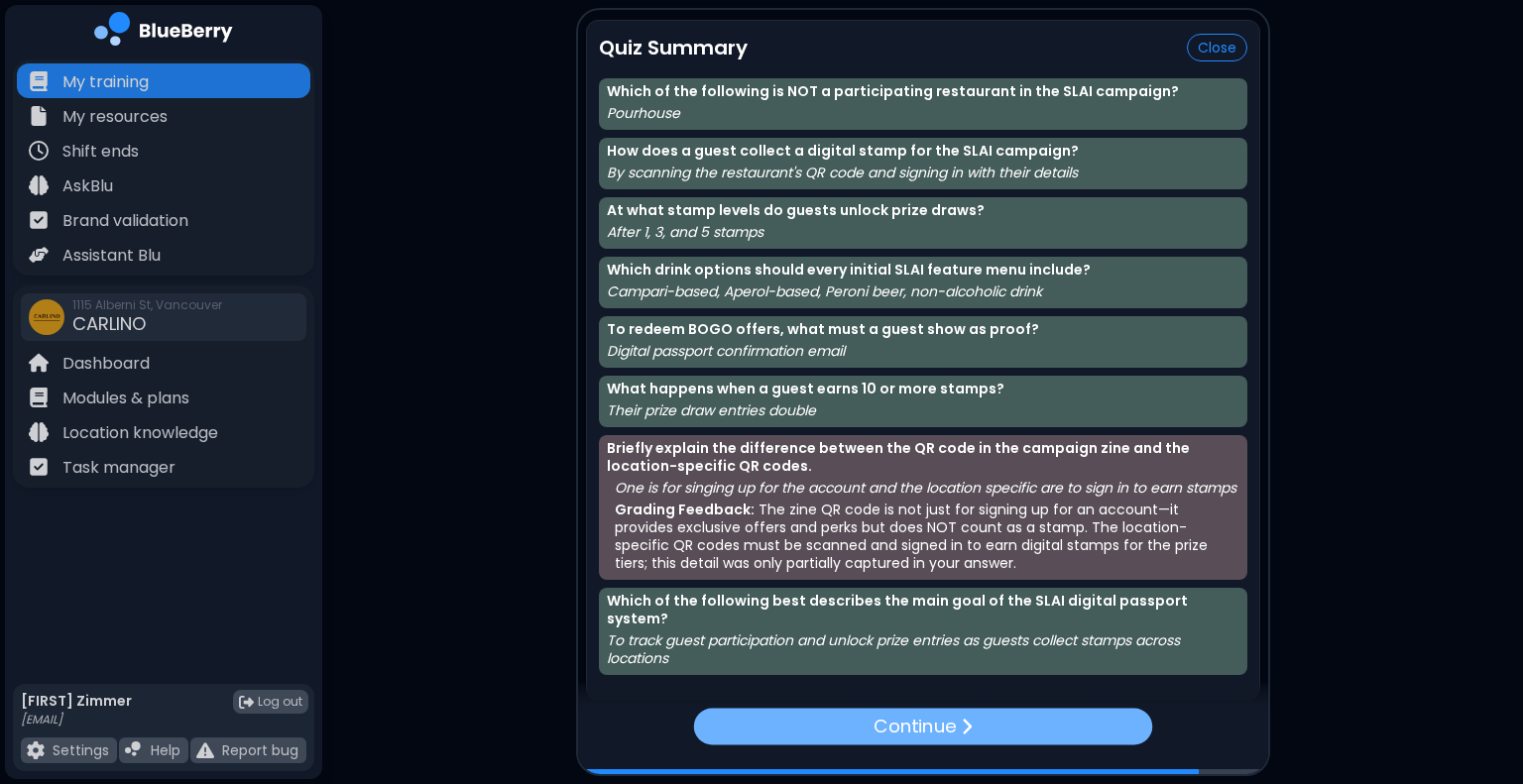 click on "Continue" at bounding box center (914, 727) 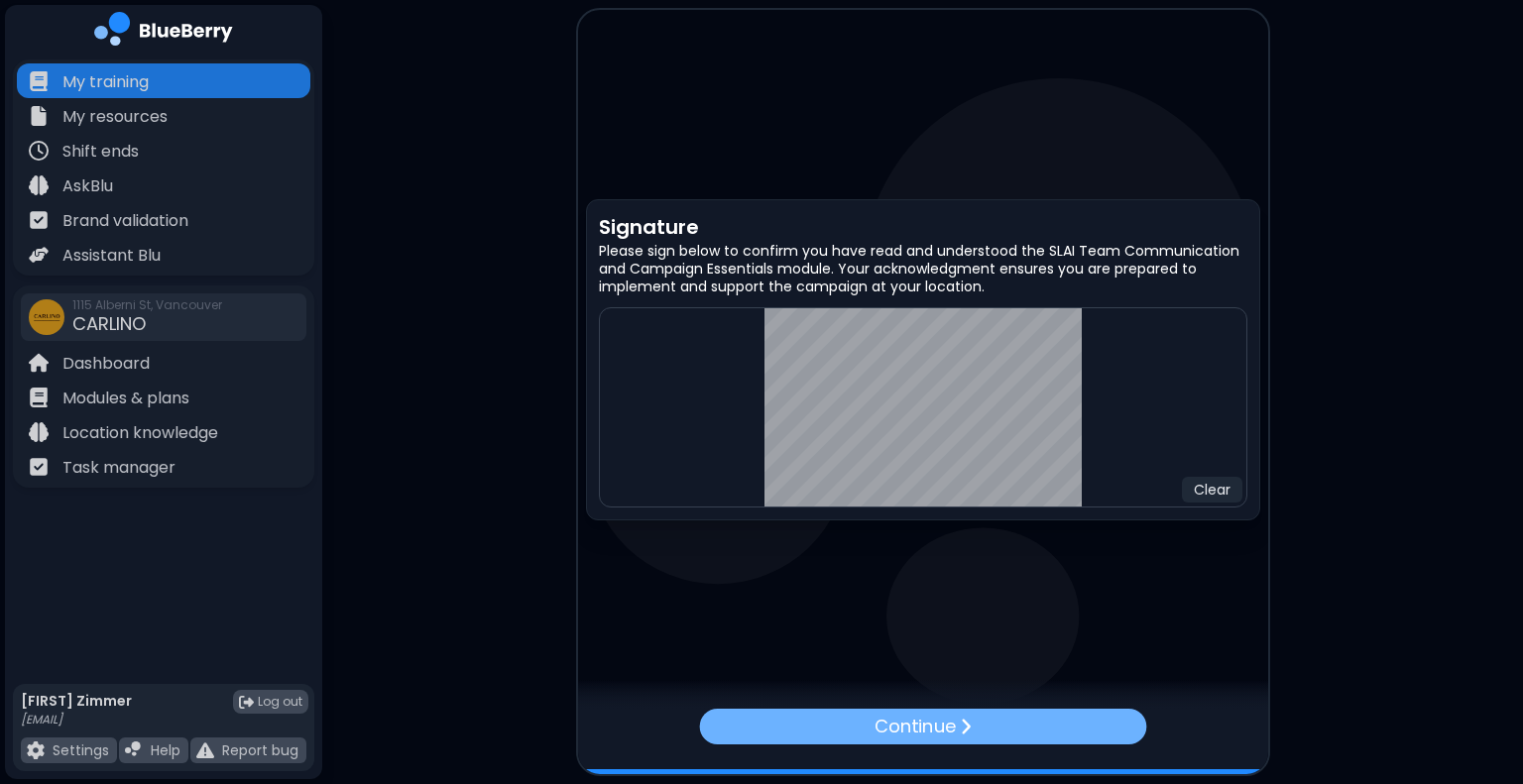 click on "Continue" at bounding box center [922, 727] 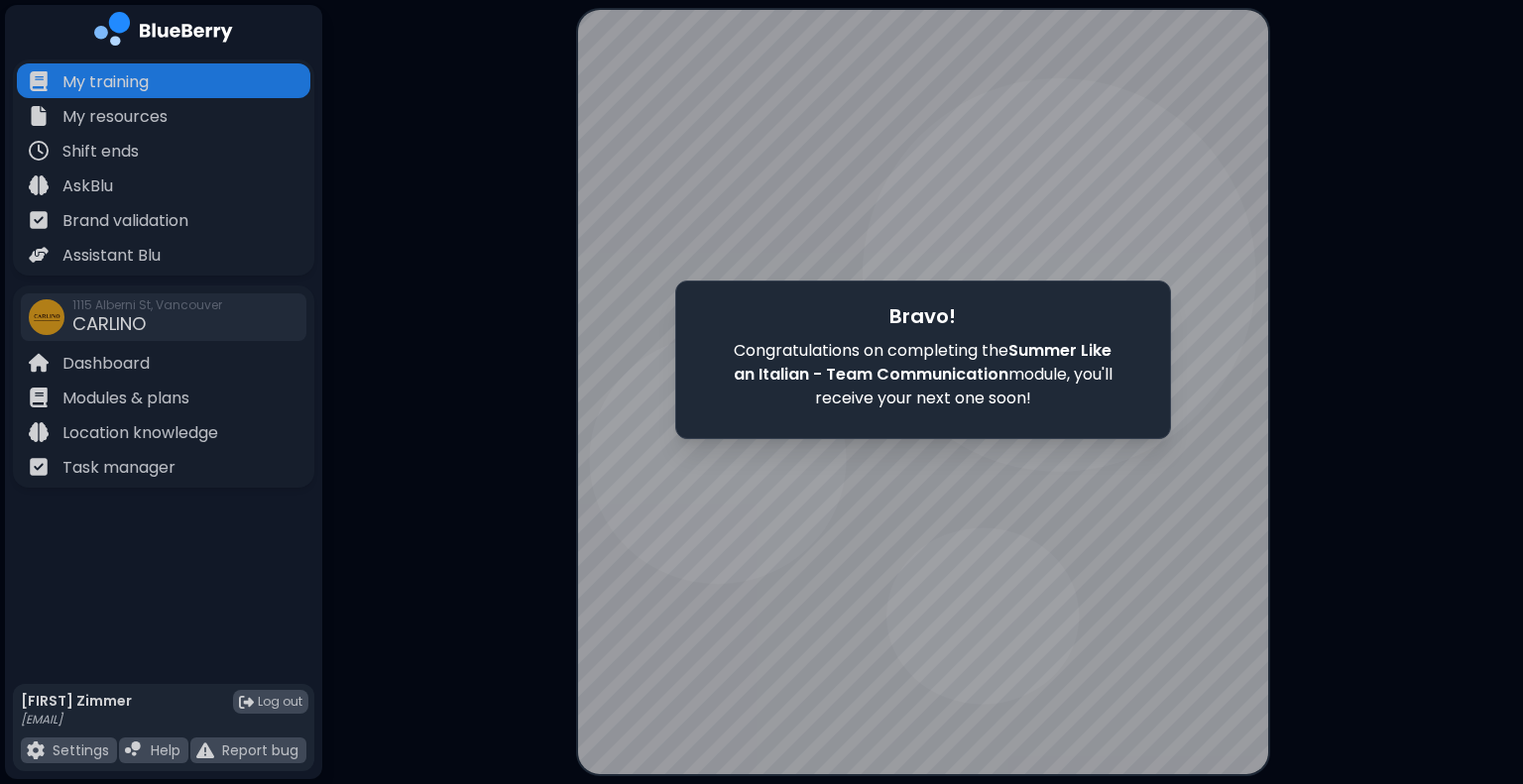 click at bounding box center [923, 392] 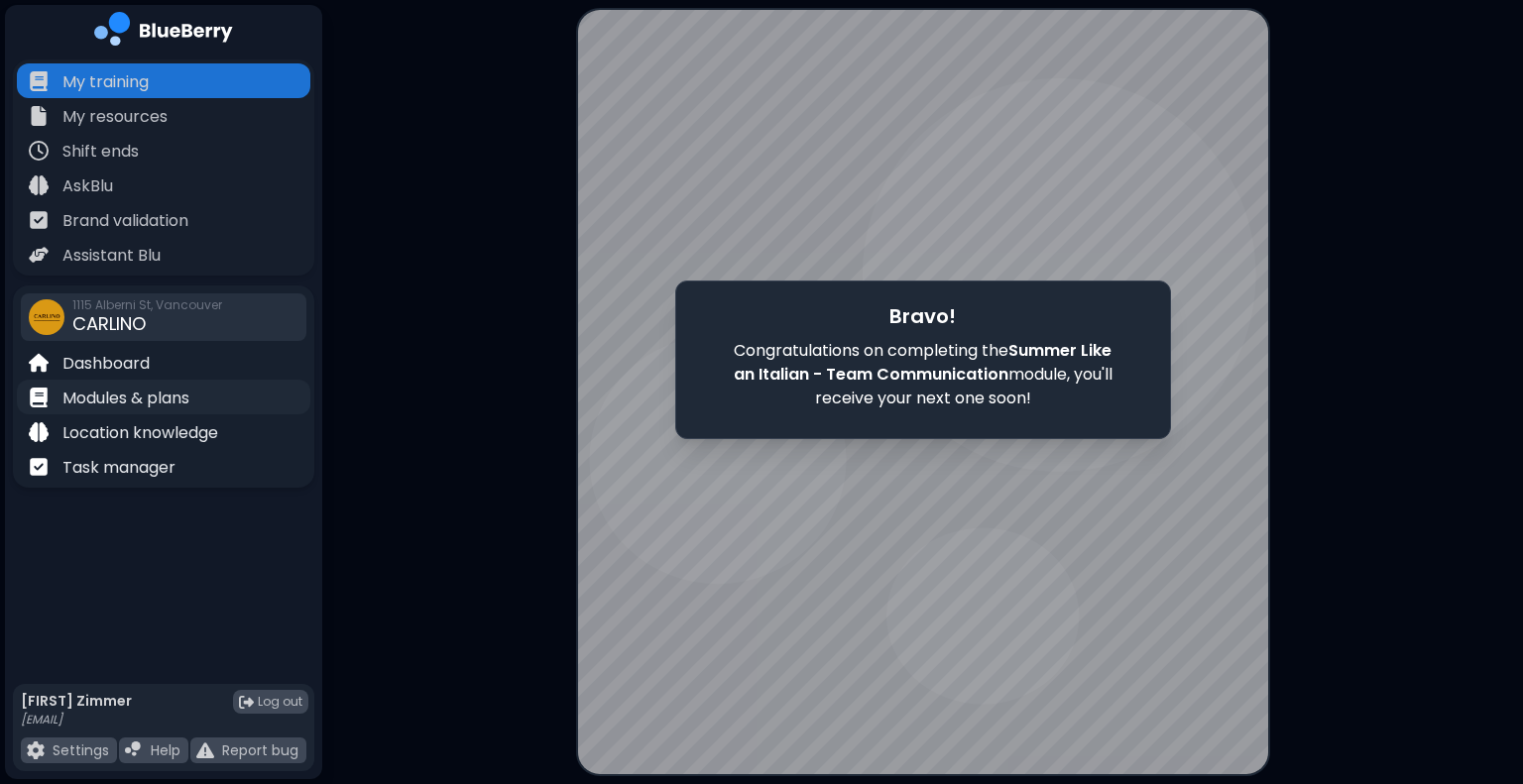 click on "Modules & plans" at bounding box center [164, 396] 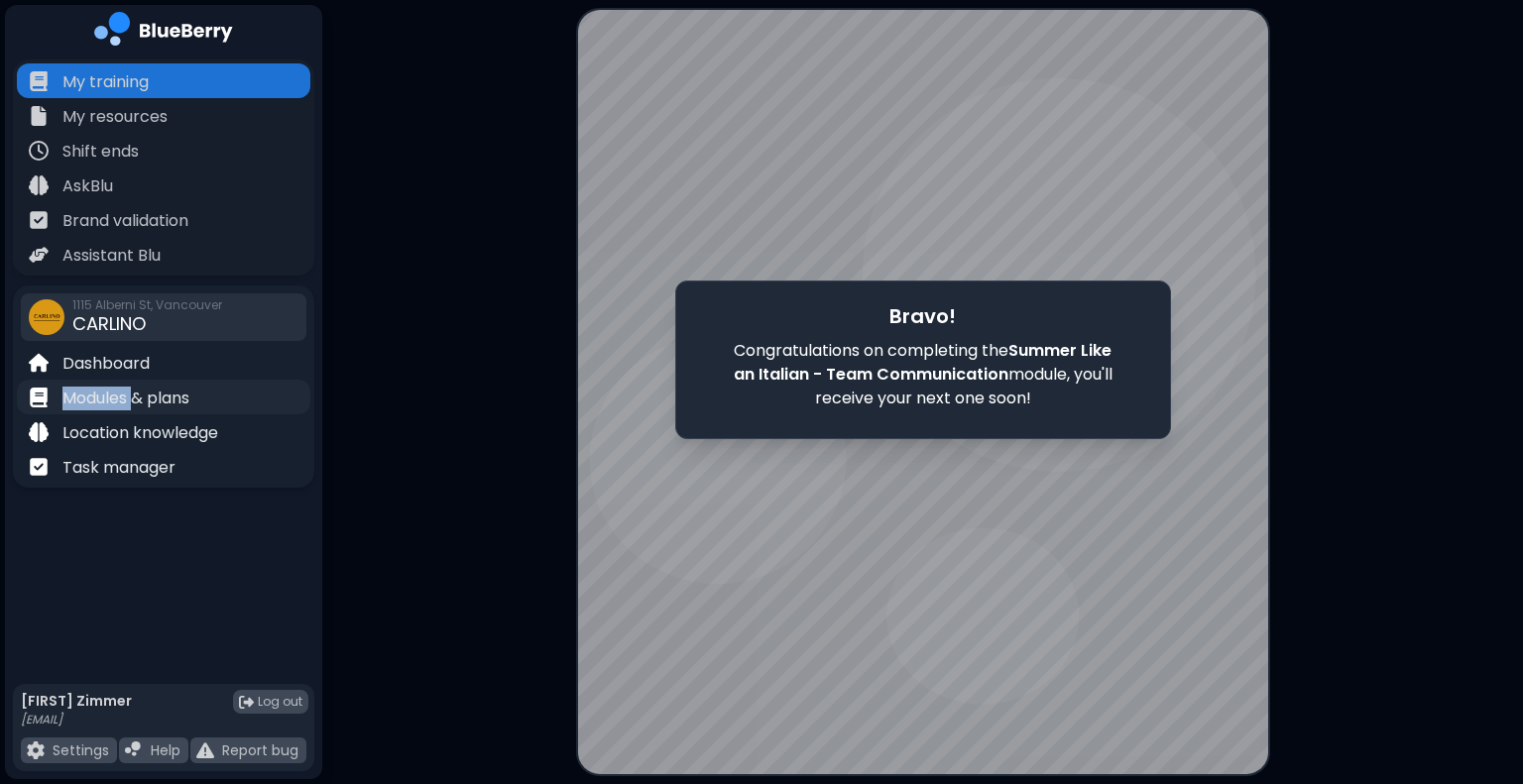 click on "Modules & plans" at bounding box center [164, 396] 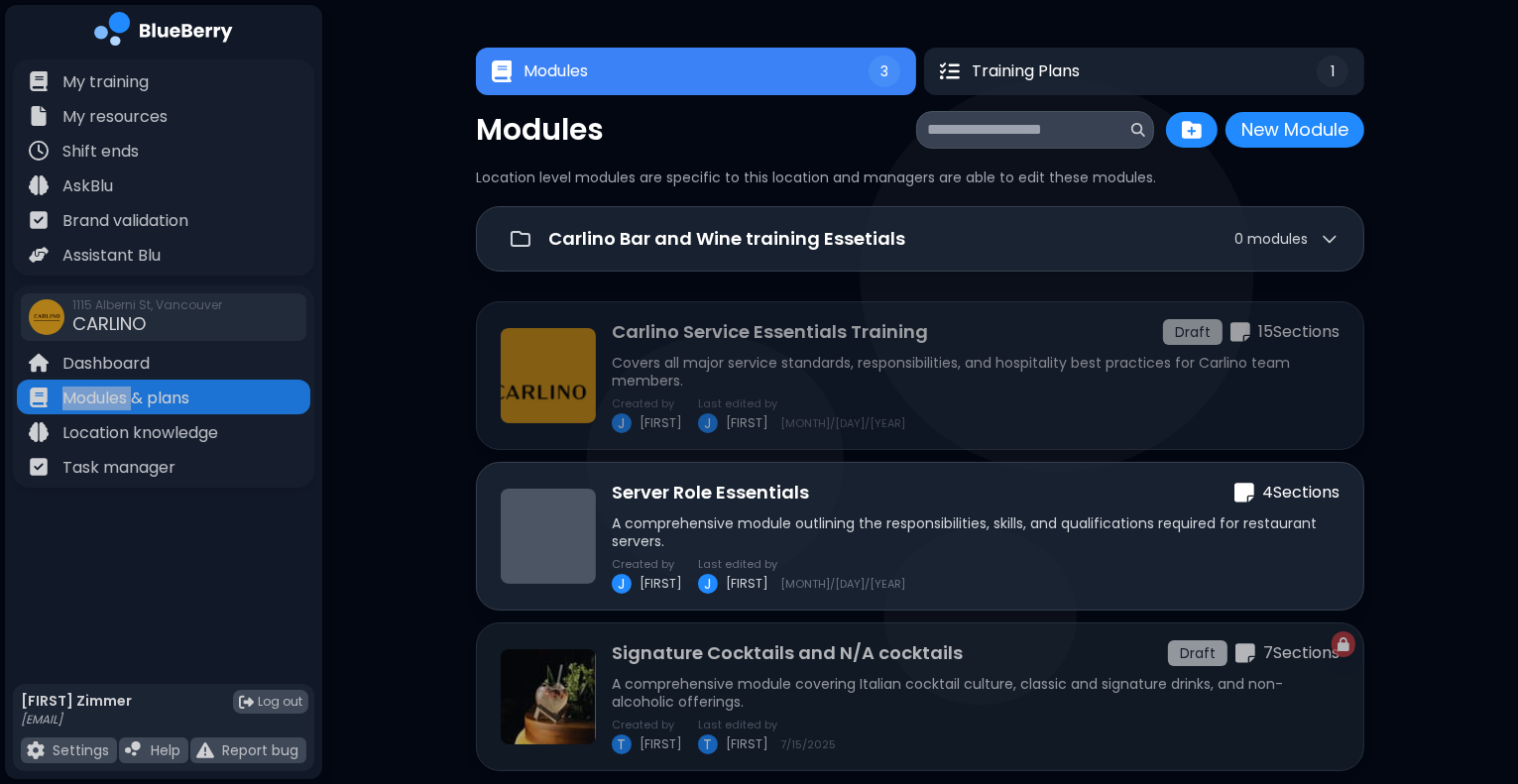 scroll, scrollTop: 44, scrollLeft: 0, axis: vertical 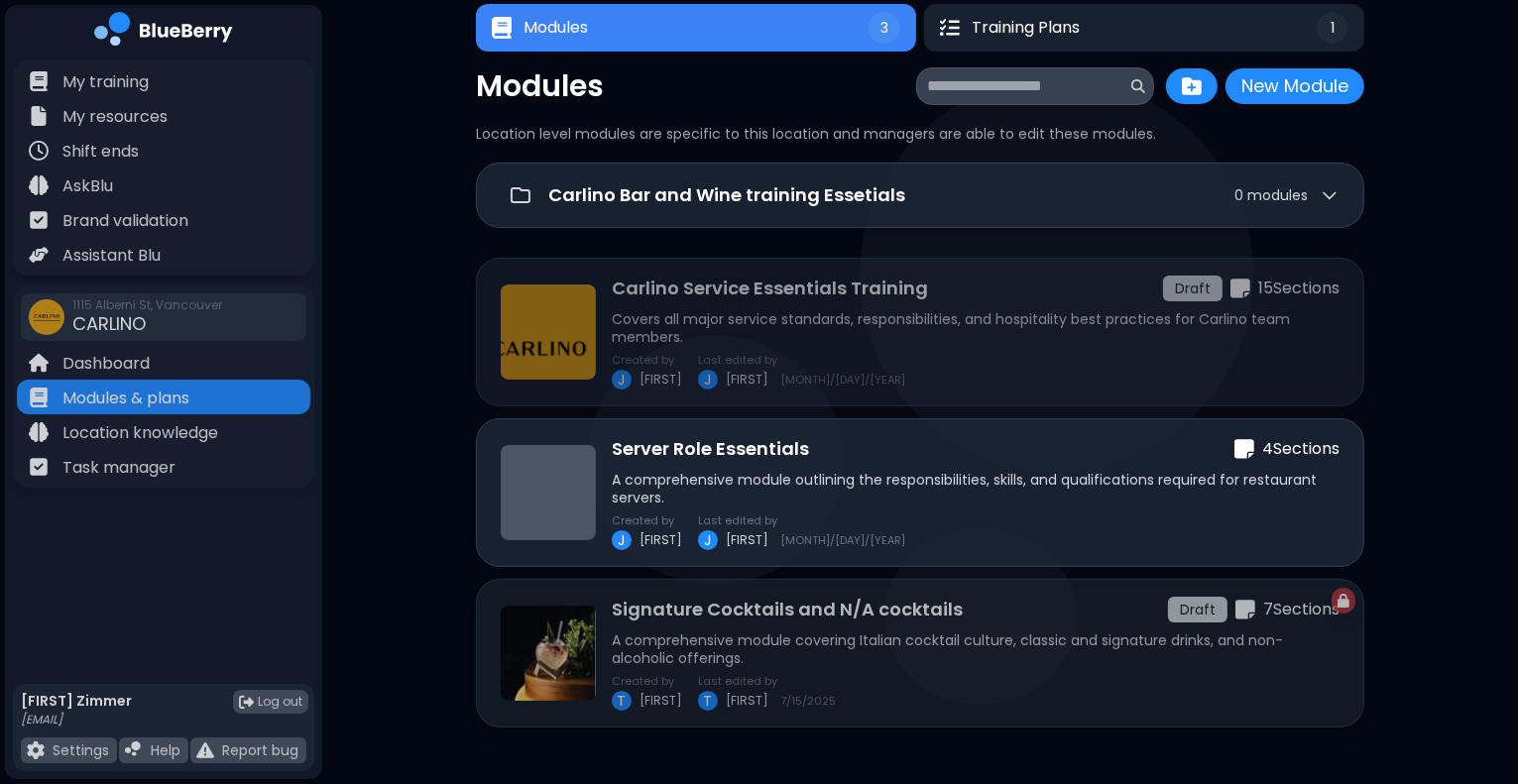 click on "My training My resources Shift ends AskBlu Brand validation Assistant Blu [NUMBER] [STREET], [CITY] [STATE] CARLINO Dashboard Modules & plans Location knowledge Task manager" at bounding box center [164, 369] 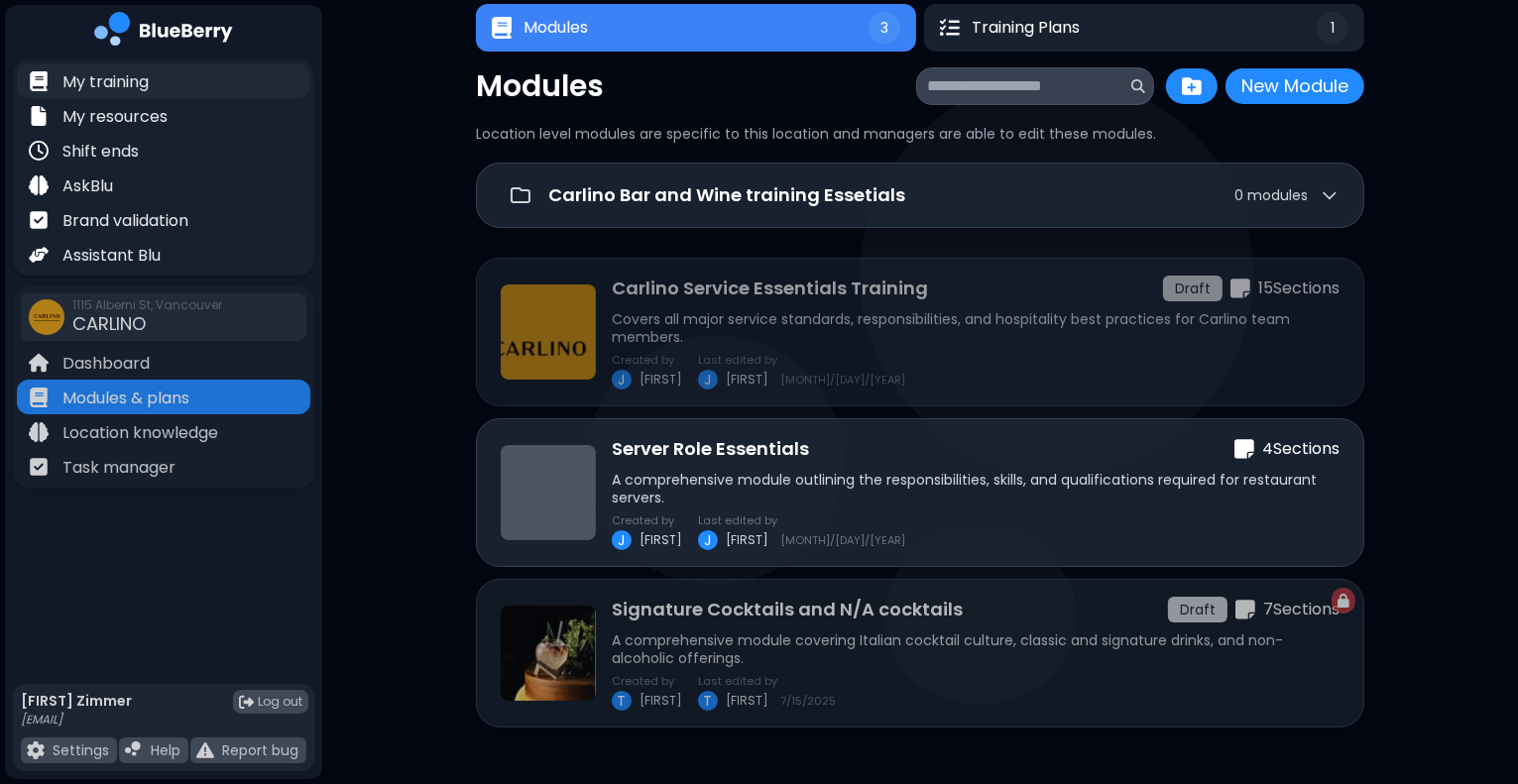 click on "My training" at bounding box center (105, 82) 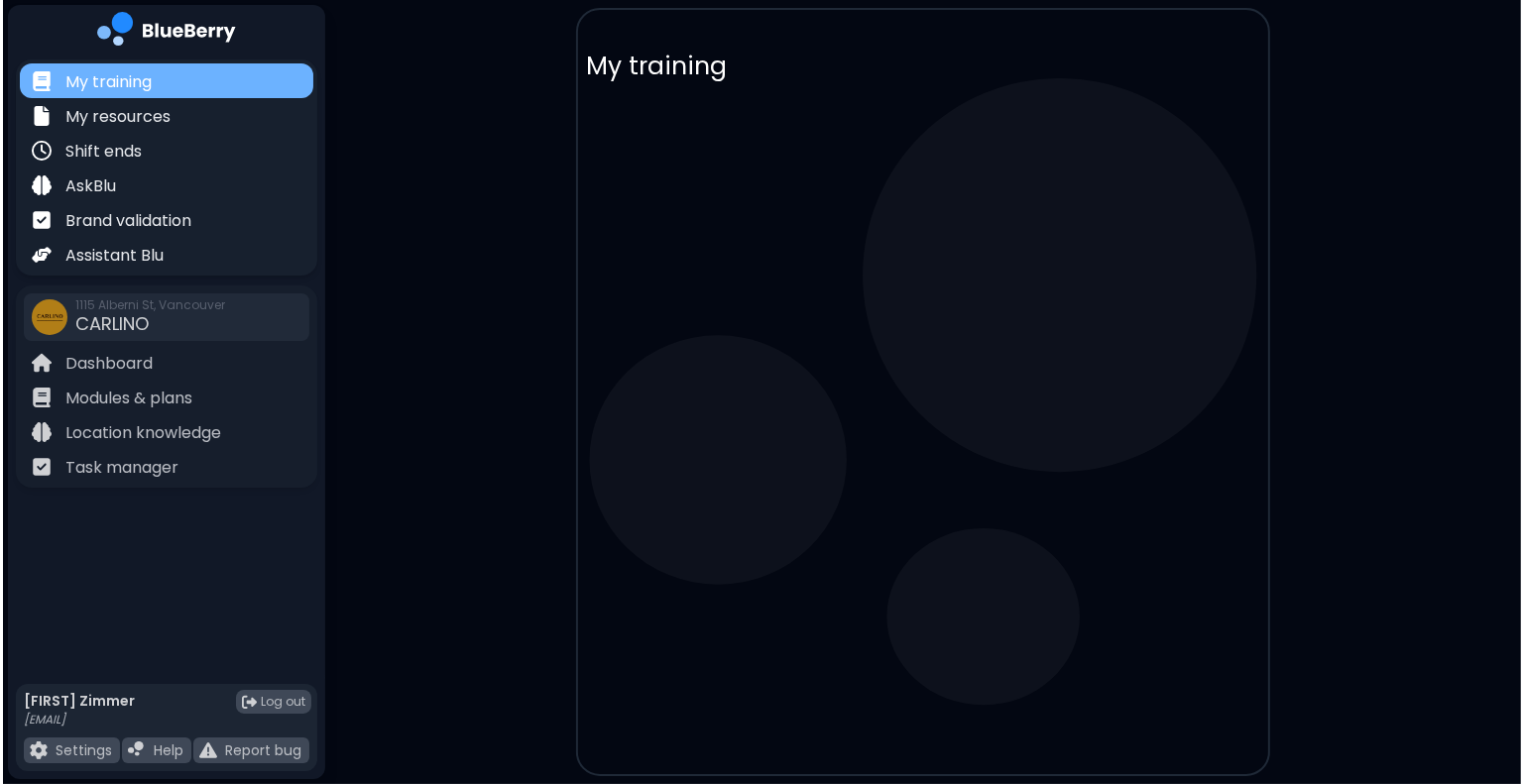 scroll, scrollTop: 0, scrollLeft: 0, axis: both 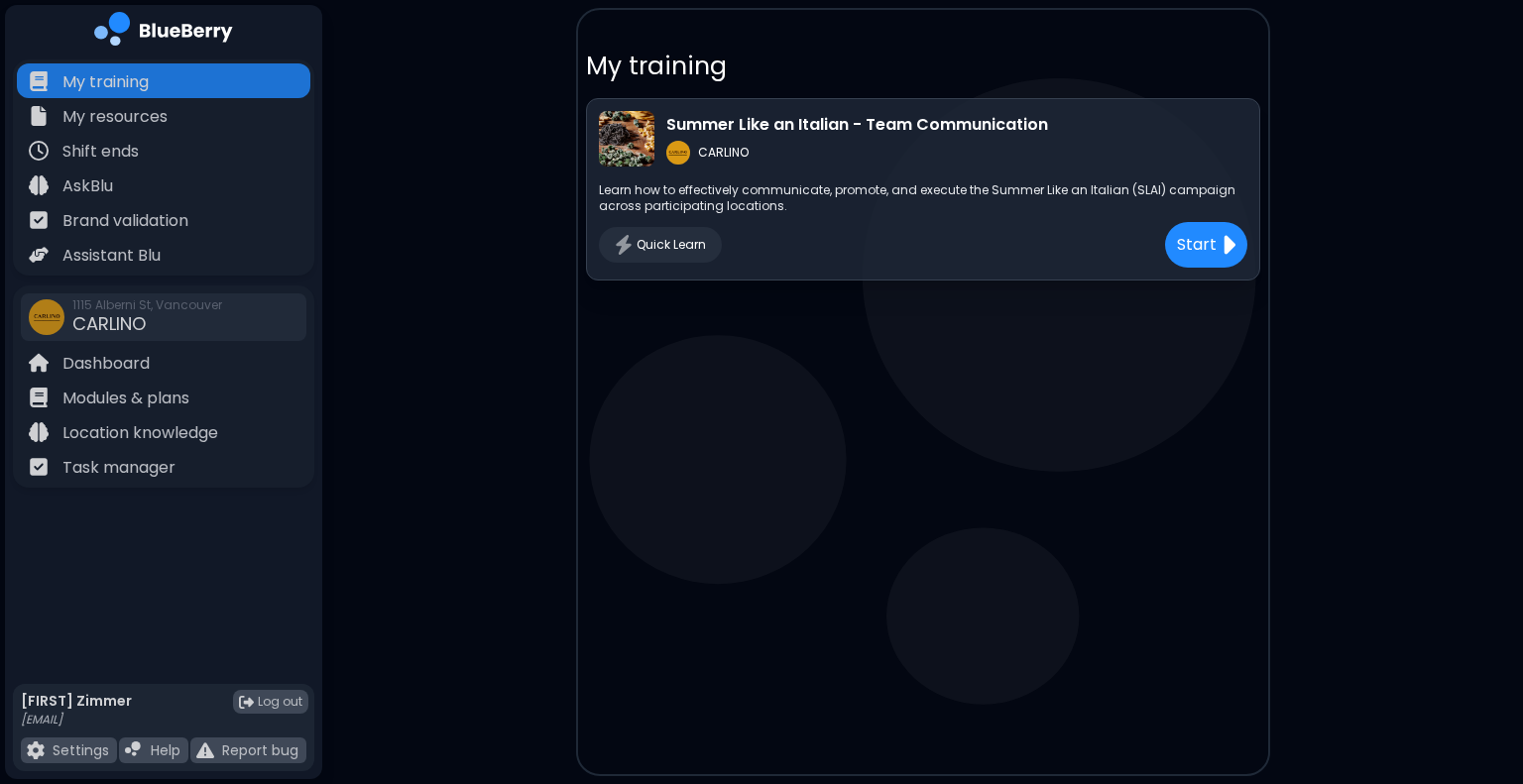 click on "My training Summer Like an Italian - Team Communication CARLINO Learn how to effectively communicate, promote, and execute the Summer Like an Italian (SLAI) campaign across participating locations. Quick Learn Start" at bounding box center (762, 392) 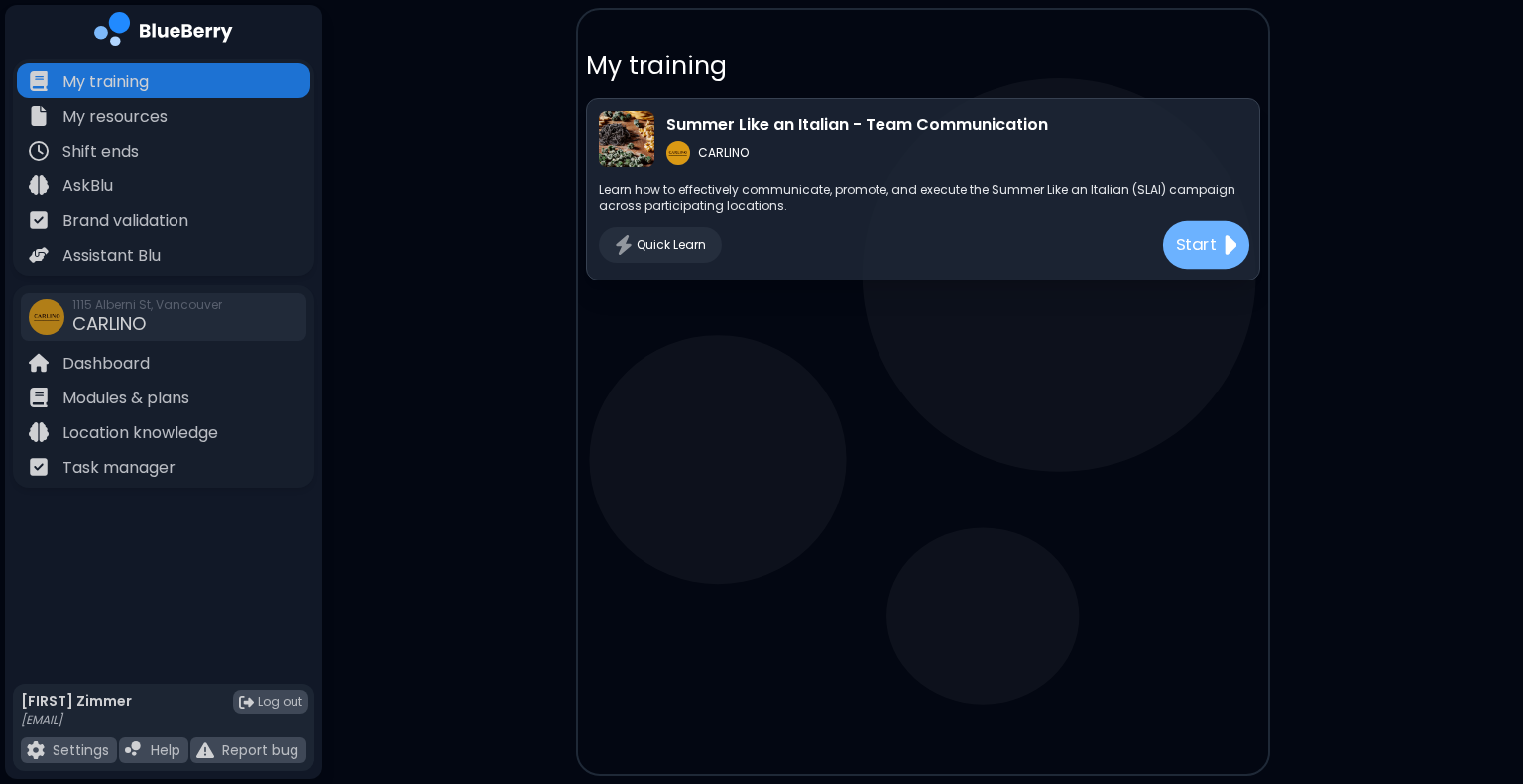 click on "Start" at bounding box center [1205, 245] 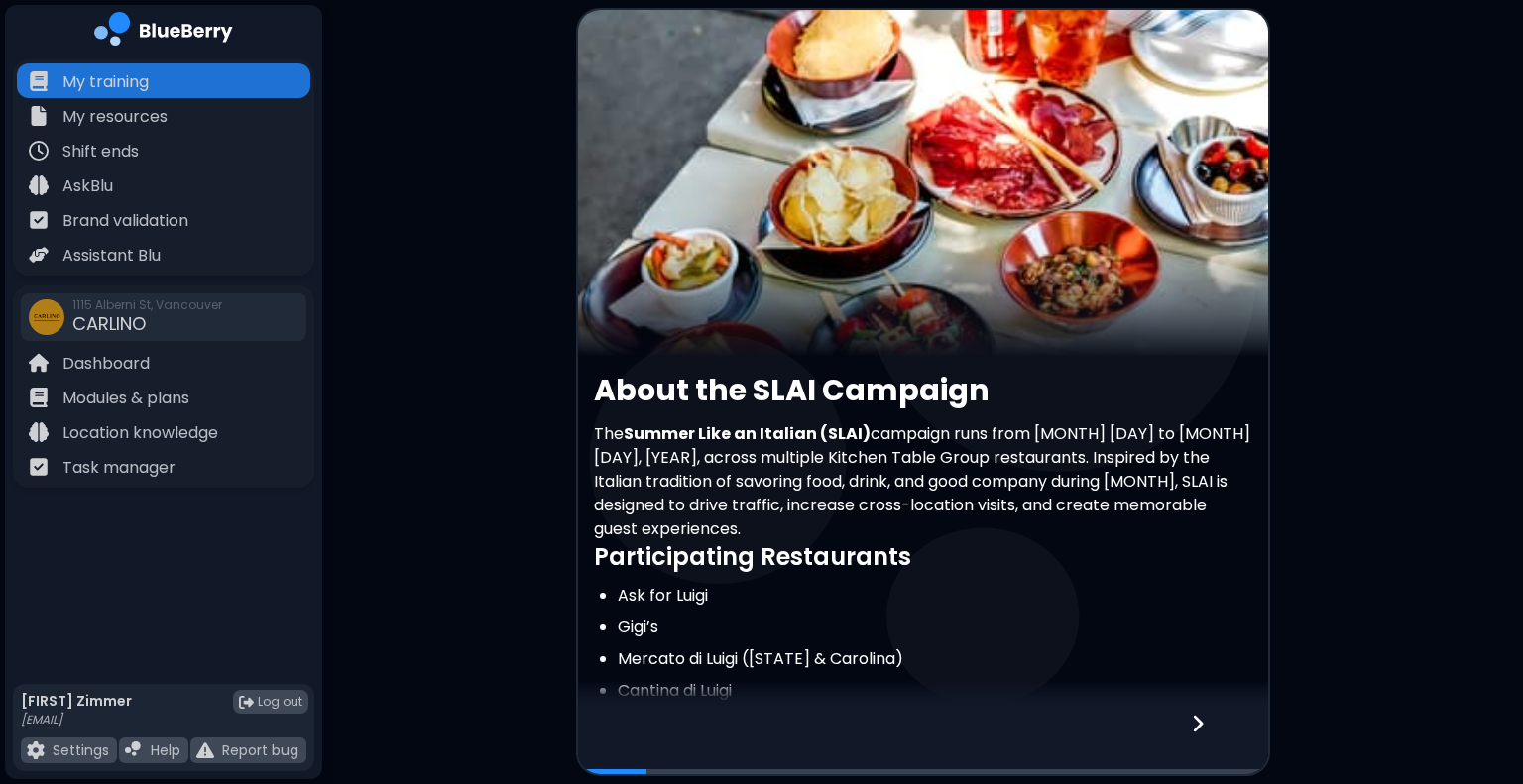 scroll, scrollTop: 428, scrollLeft: 0, axis: vertical 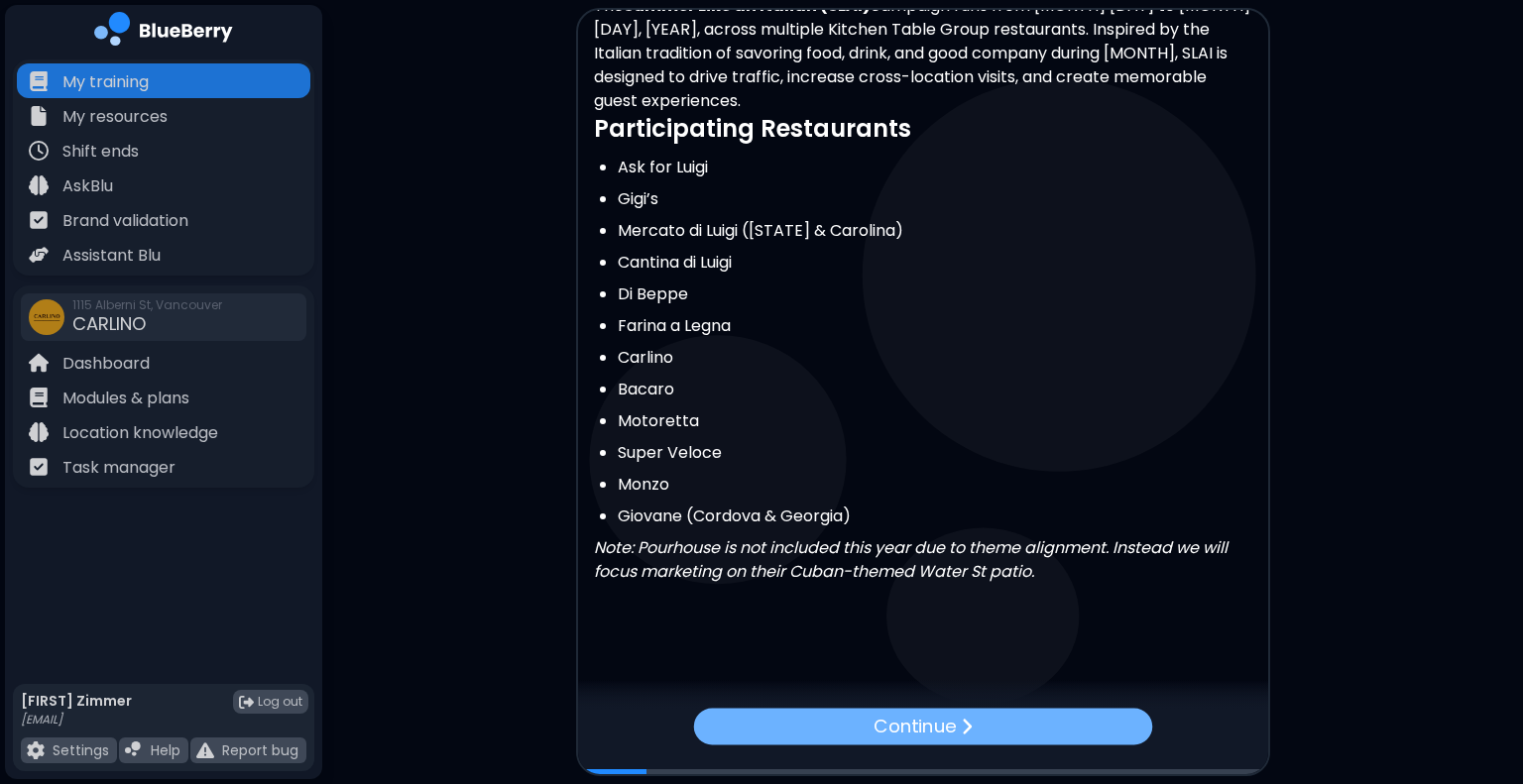 click on "Continue" at bounding box center [914, 727] 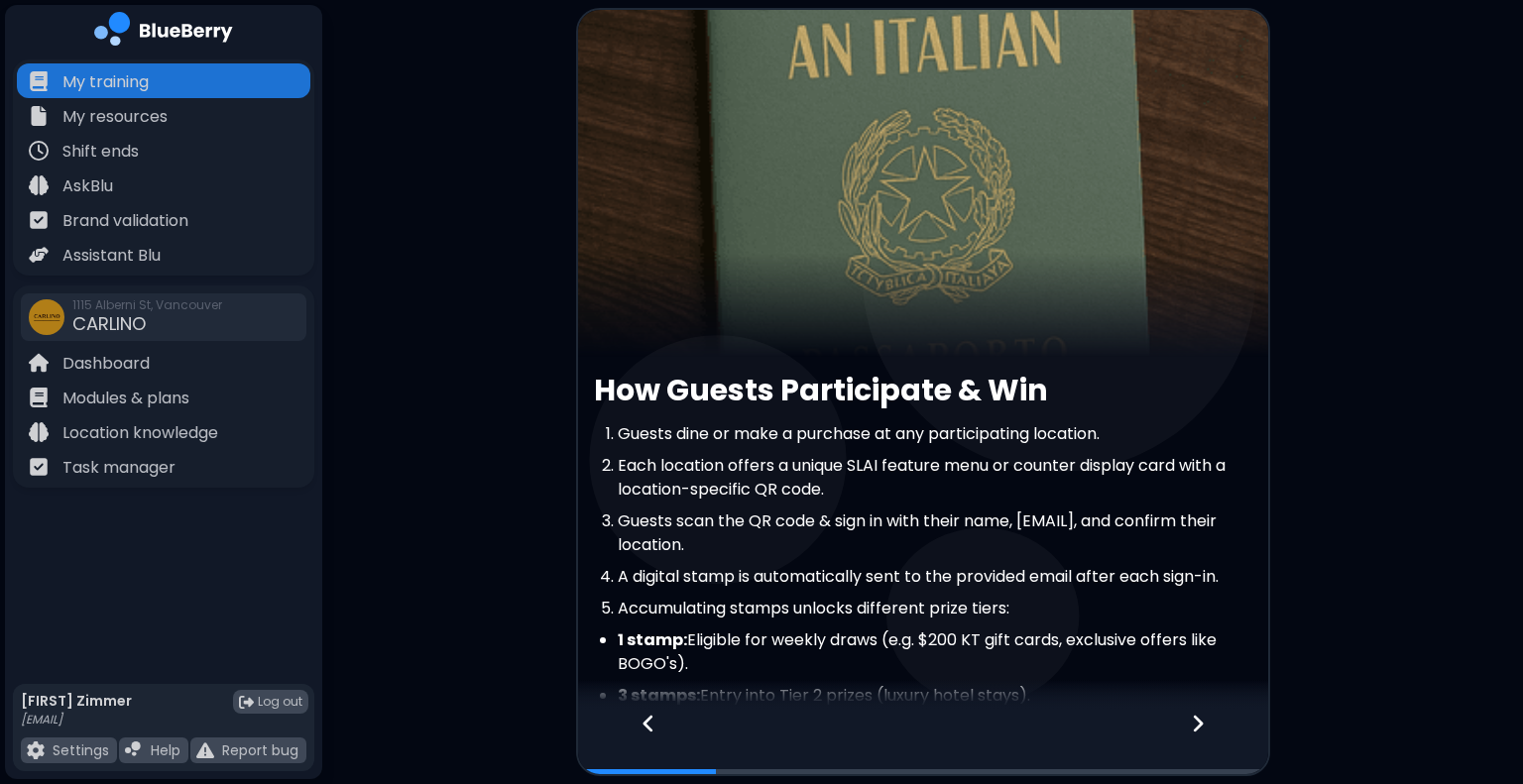 click at bounding box center (1210, 741) 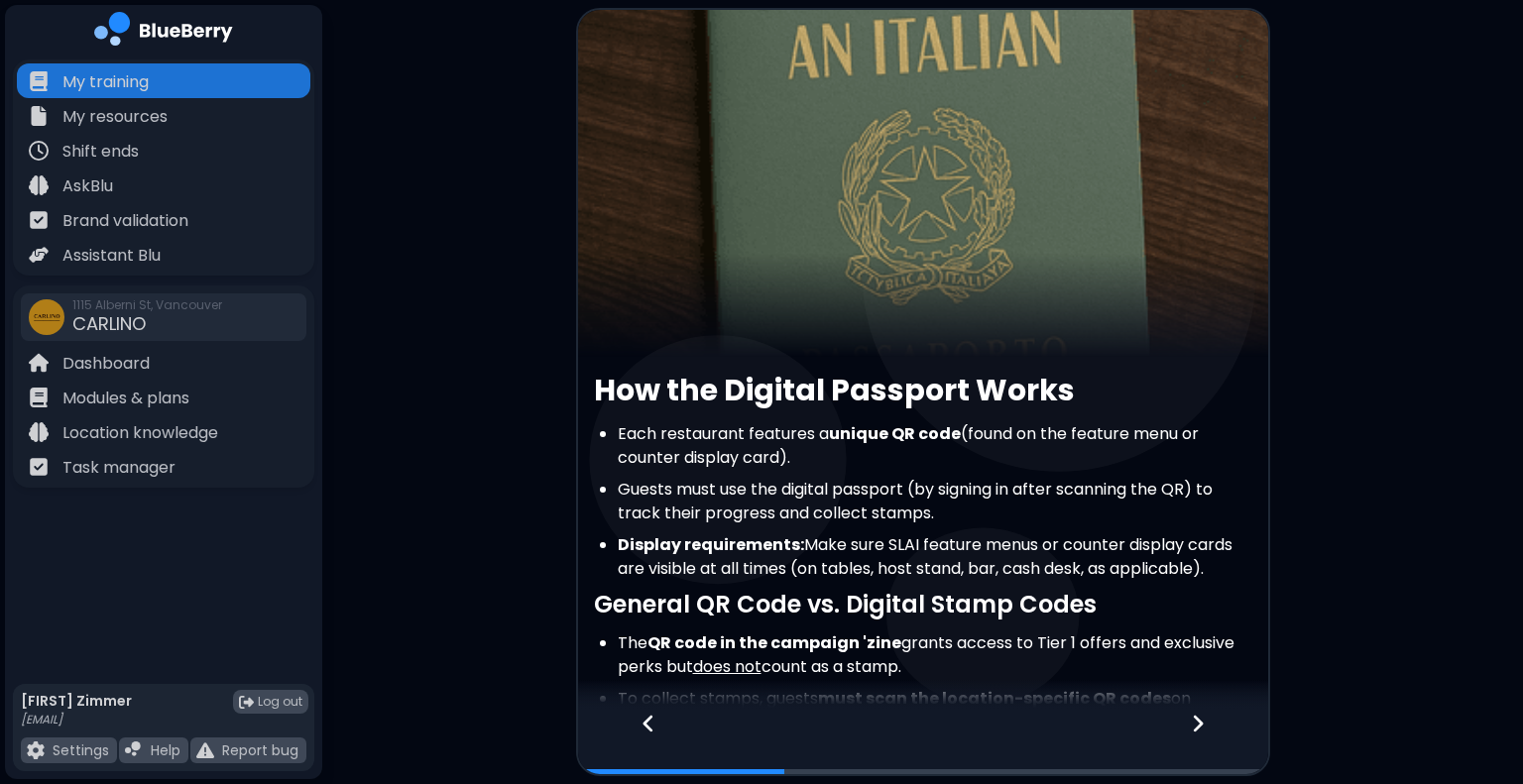 click at bounding box center [1210, 741] 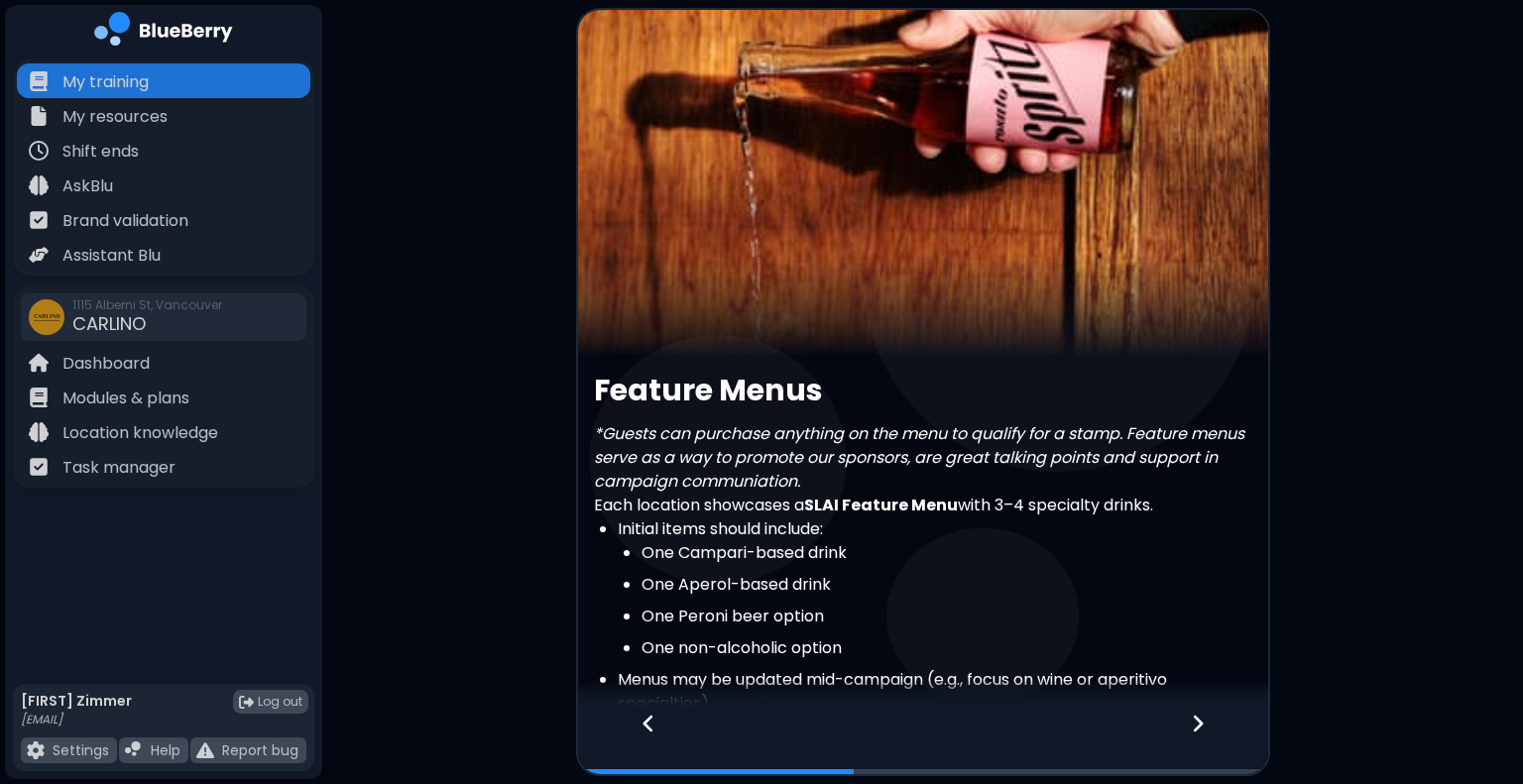 click at bounding box center (1210, 741) 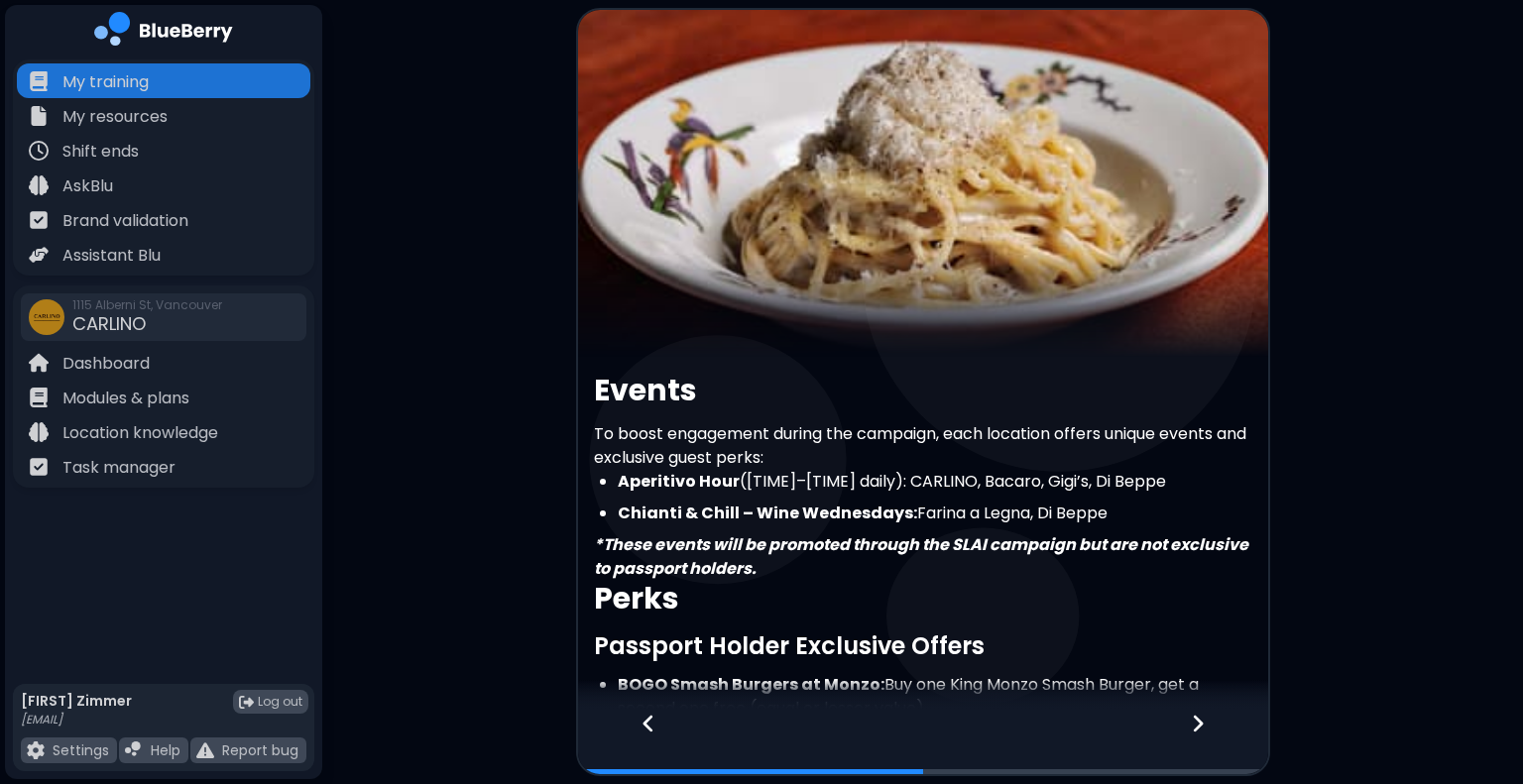 click at bounding box center [1210, 741] 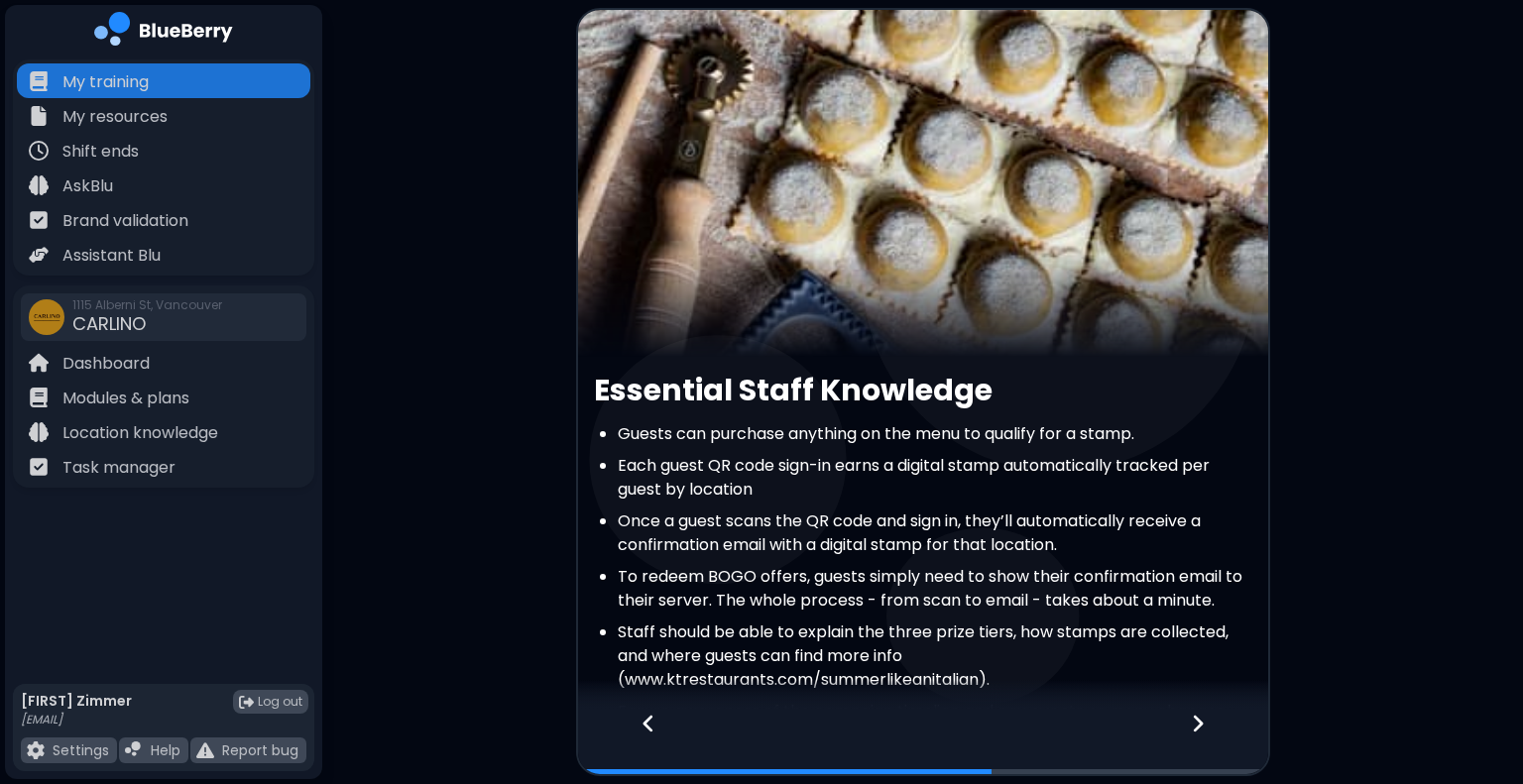 click at bounding box center (1210, 741) 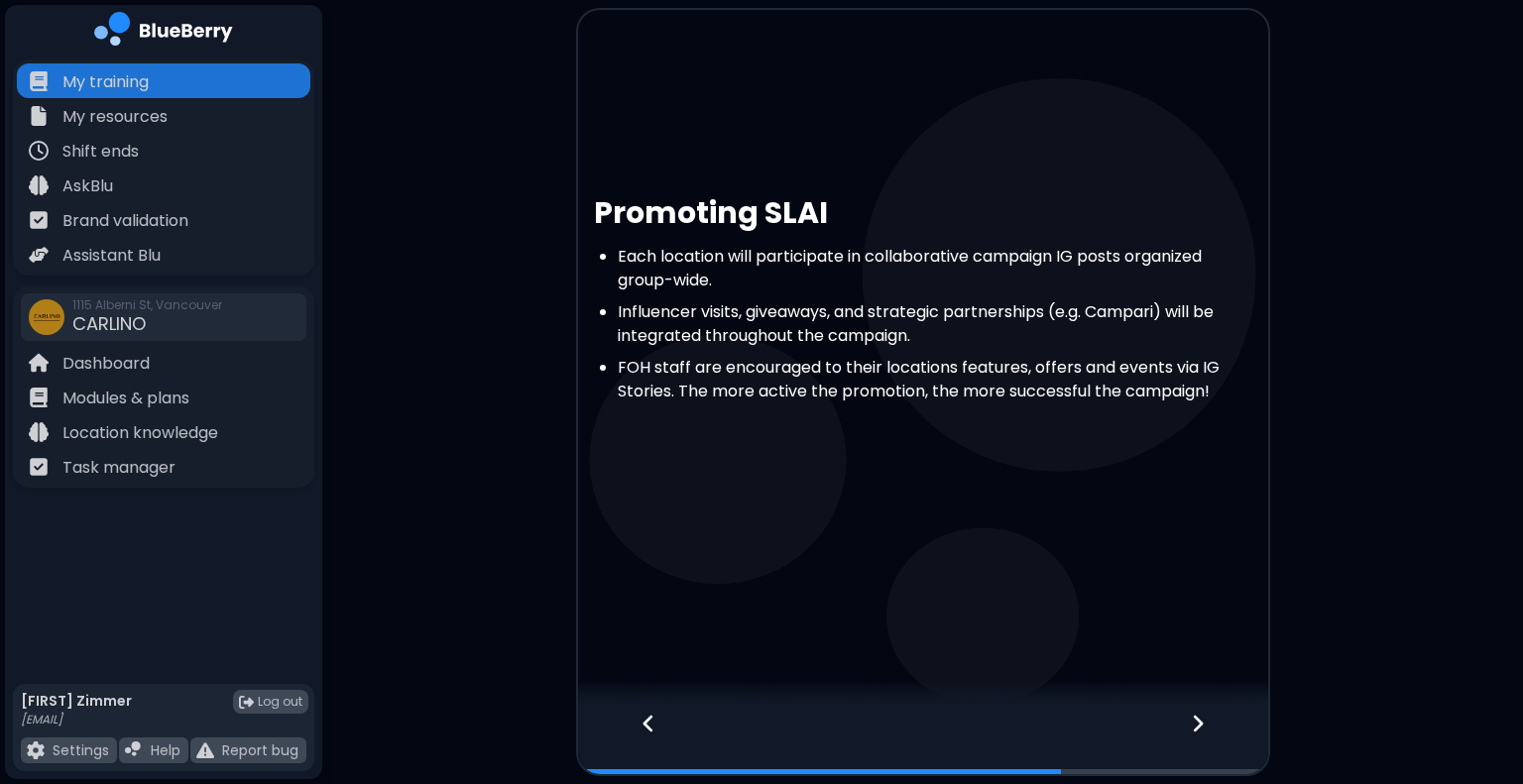 click at bounding box center (1210, 741) 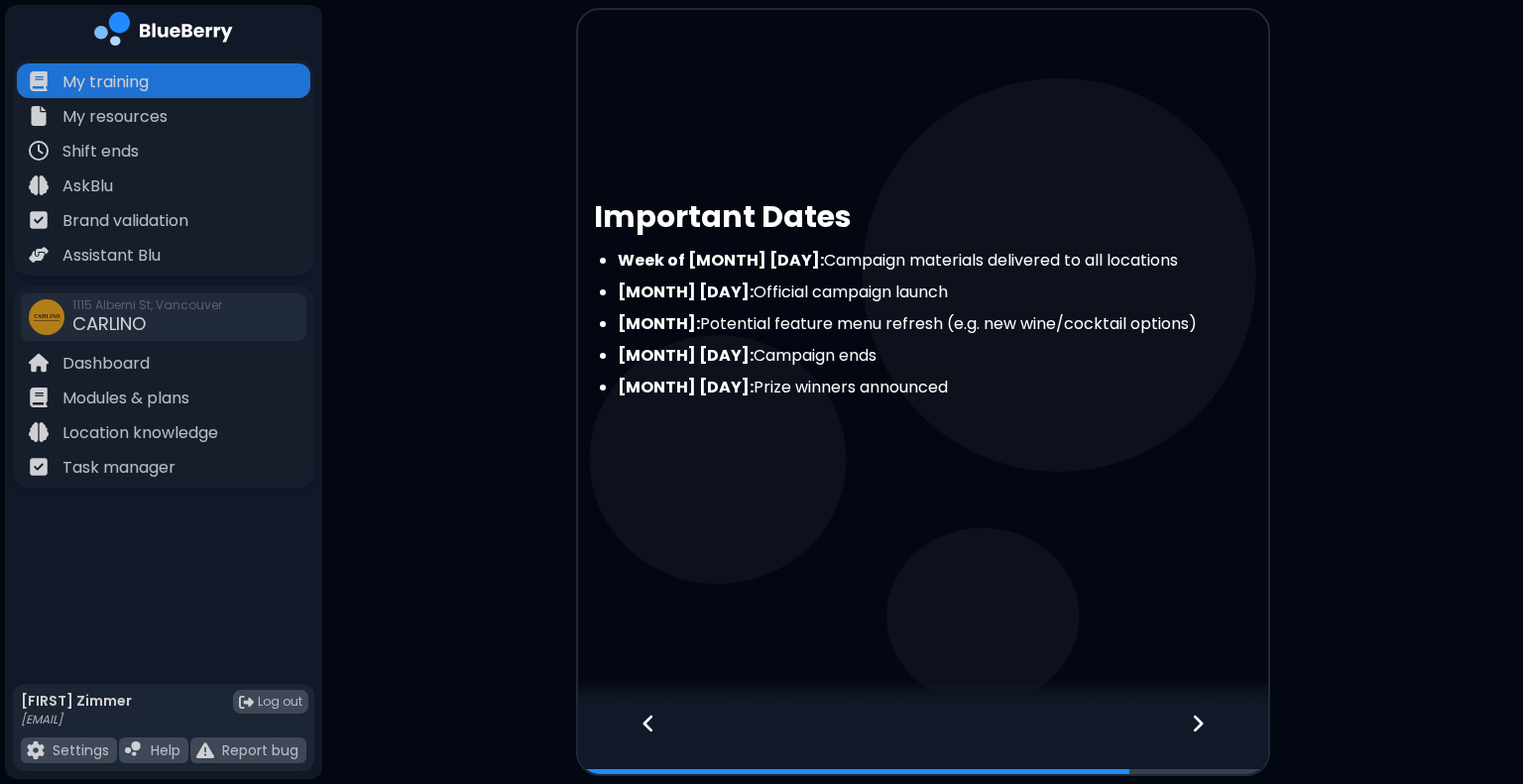 click at bounding box center (1210, 741) 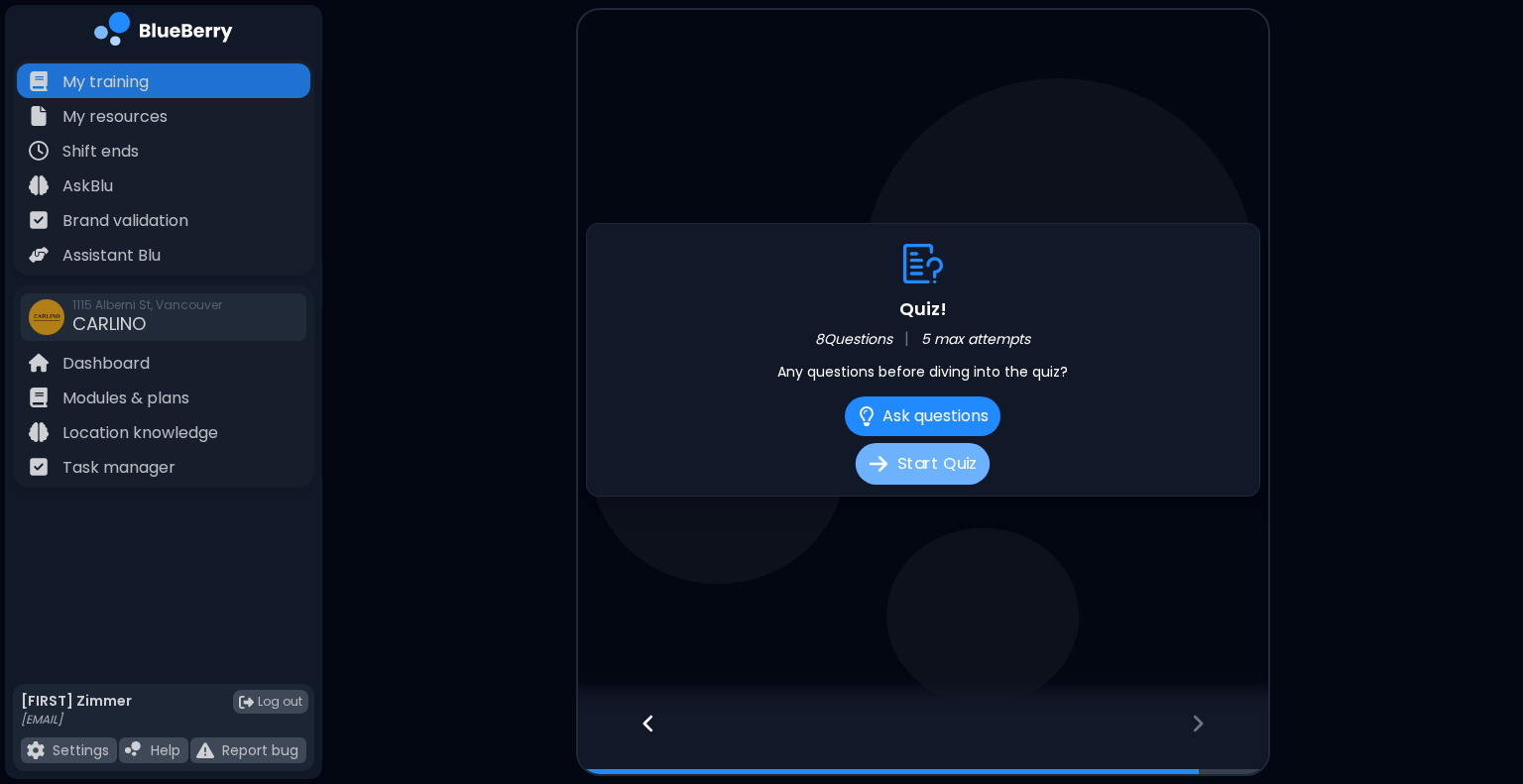 click on "Start Quiz" at bounding box center (922, 464) 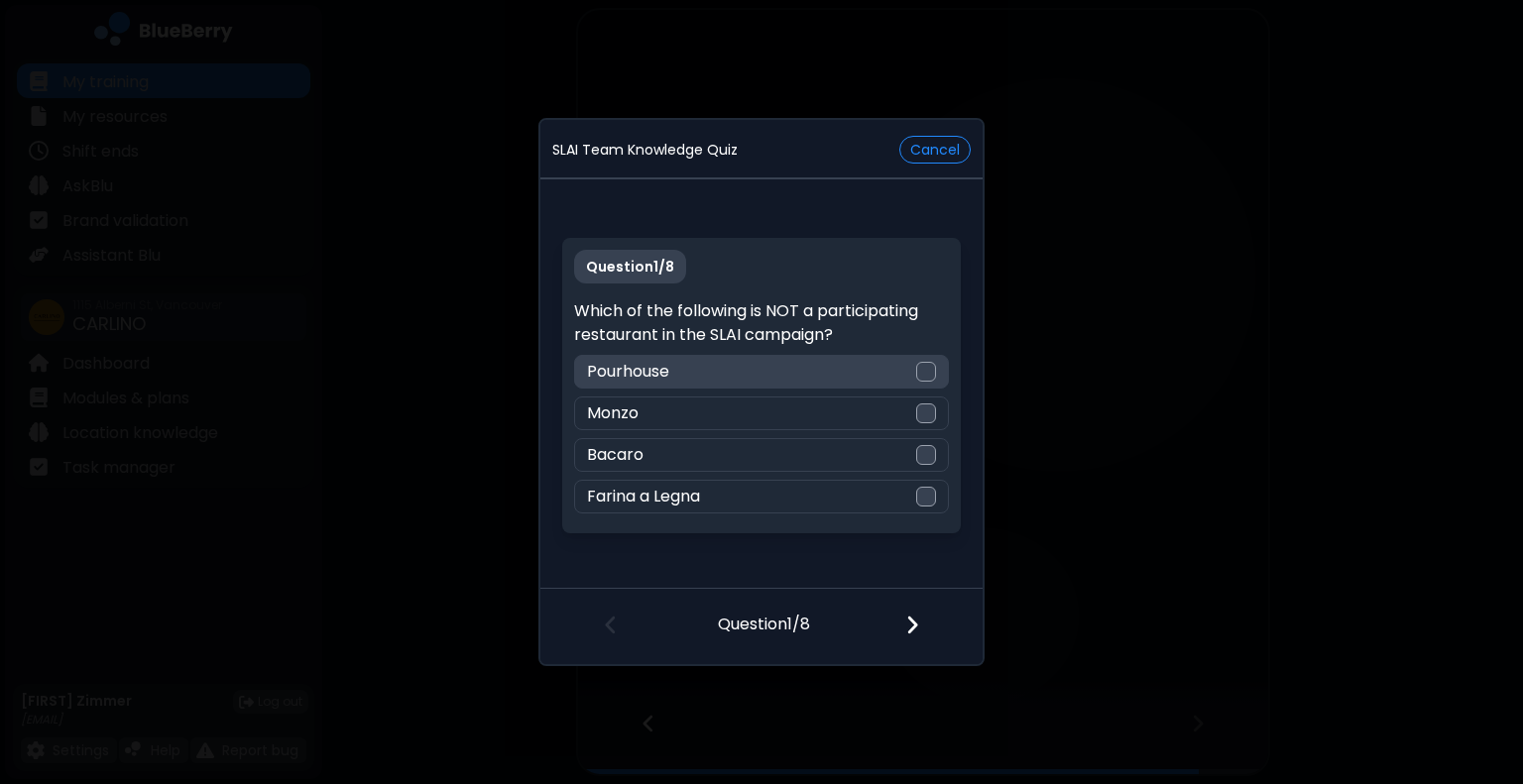 click on "Pourhouse" at bounding box center [761, 372] 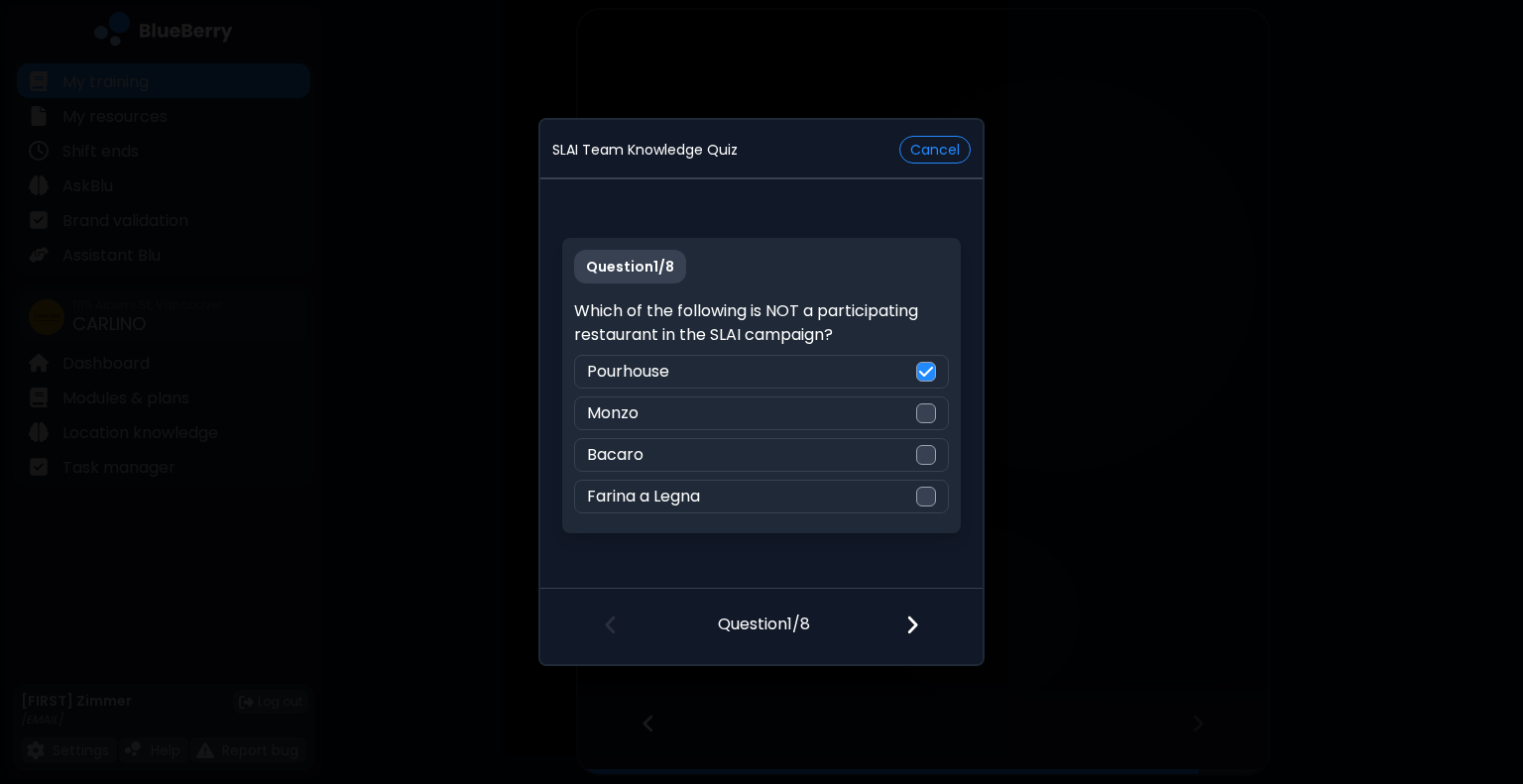 click at bounding box center [924, 626] 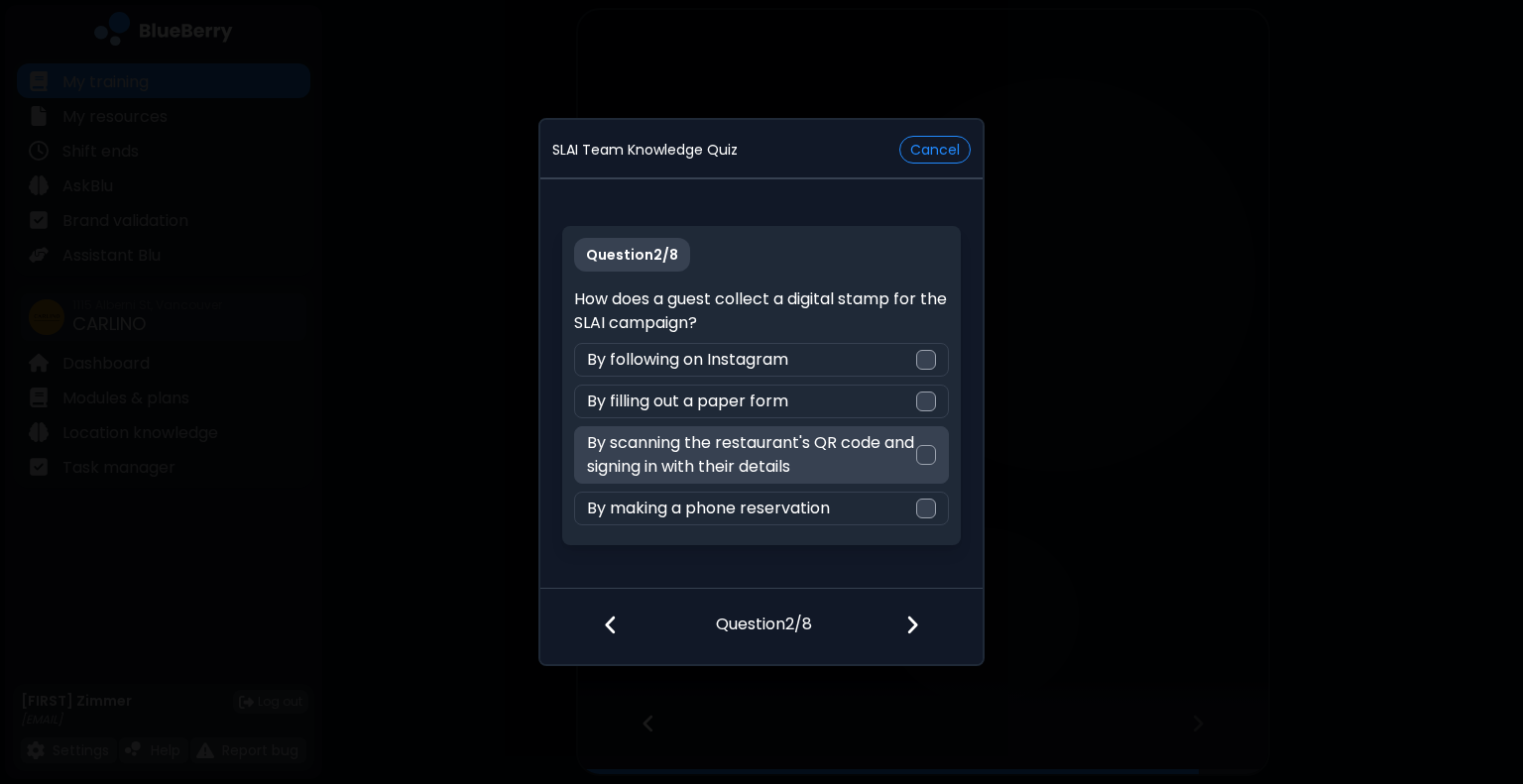 click on "By scanning the restaurant's QR code and signing in with their details" at bounding box center [751, 455] 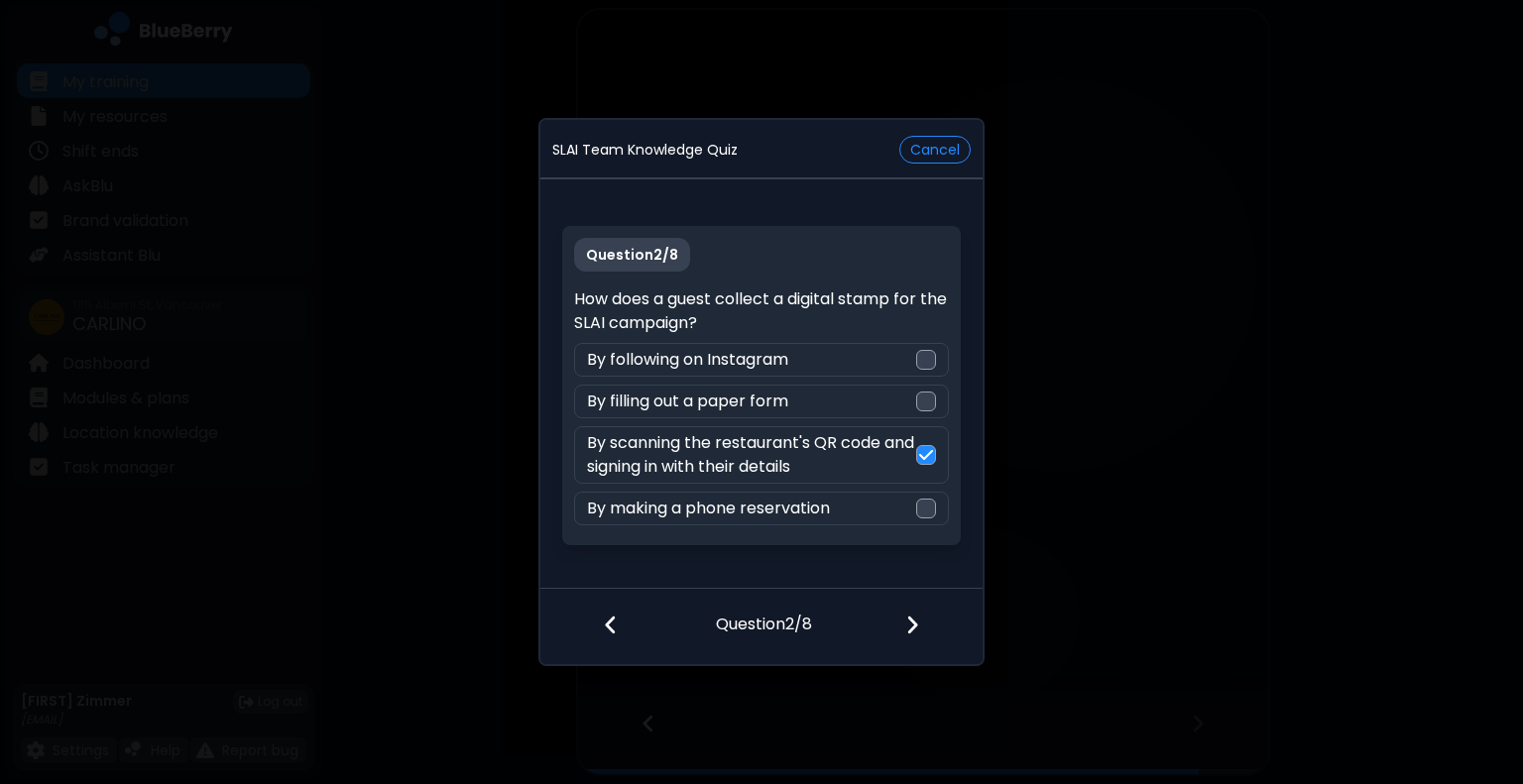 click at bounding box center [912, 624] 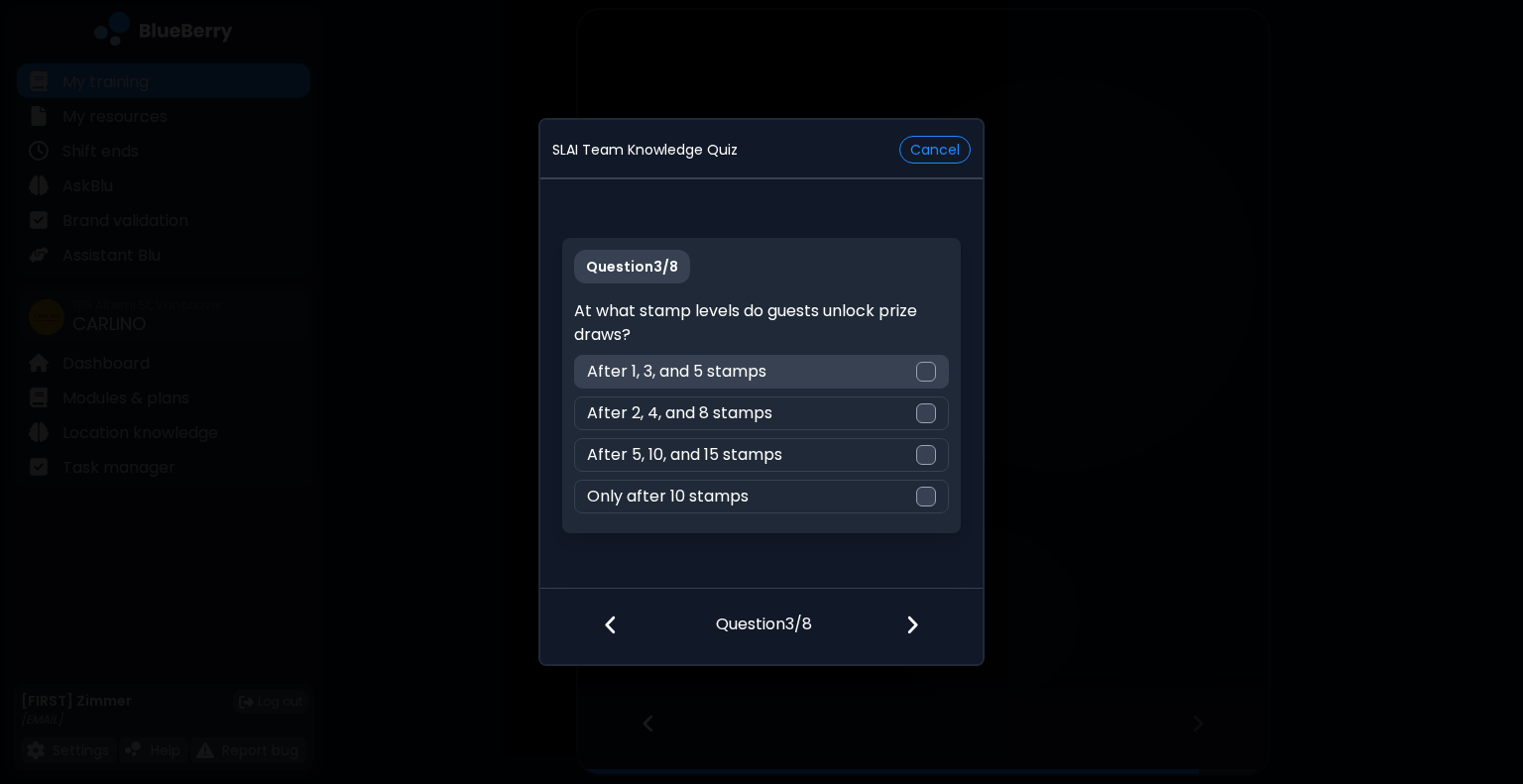 click on "After 1, 3, and 5 stamps" at bounding box center (761, 372) 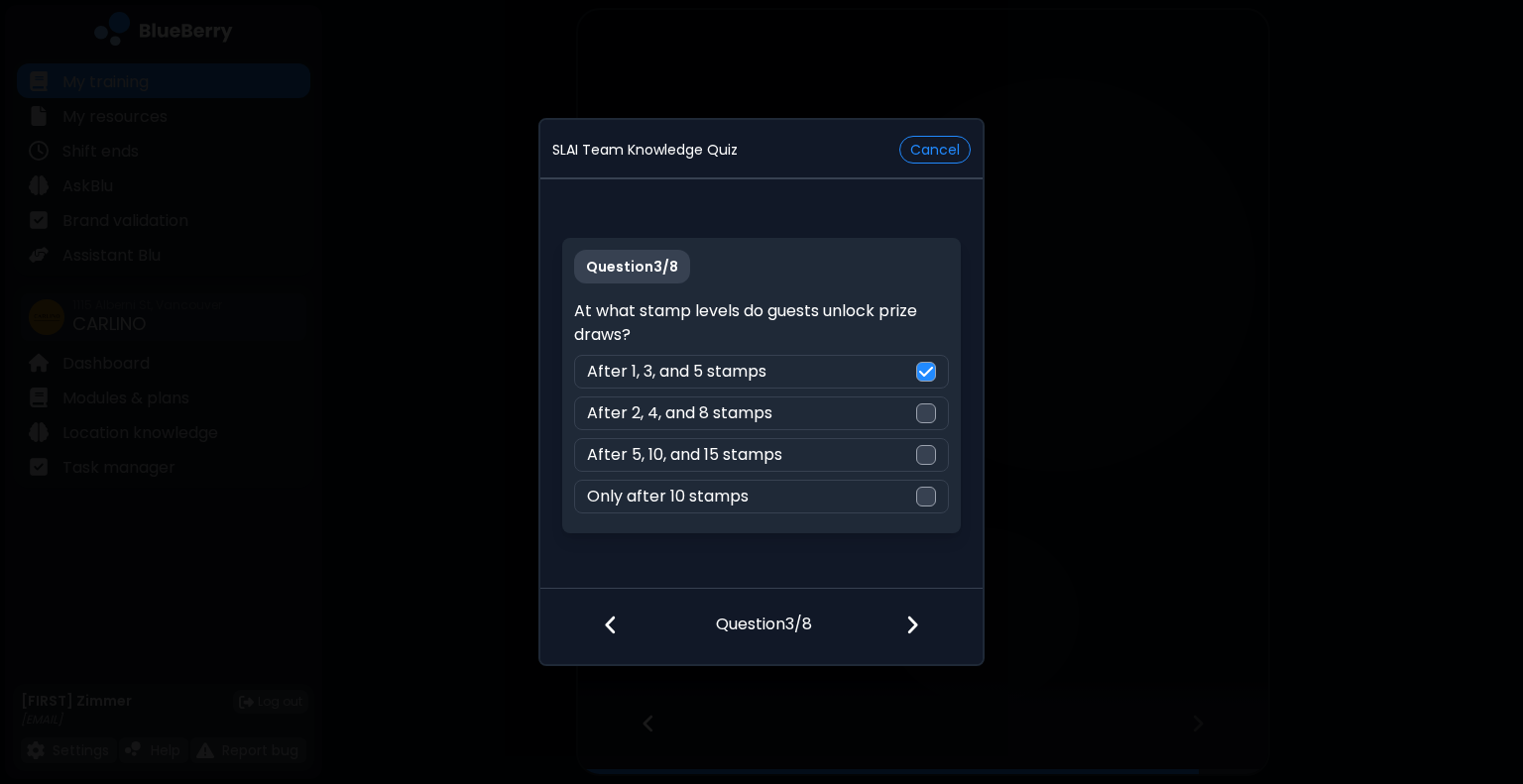 click at bounding box center (912, 624) 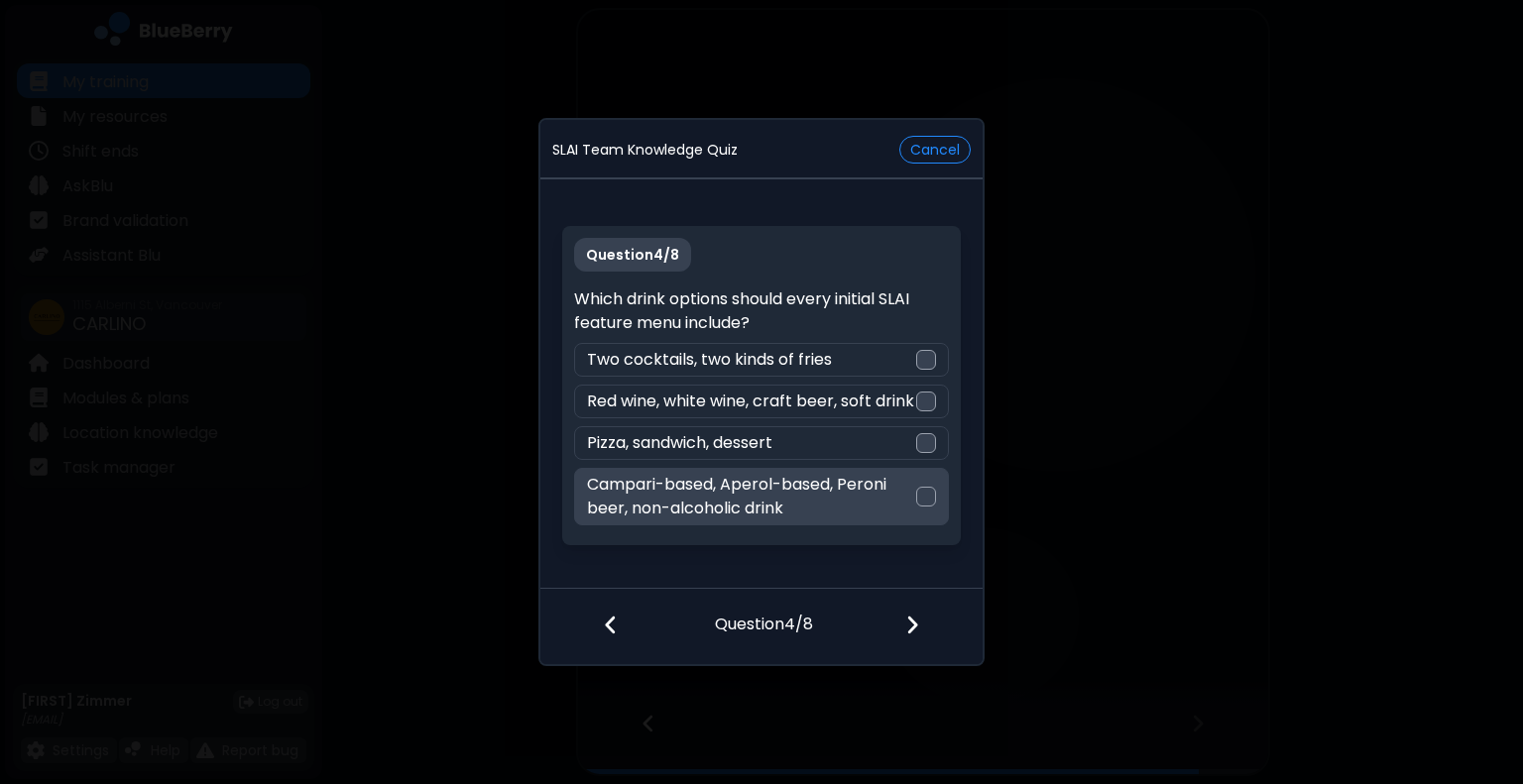 click on "Campari-based, Aperol-based, Peroni beer, non-alcoholic drink" at bounding box center [751, 497] 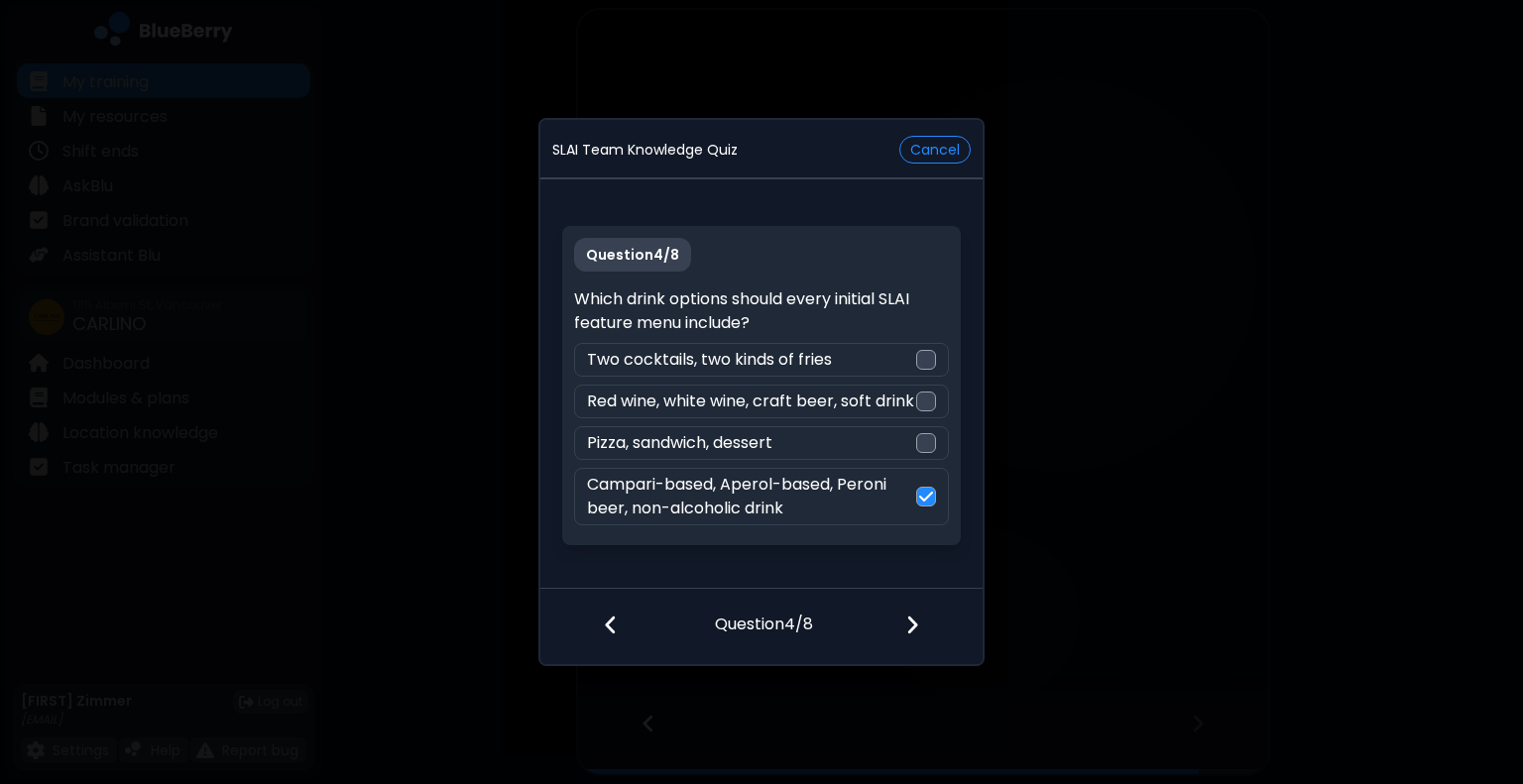 click at bounding box center (924, 626) 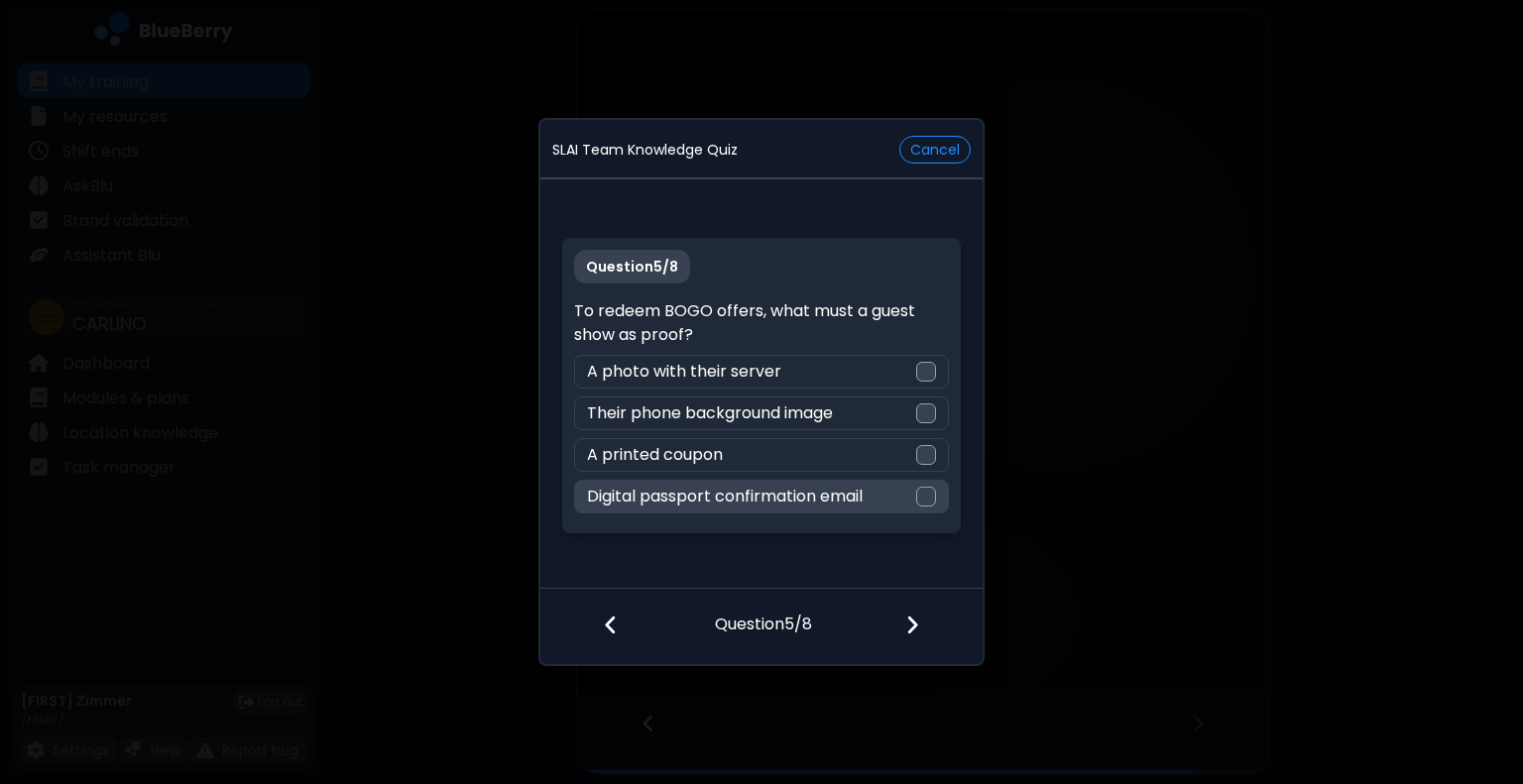 click on "Digital passport confirmation email" at bounding box center [761, 497] 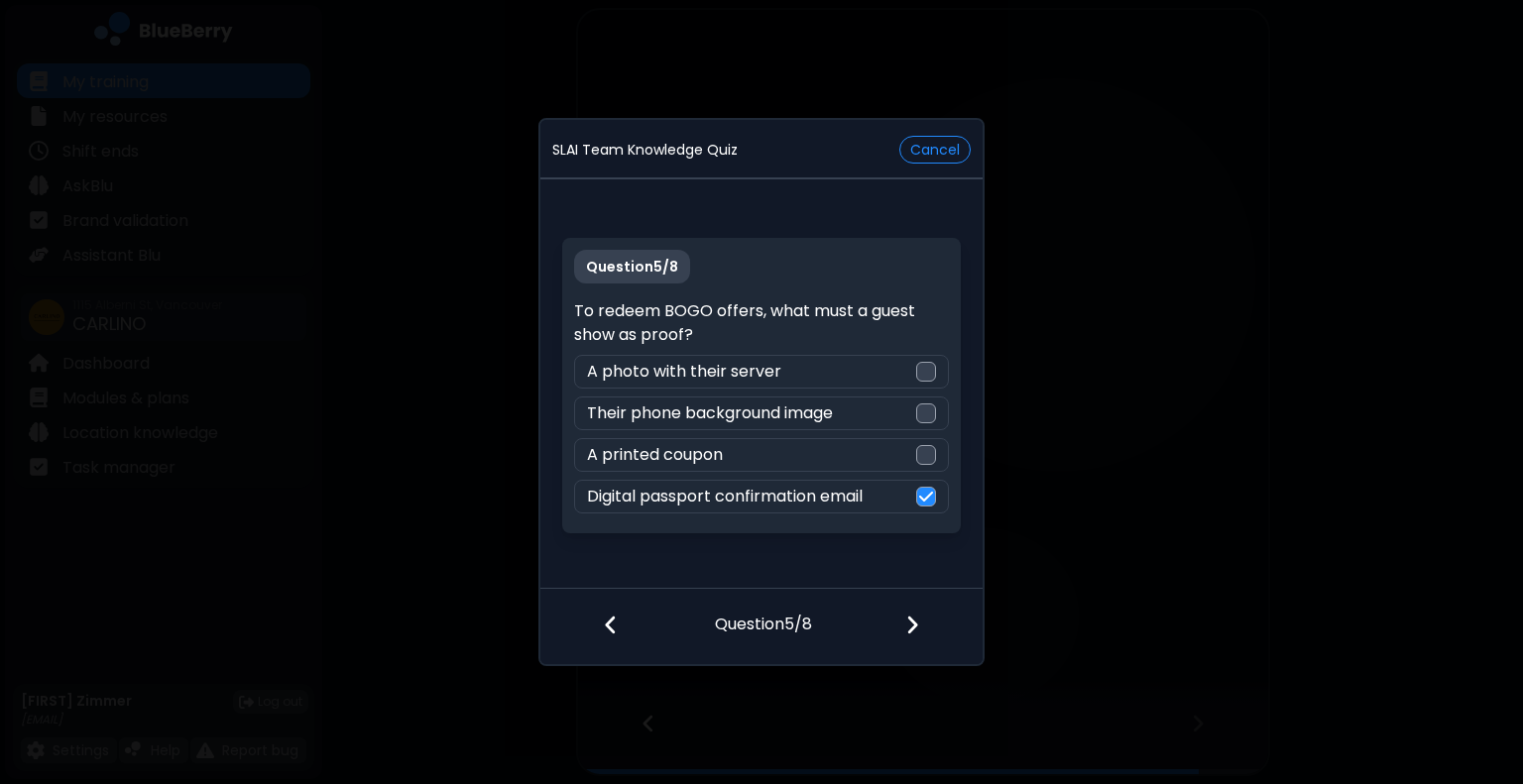 click at bounding box center [924, 626] 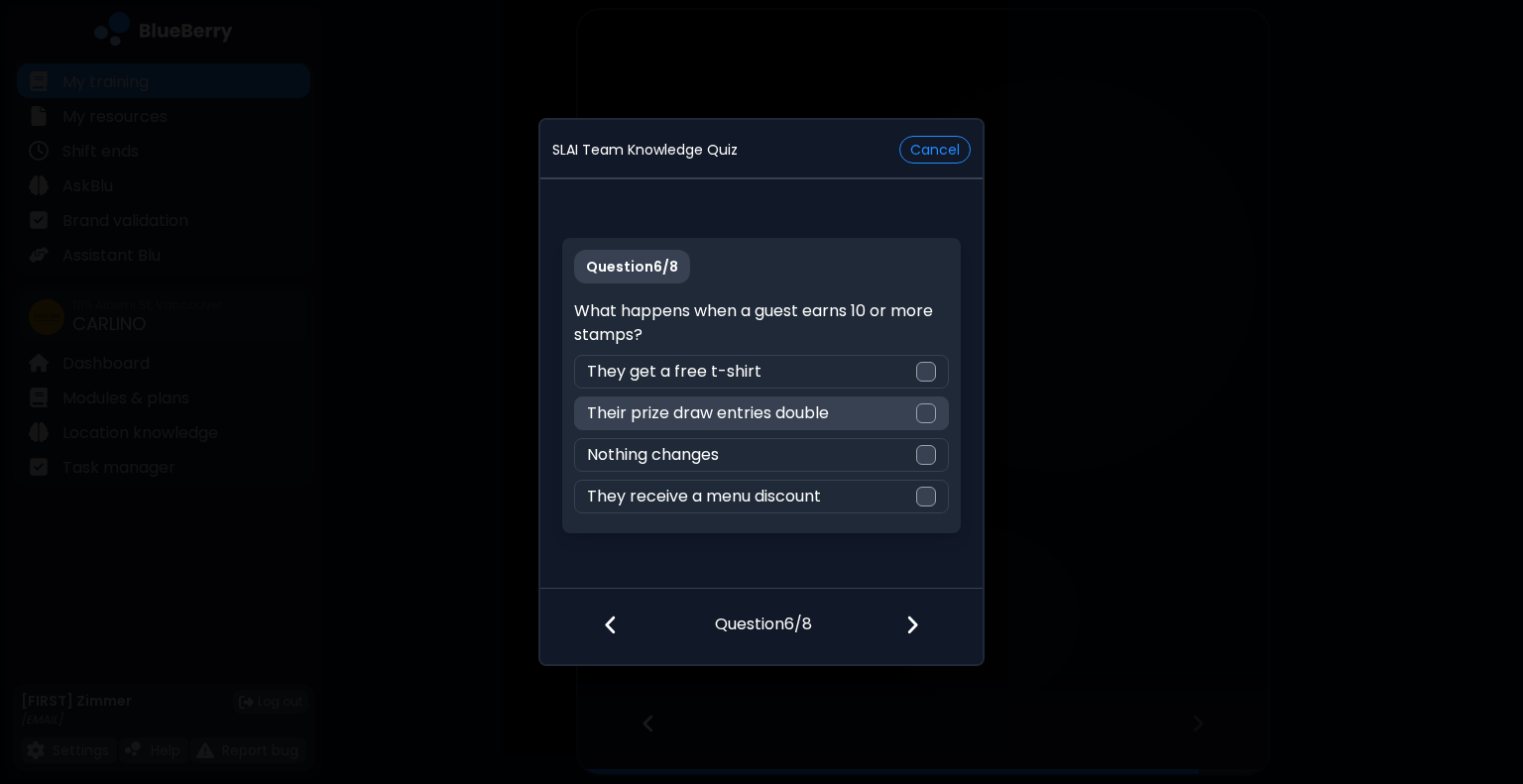 click on "Their prize draw entries double" at bounding box center [761, 413] 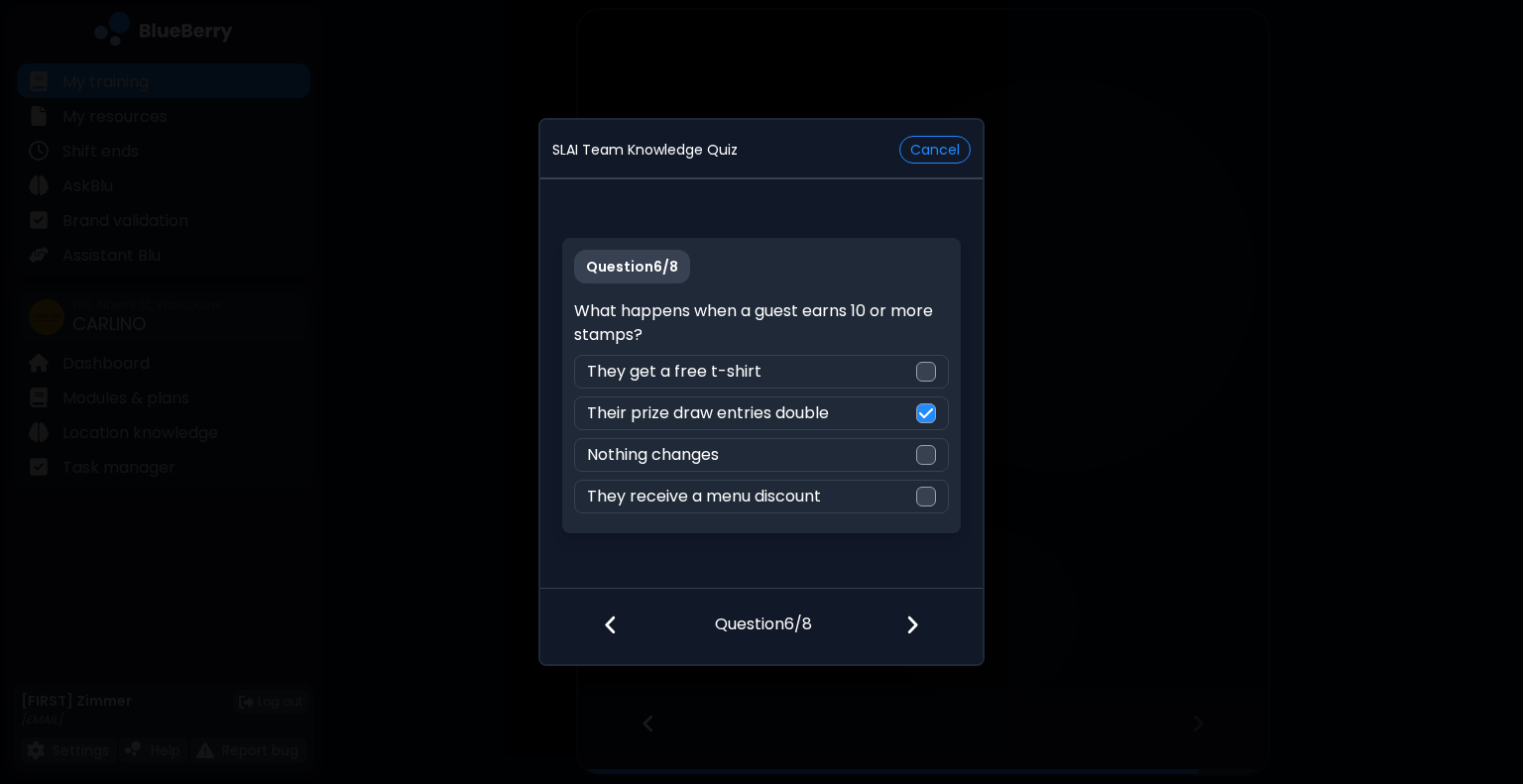click at bounding box center [924, 626] 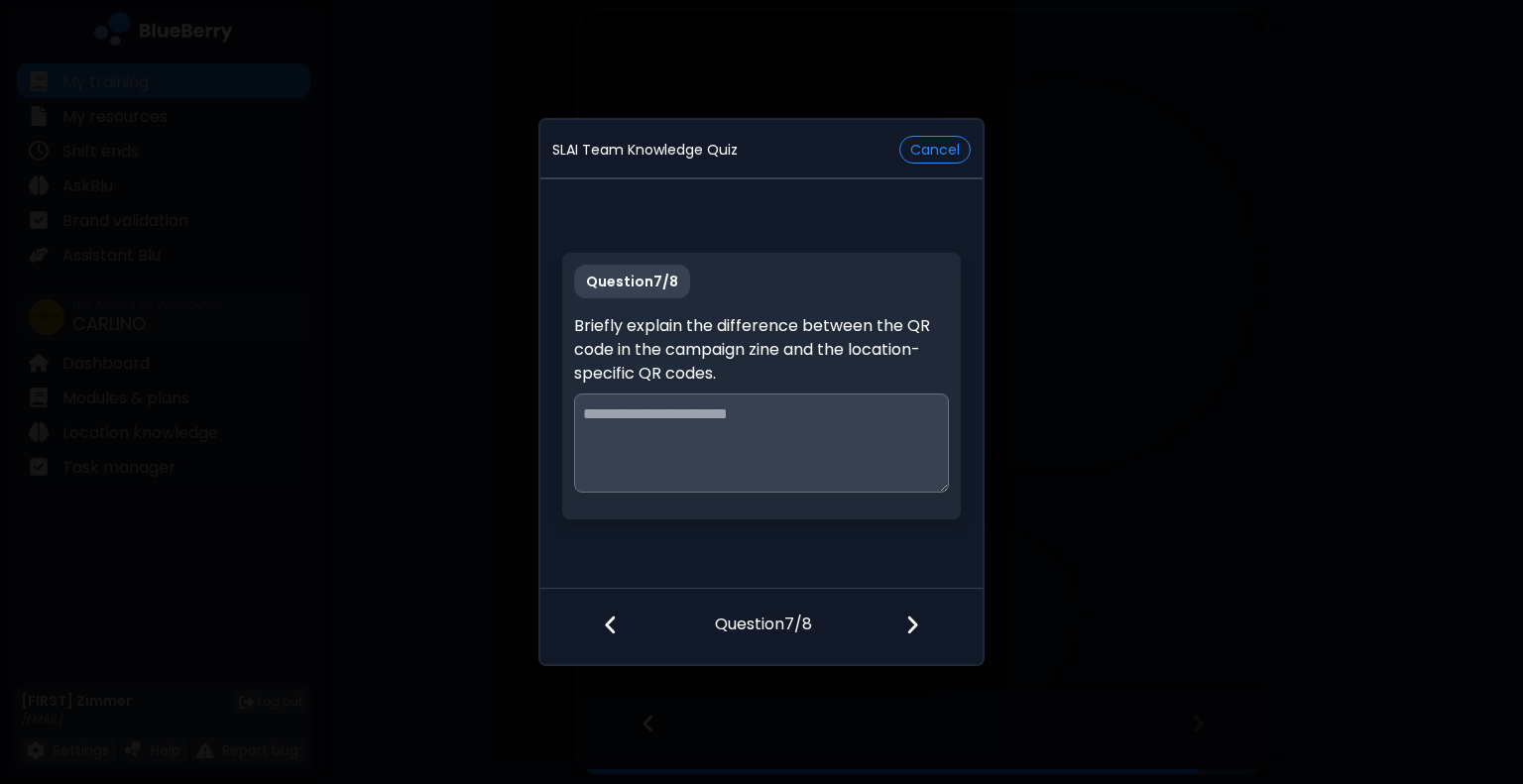 click at bounding box center [761, 443] 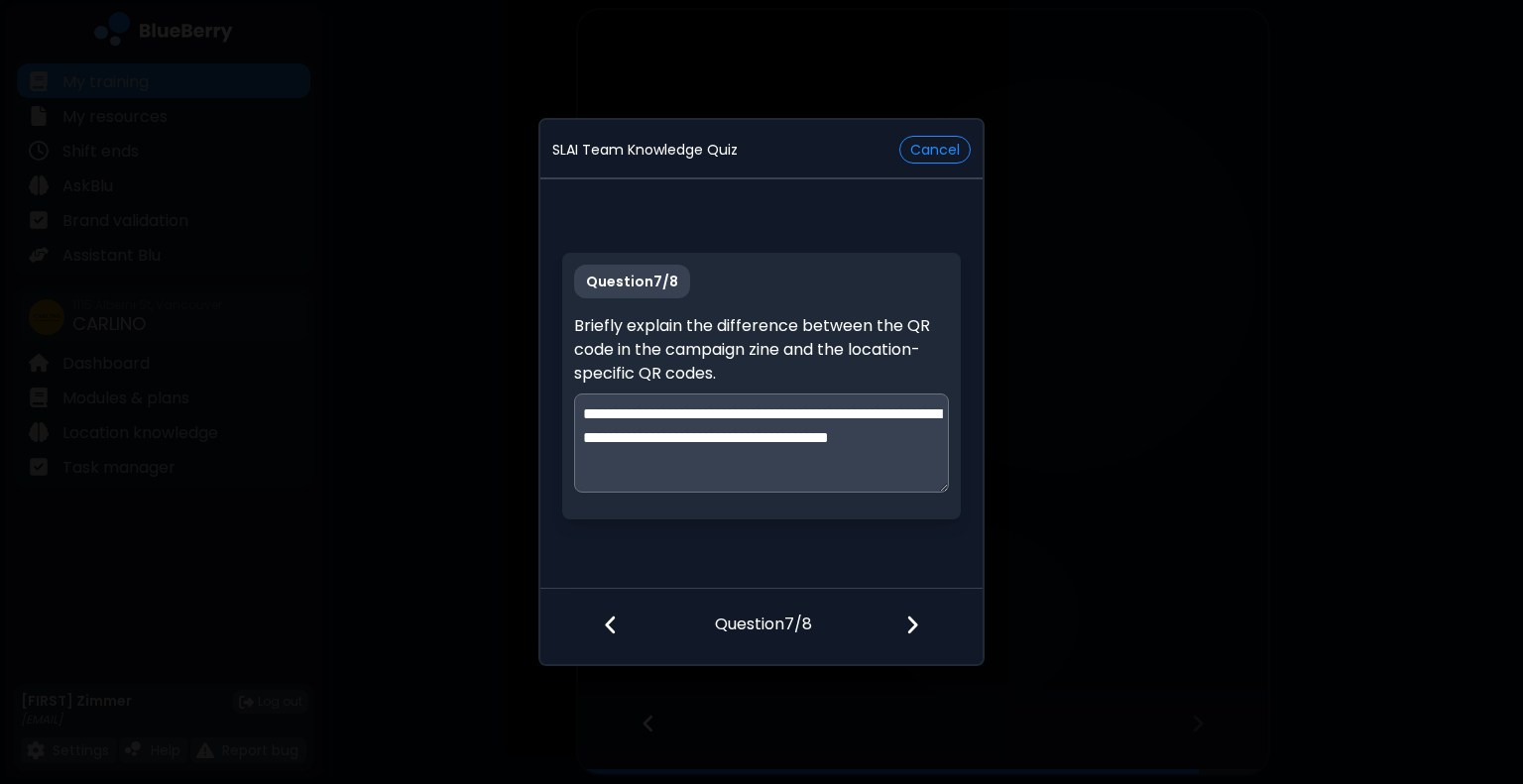 type on "**********" 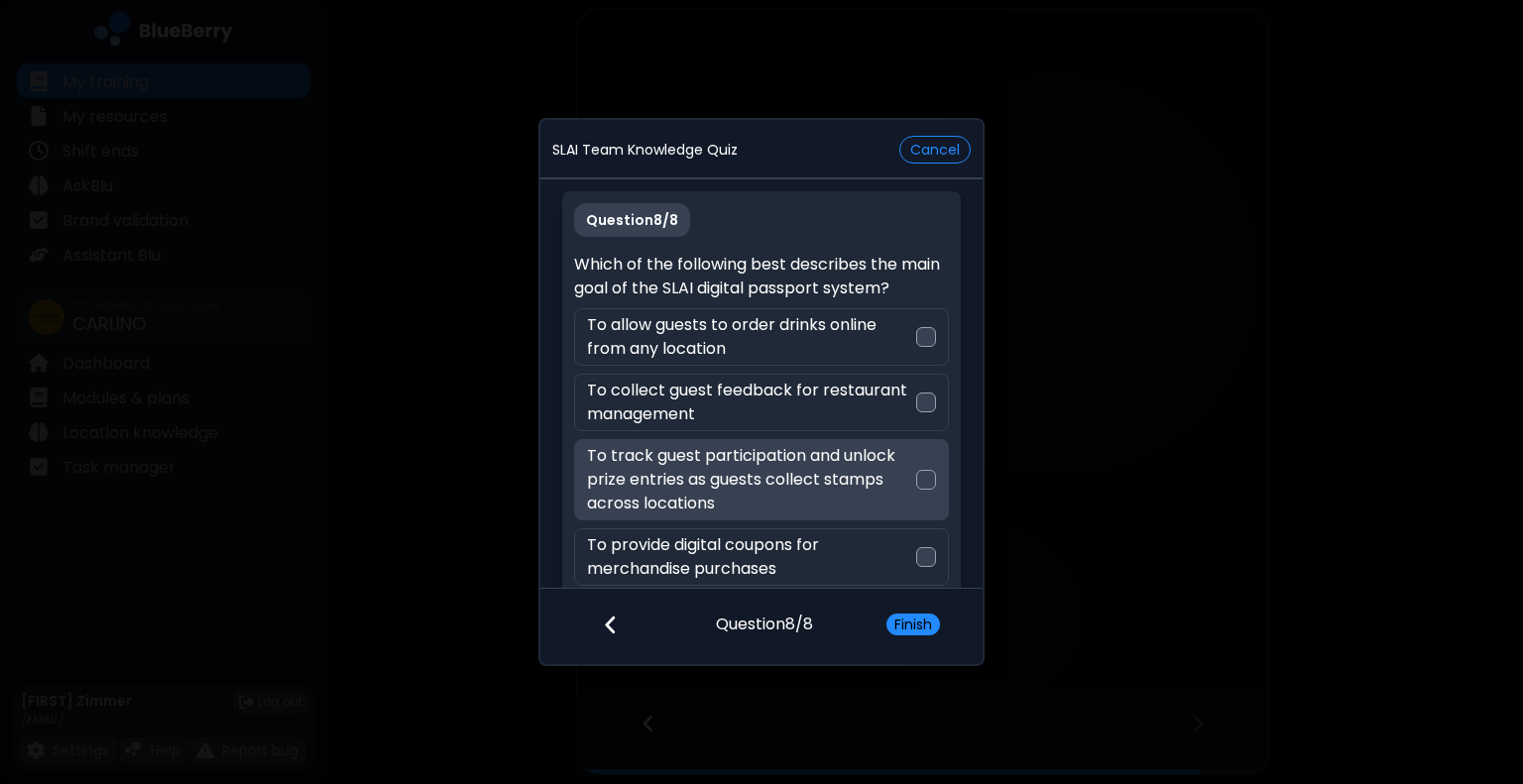 click on "To track guest participation and unlock prize entries as guests collect stamps across locations" at bounding box center [751, 480] 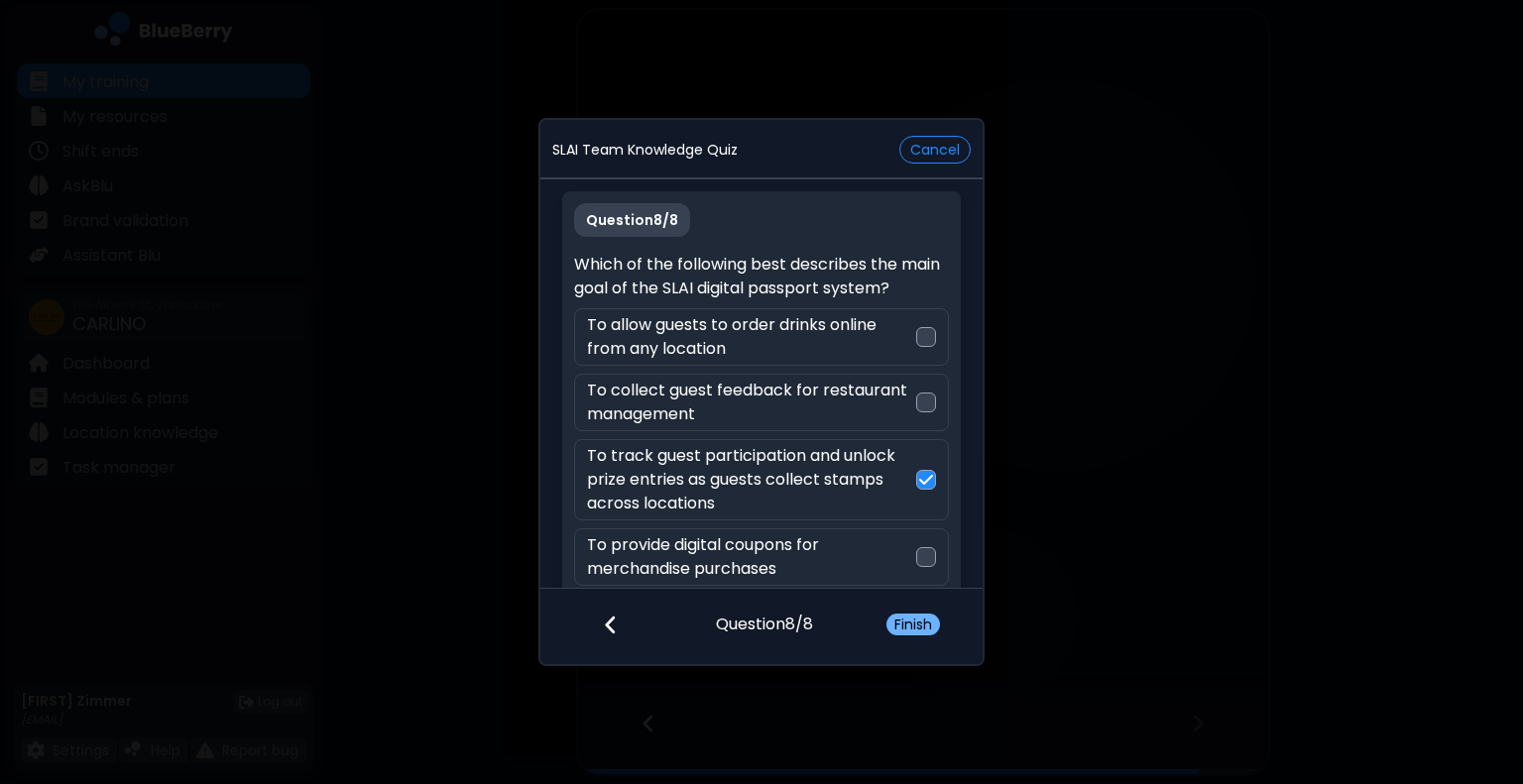 click on "Finish" at bounding box center [913, 624] 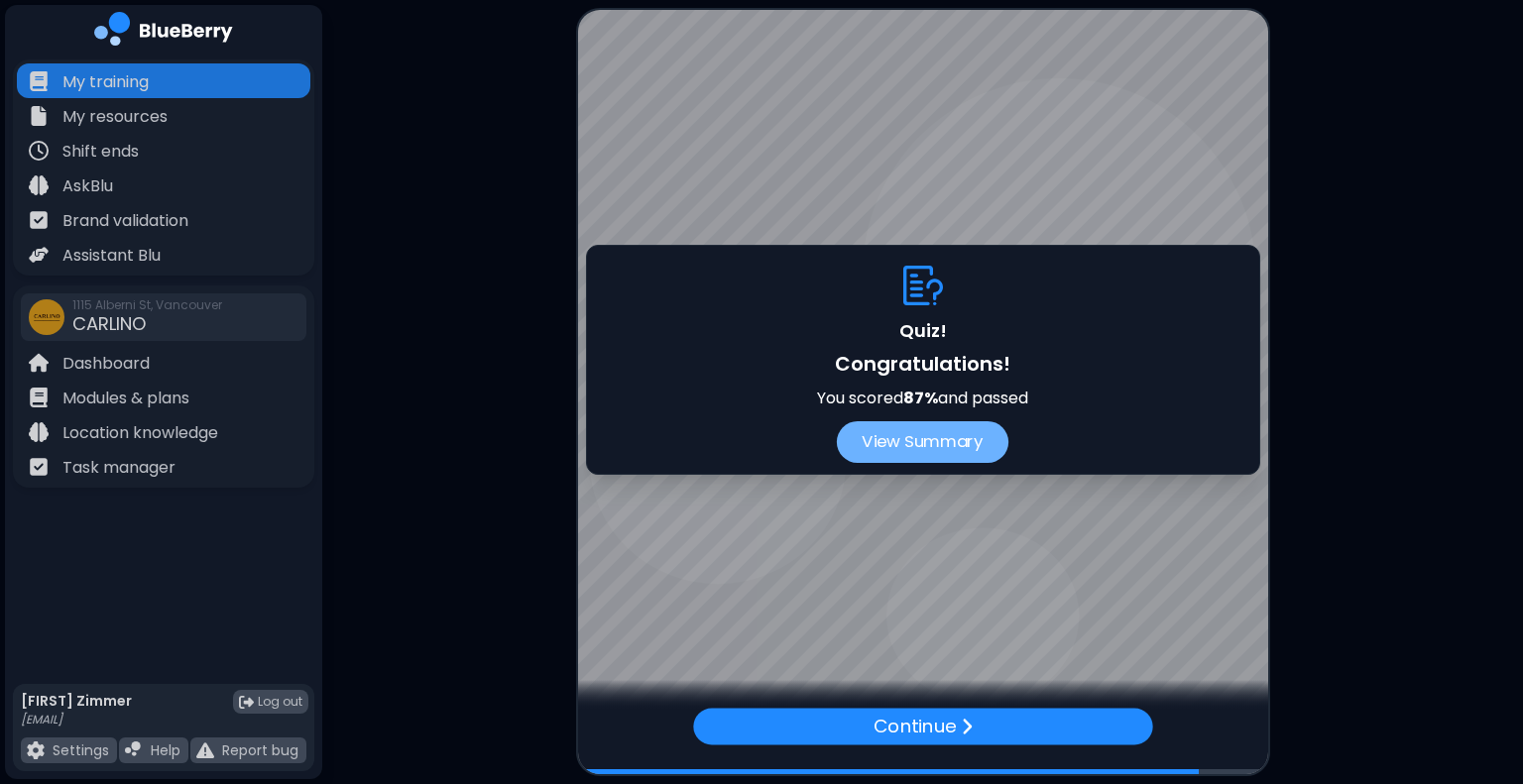 click on "View Summary" at bounding box center [922, 442] 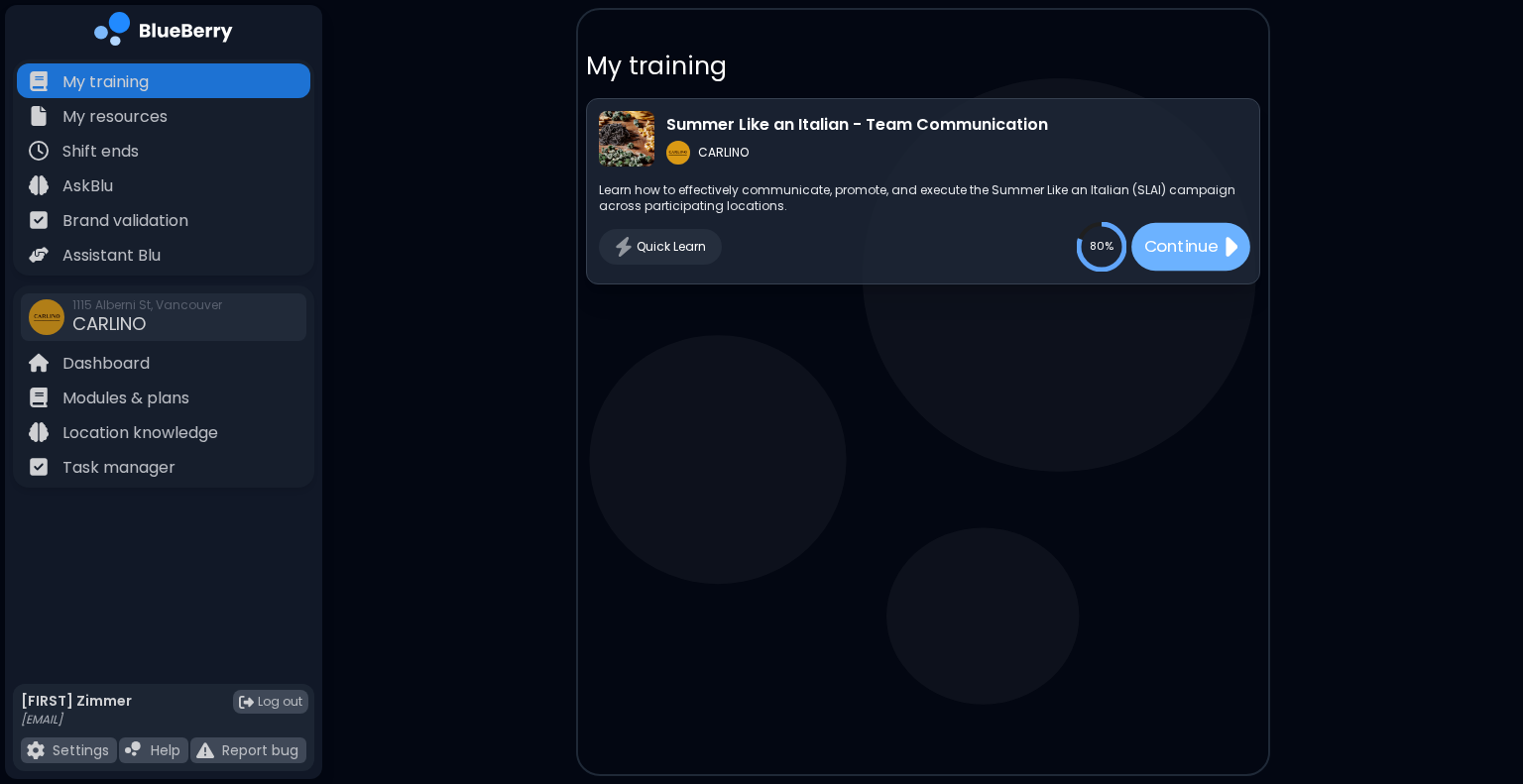 click on "Continue" at bounding box center (1180, 246) 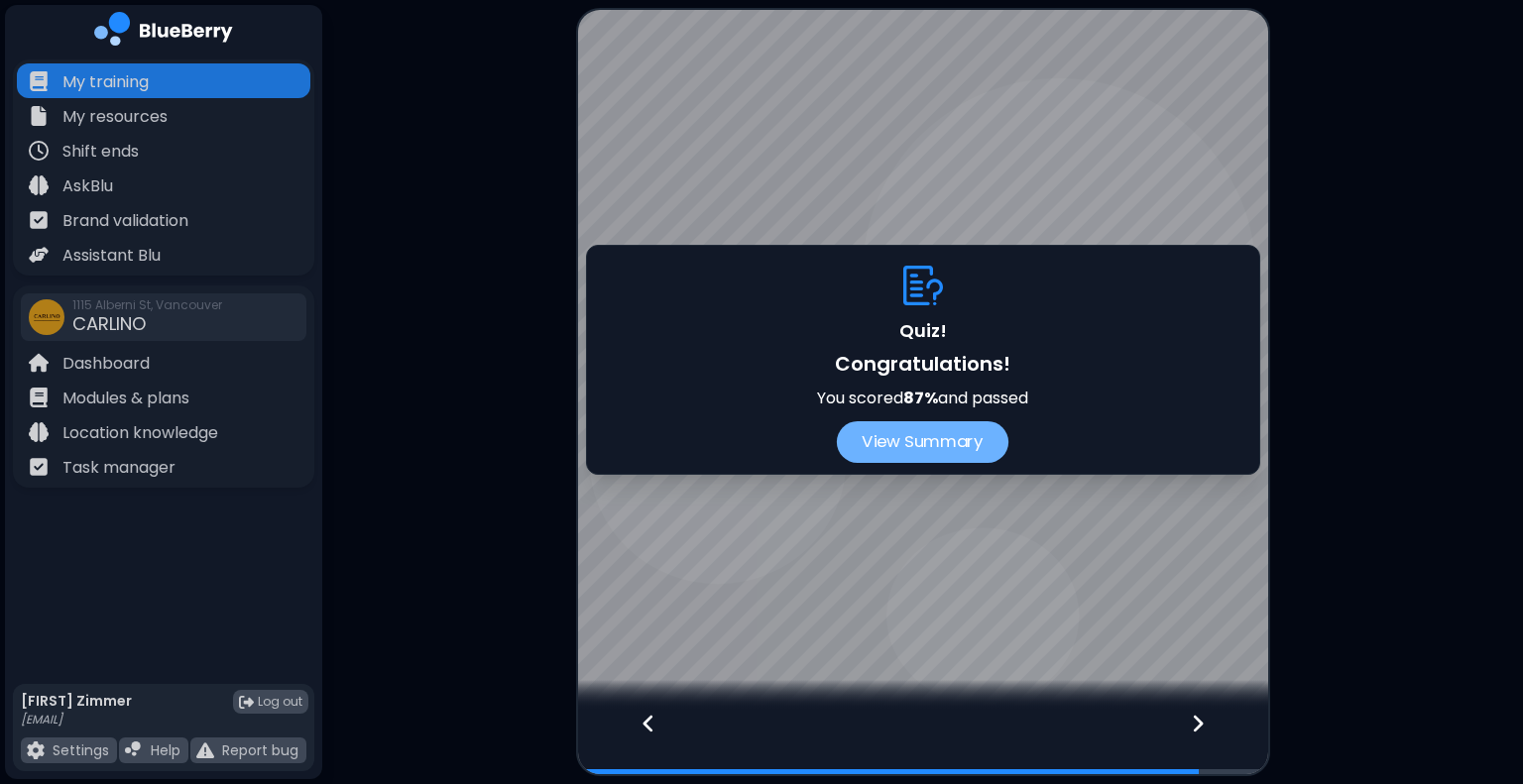 click on "View Summary" at bounding box center [922, 442] 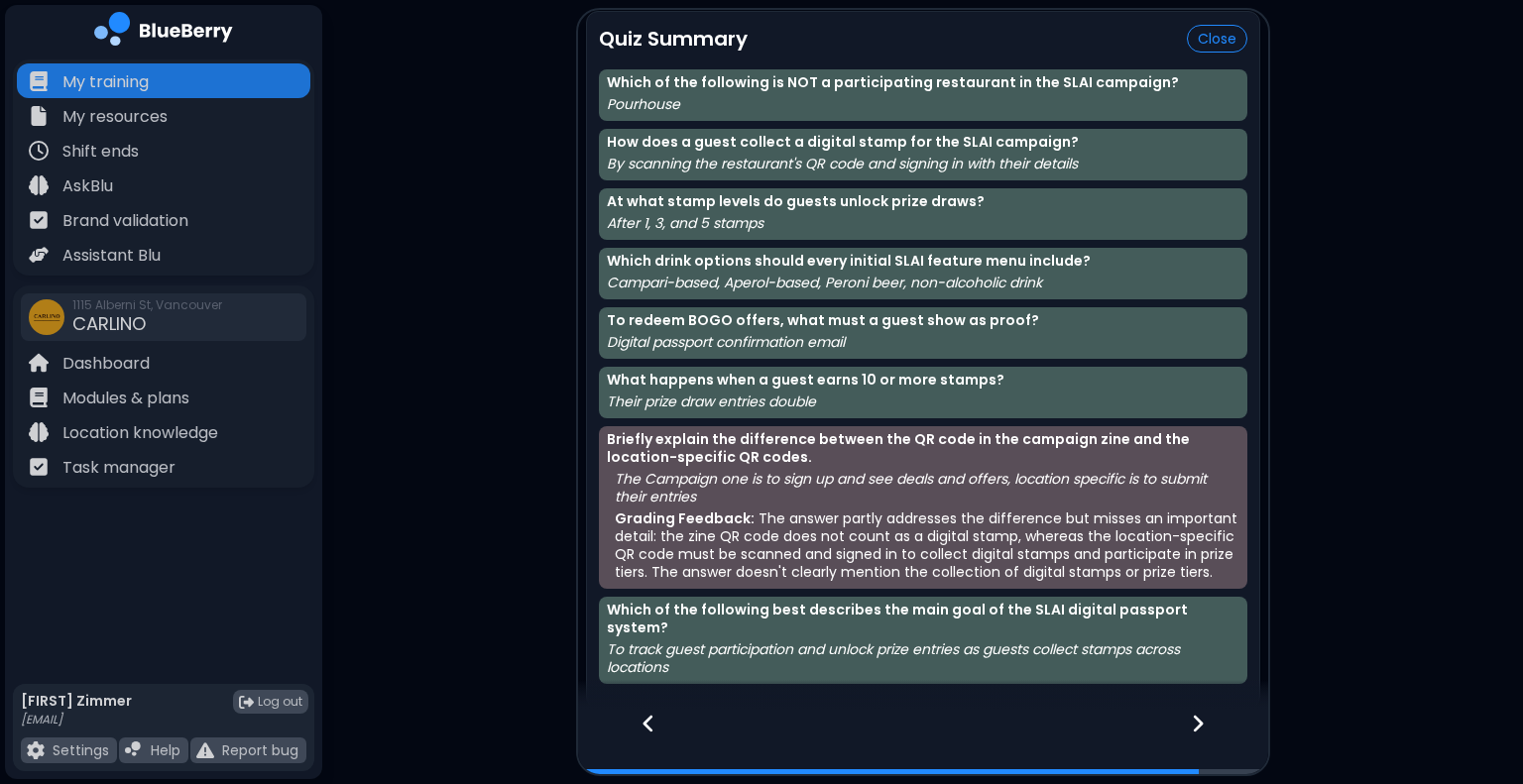 click on "To track guest participation and unlock prize entries as guests collect stamps across locations" at bounding box center (923, 658) 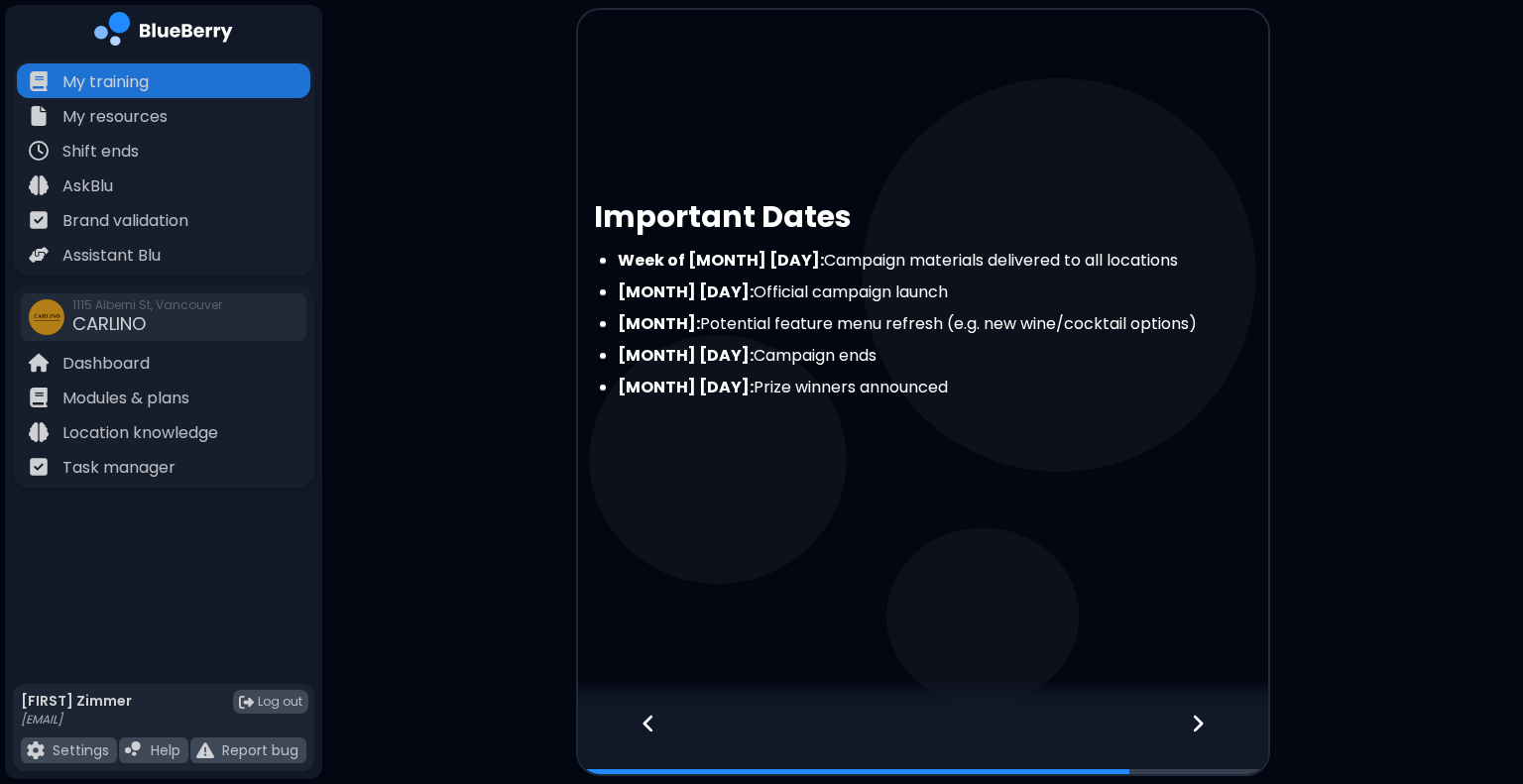 click at bounding box center (639, 741) 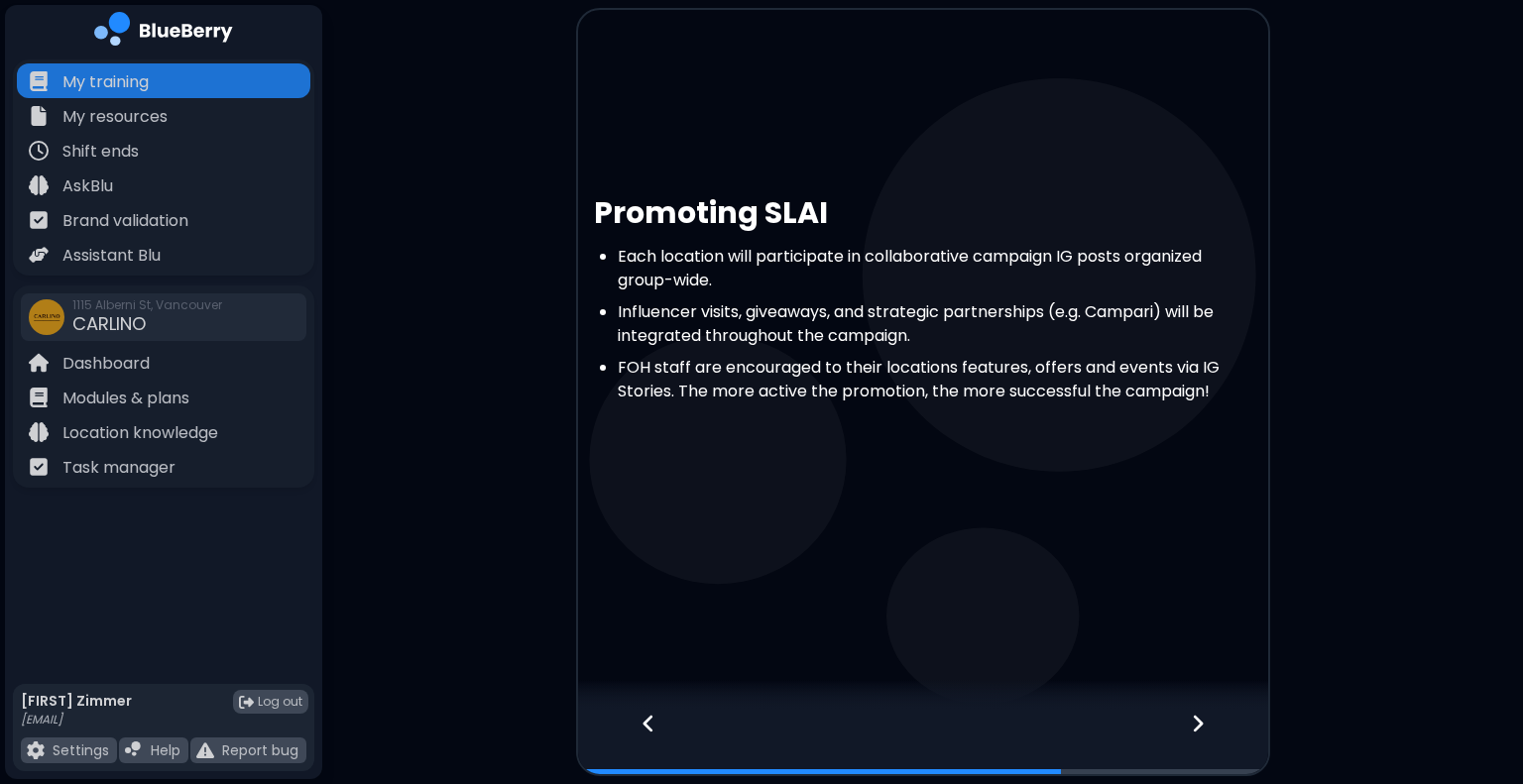click at bounding box center (1210, 741) 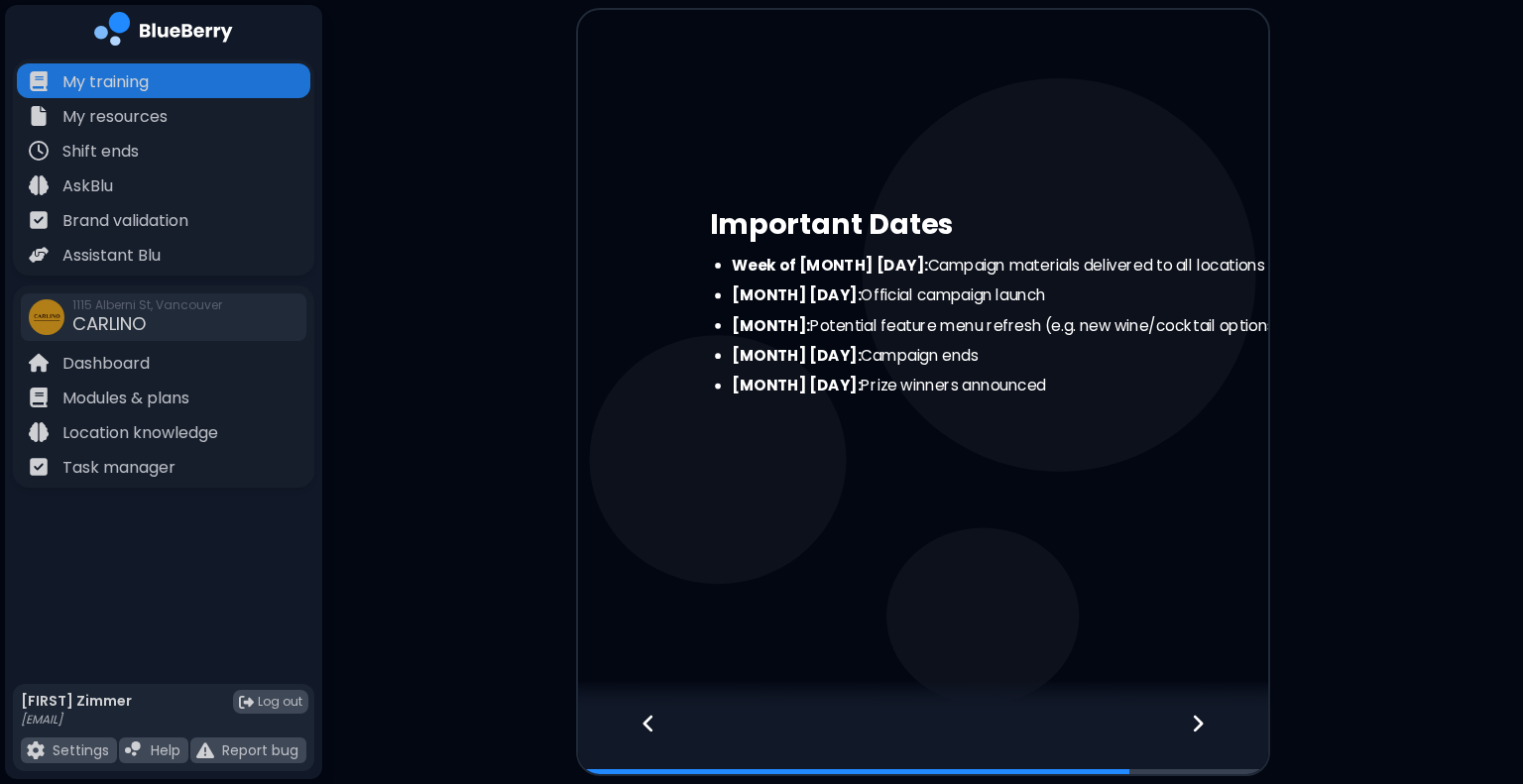 click at bounding box center [1210, 741] 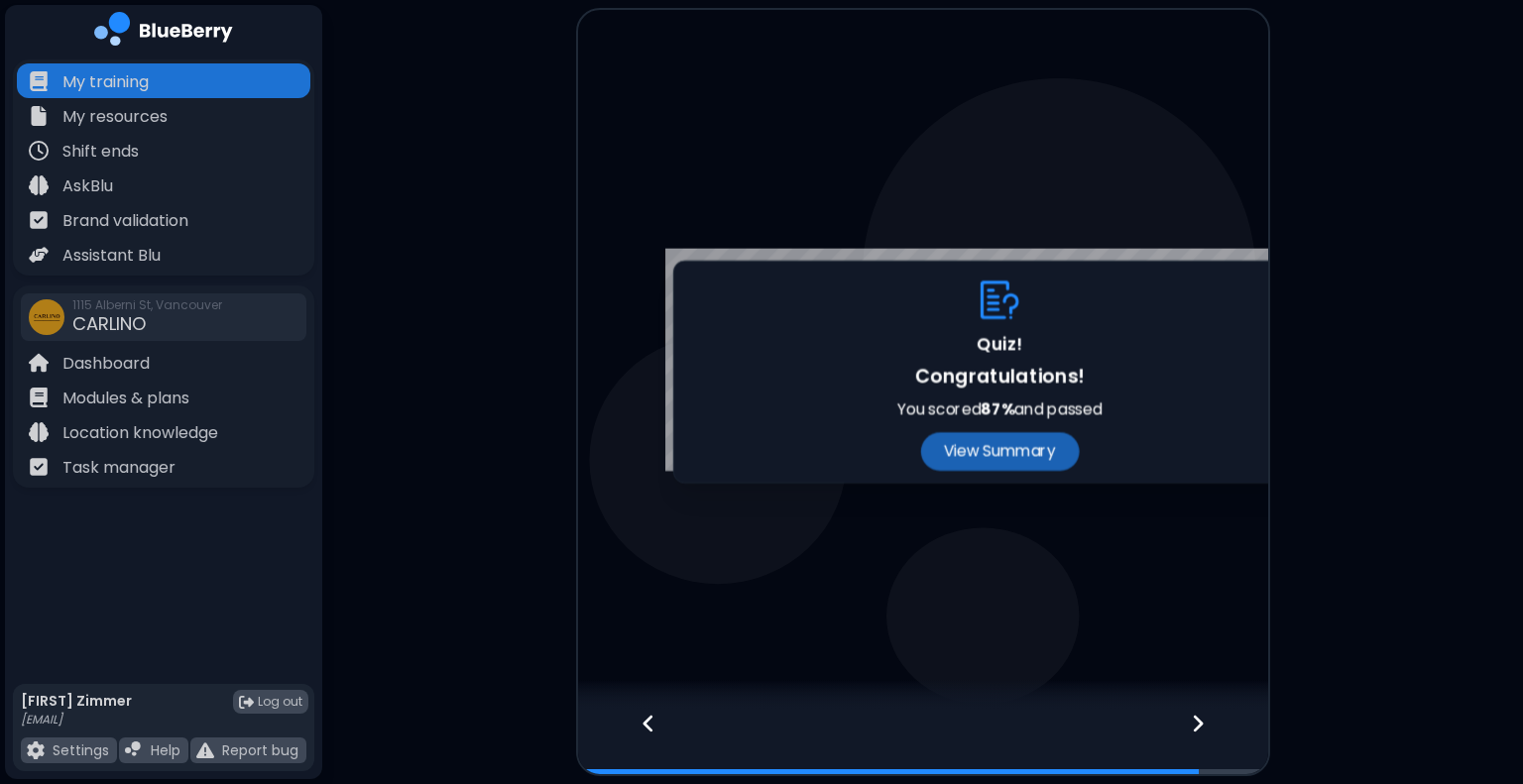 click at bounding box center [1210, 741] 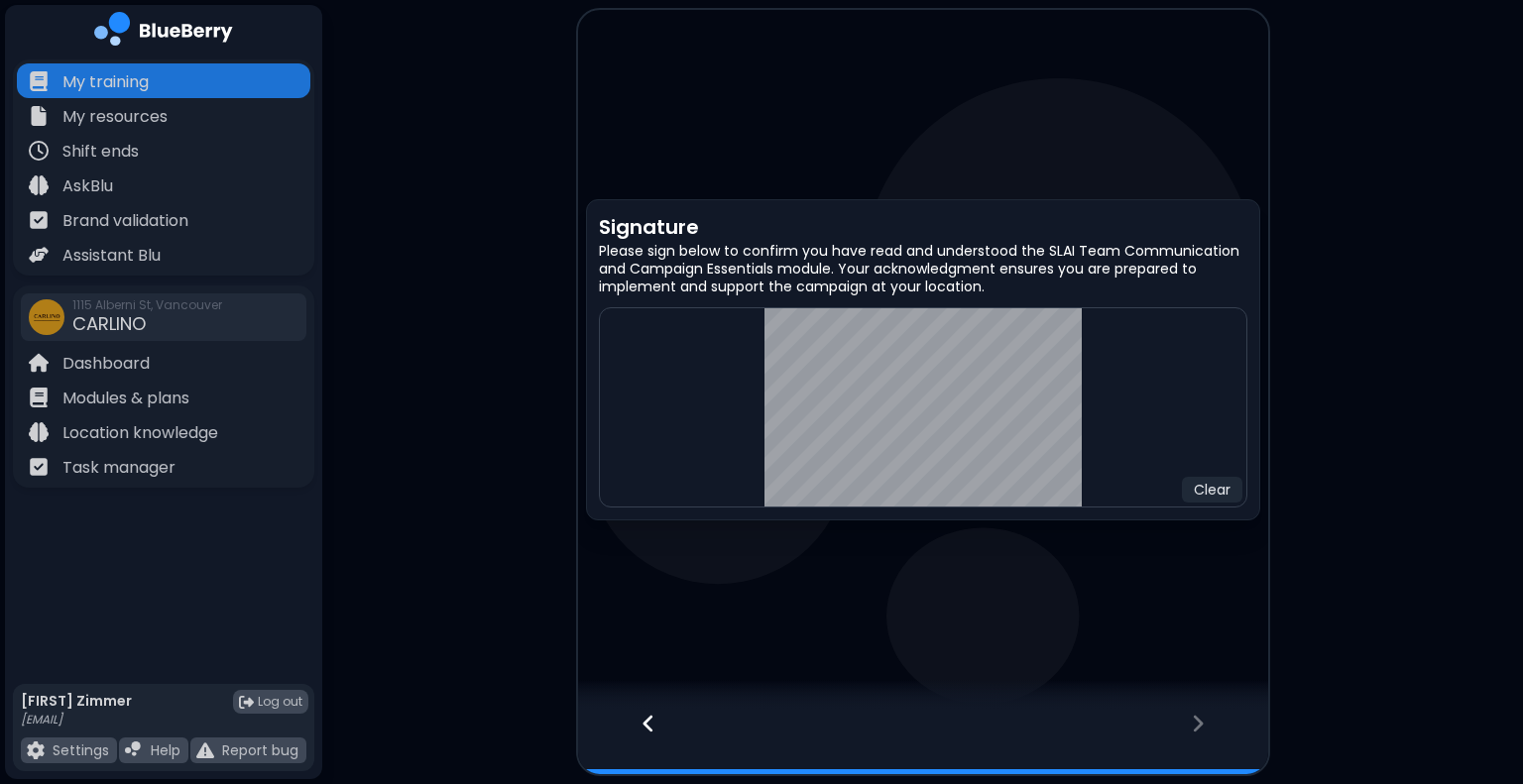 click at bounding box center (639, 741) 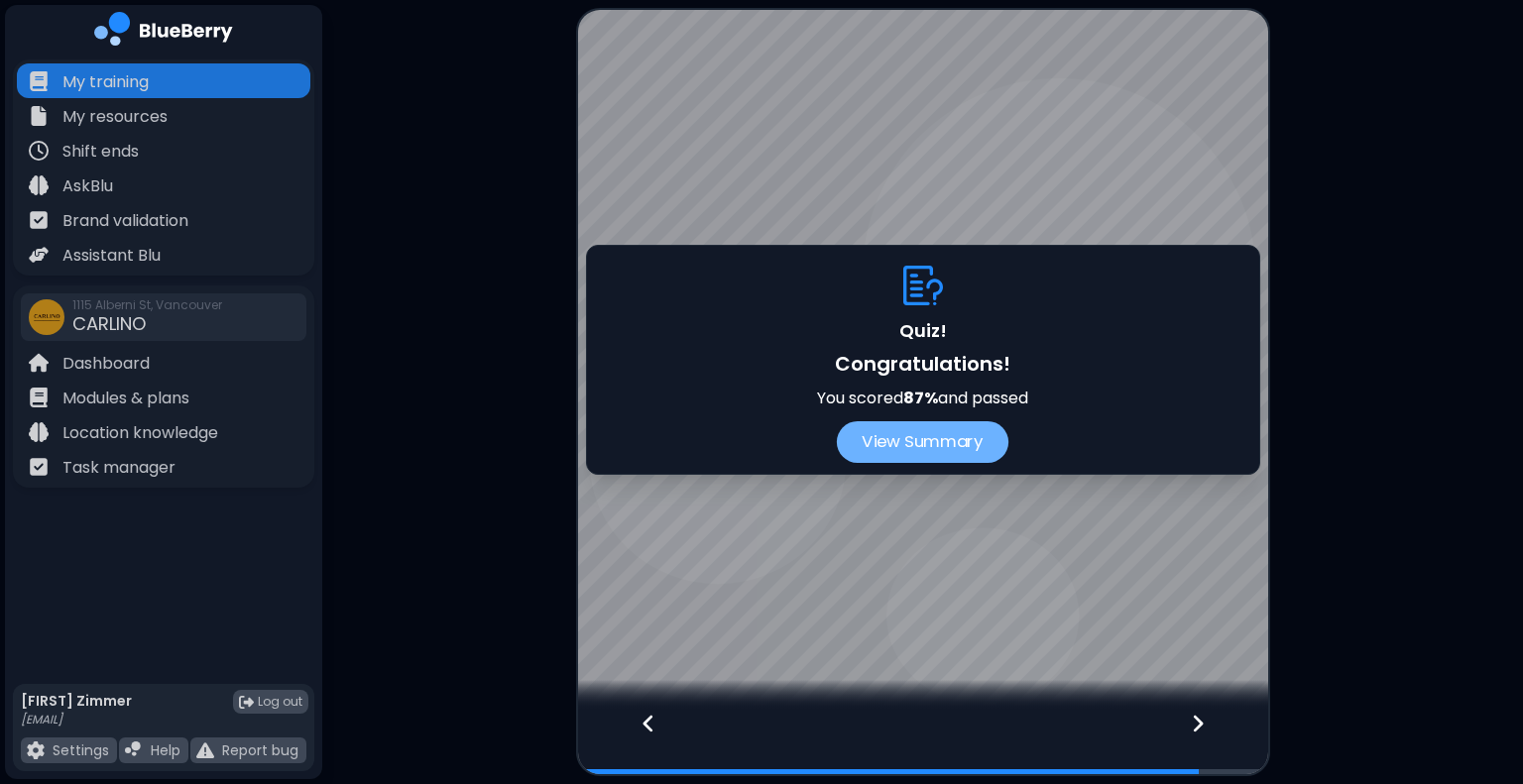 click on "View Summary" at bounding box center [922, 442] 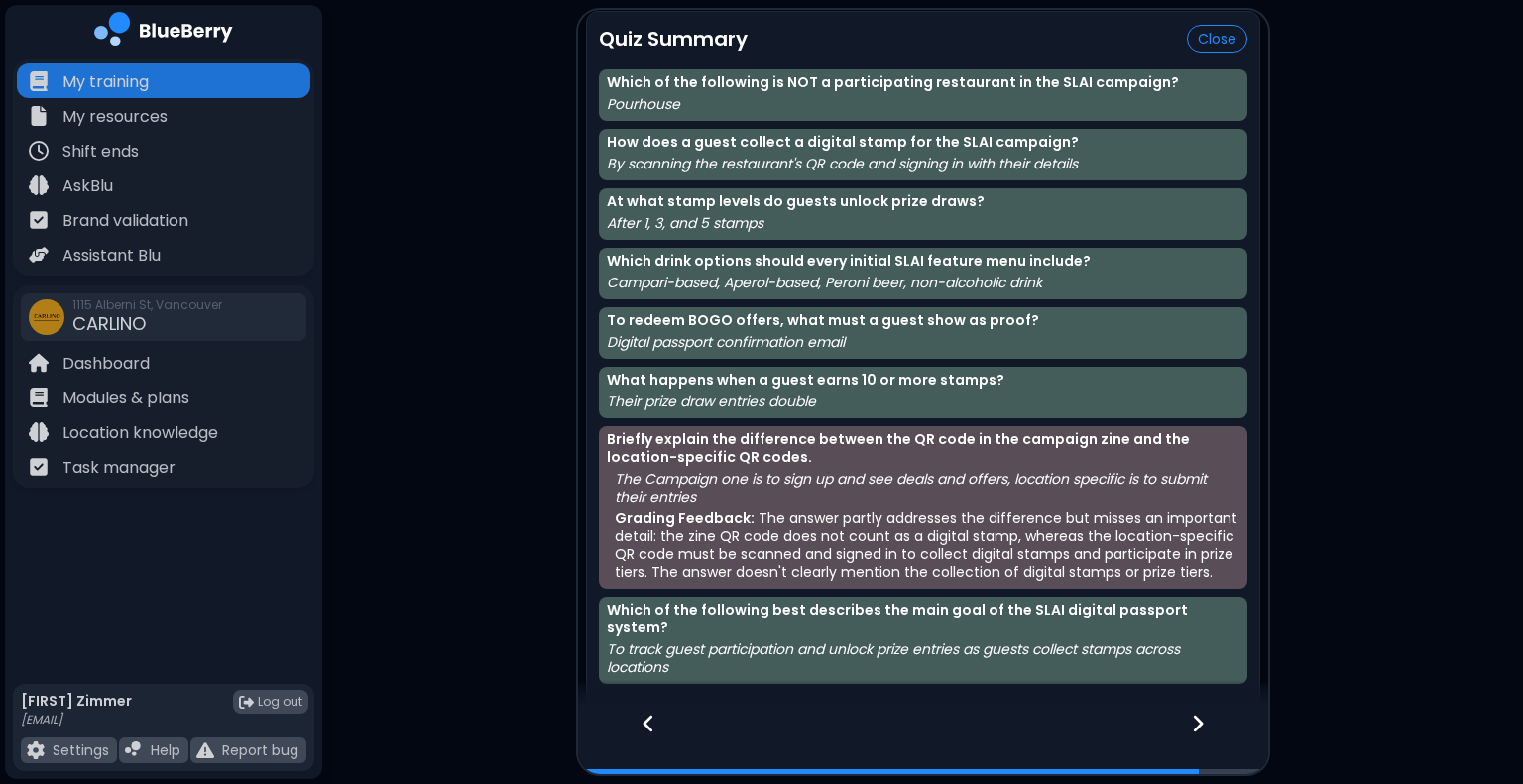 click 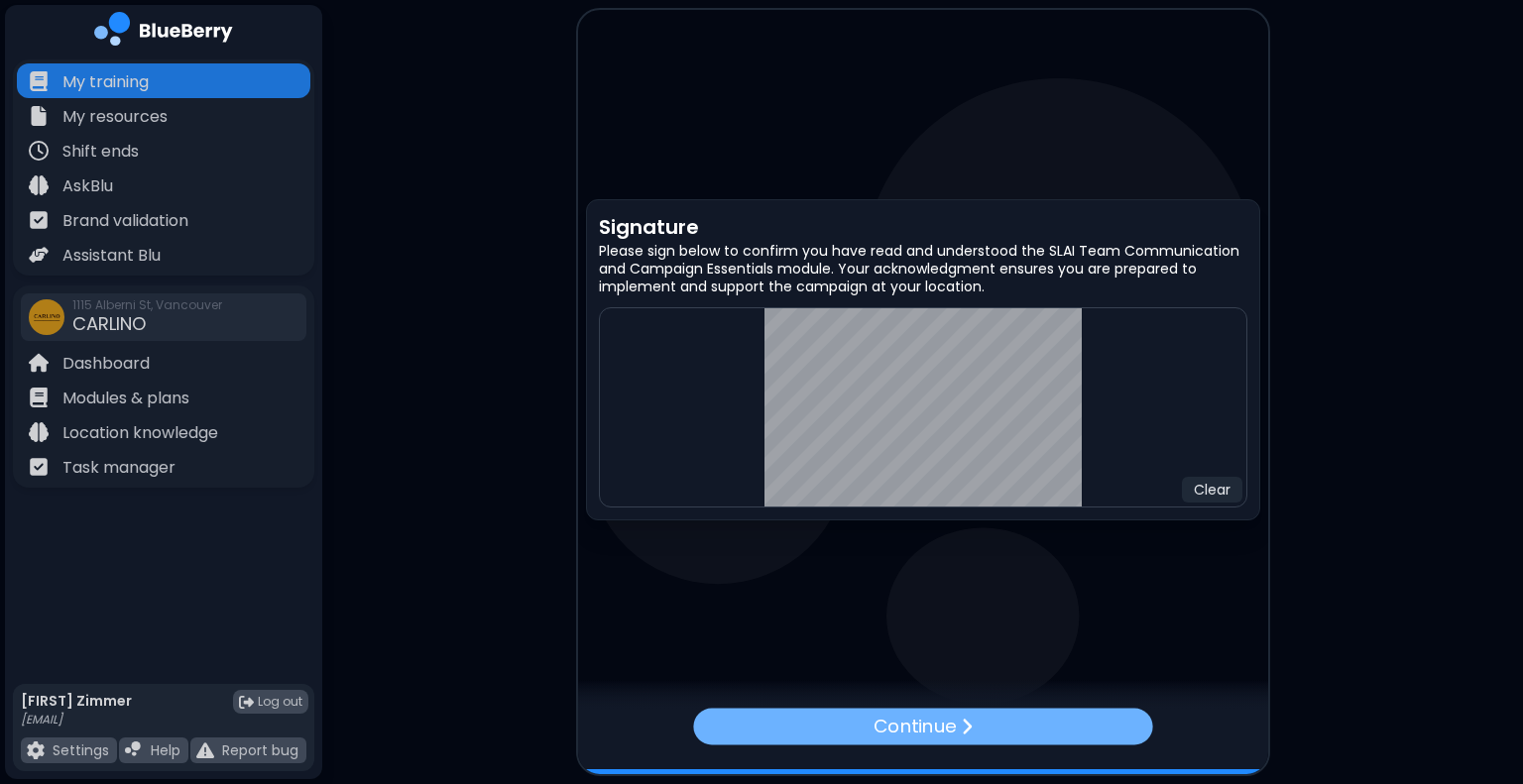 click on "Continue" at bounding box center (922, 727) 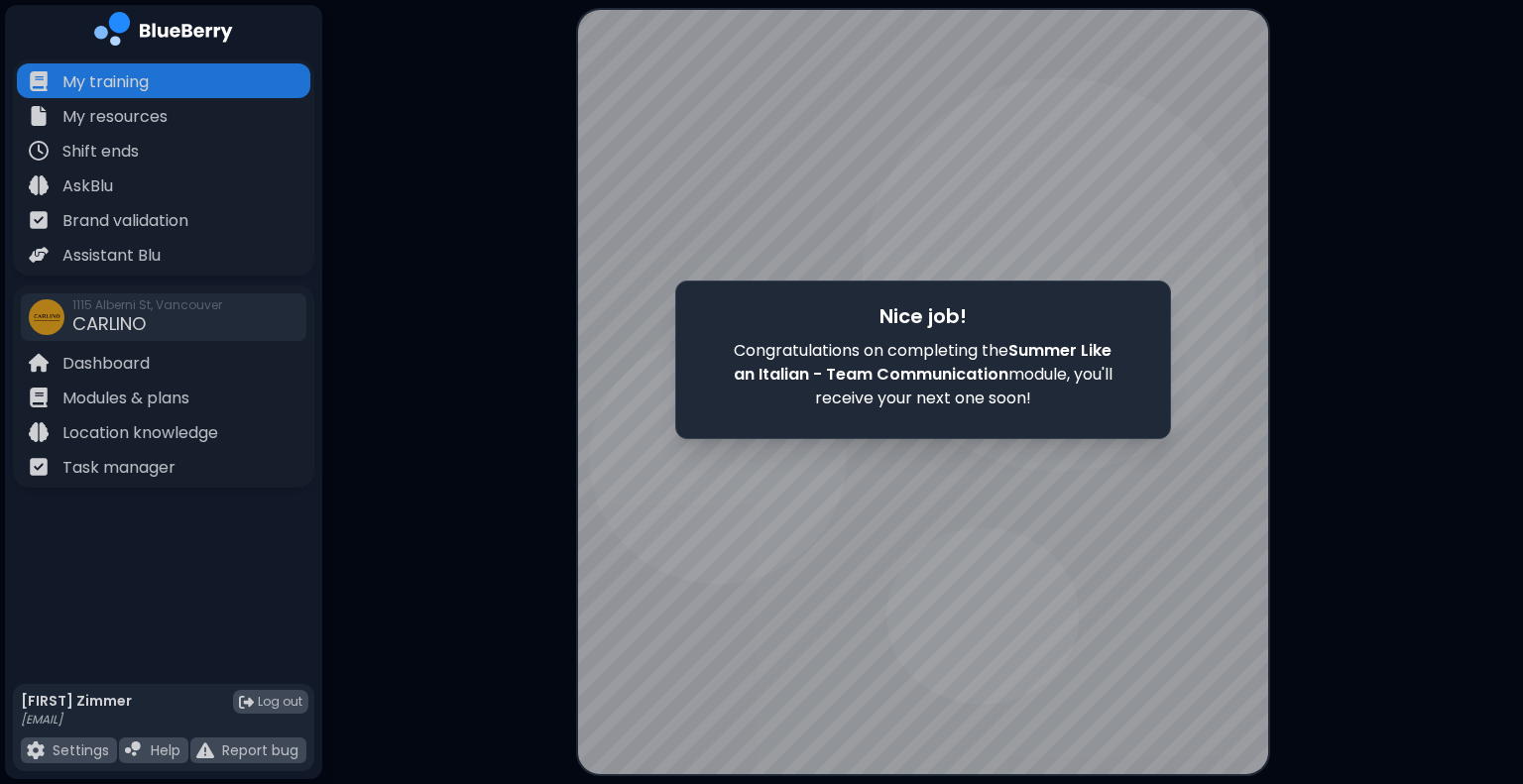 click at bounding box center (923, 392) 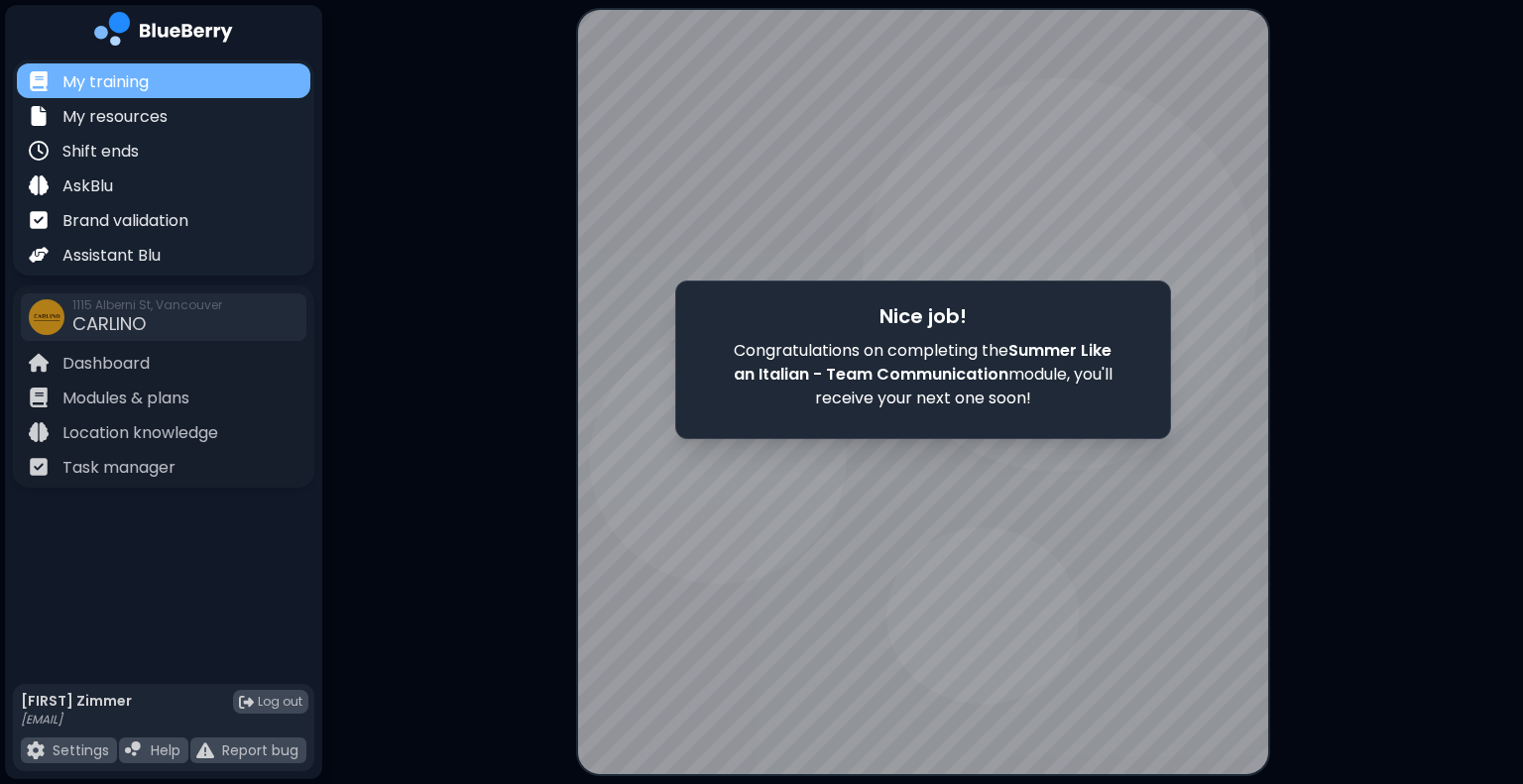 click on "My training" at bounding box center [105, 82] 